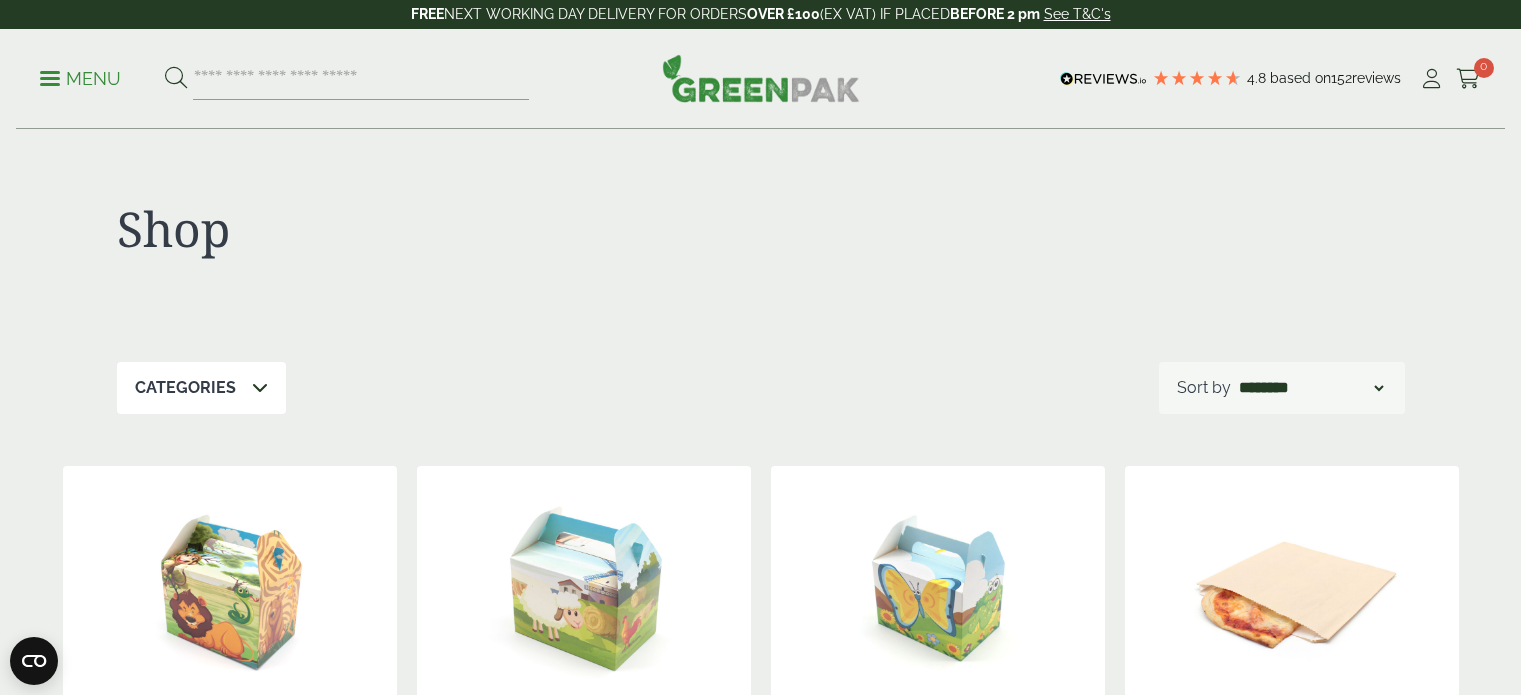 scroll, scrollTop: 0, scrollLeft: 0, axis: both 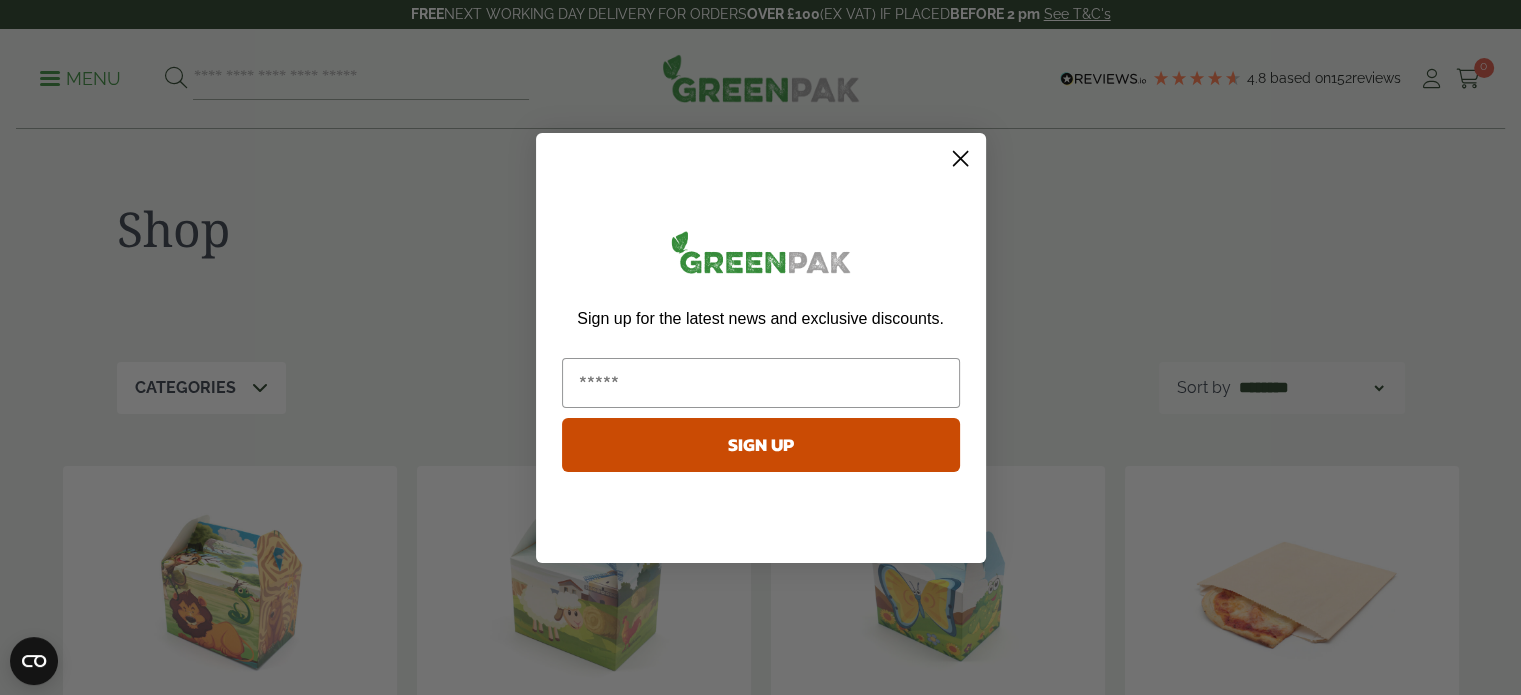 click 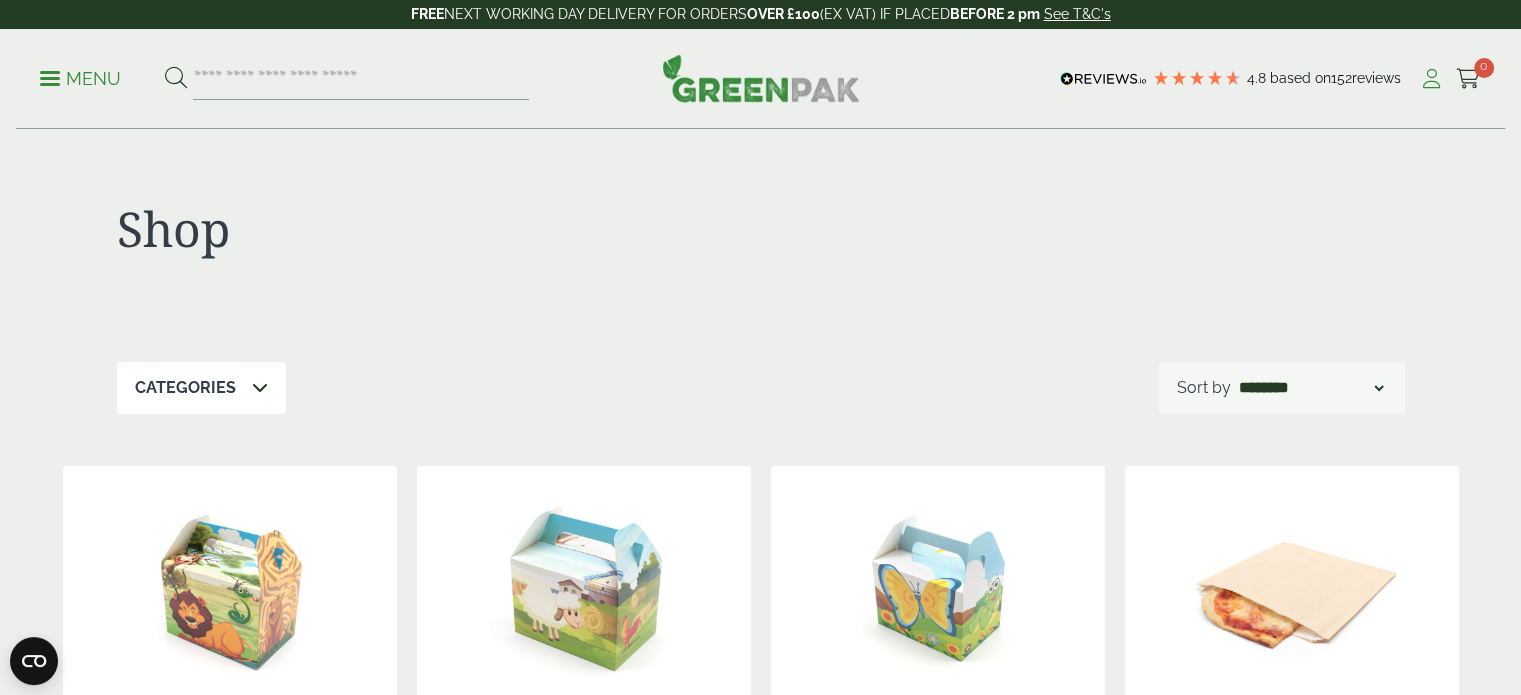 click at bounding box center (1431, 79) 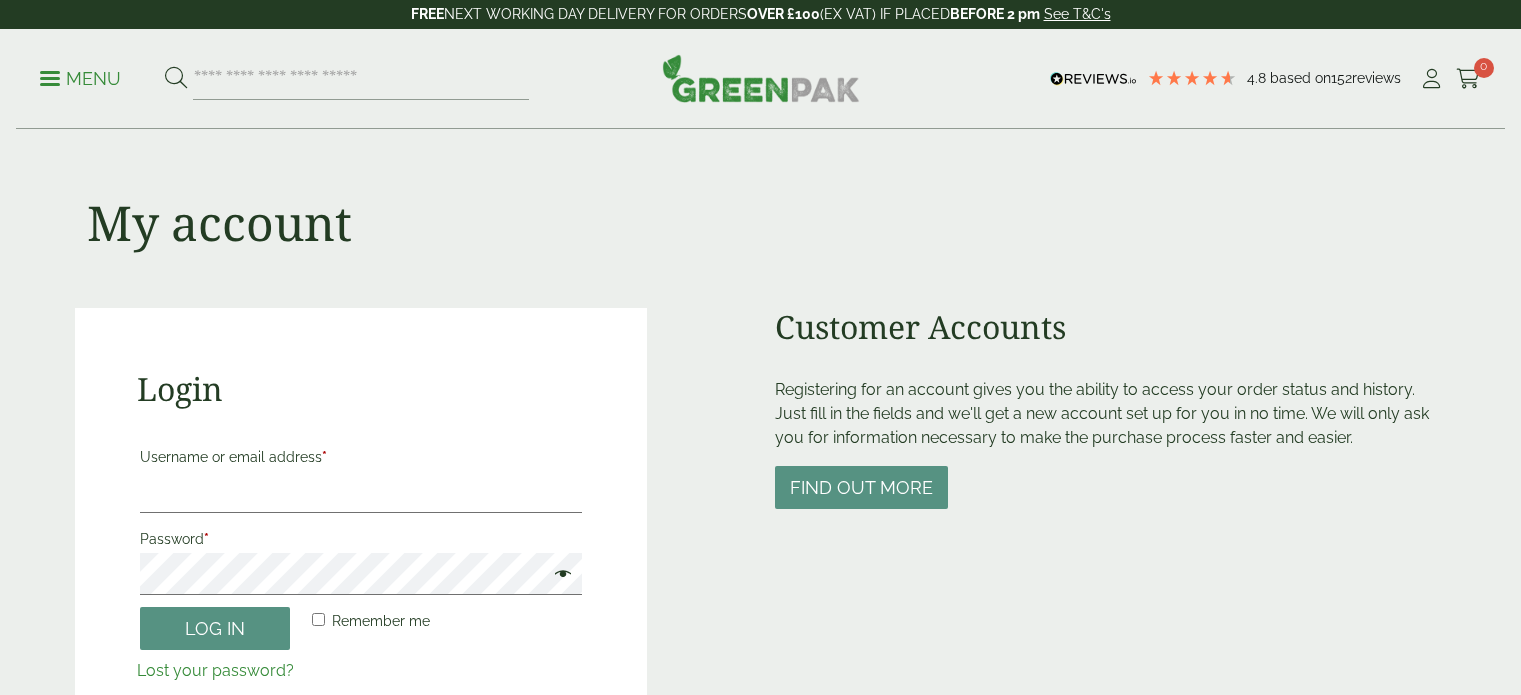 scroll, scrollTop: 0, scrollLeft: 0, axis: both 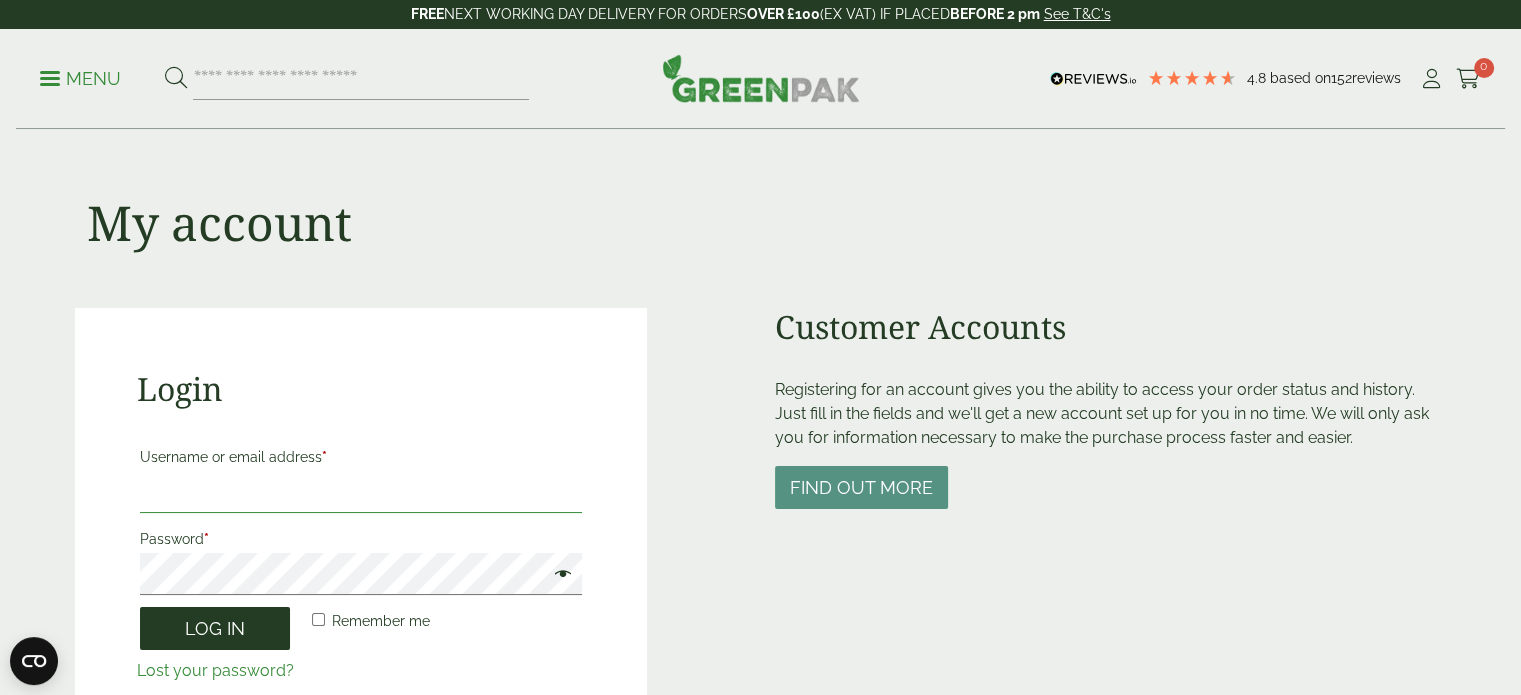 type on "**********" 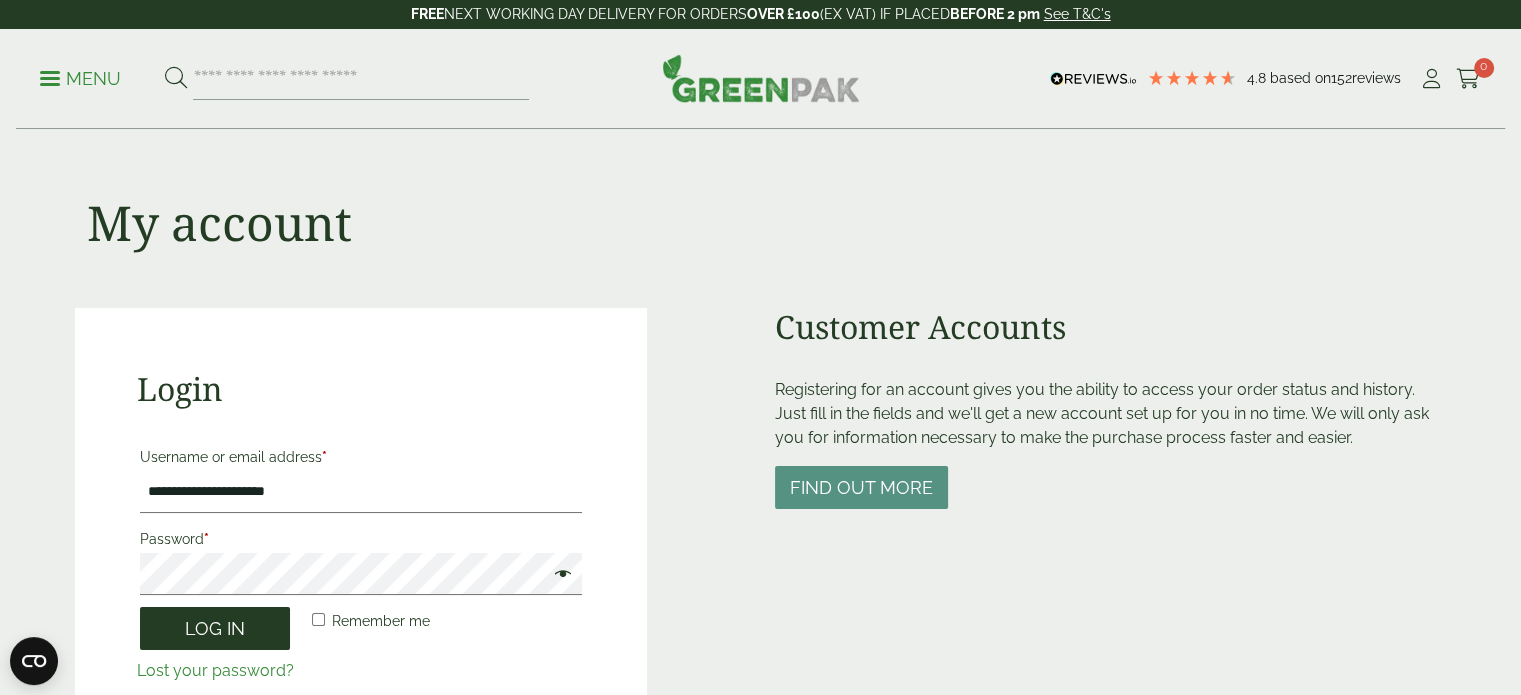 click on "Log in" at bounding box center [215, 628] 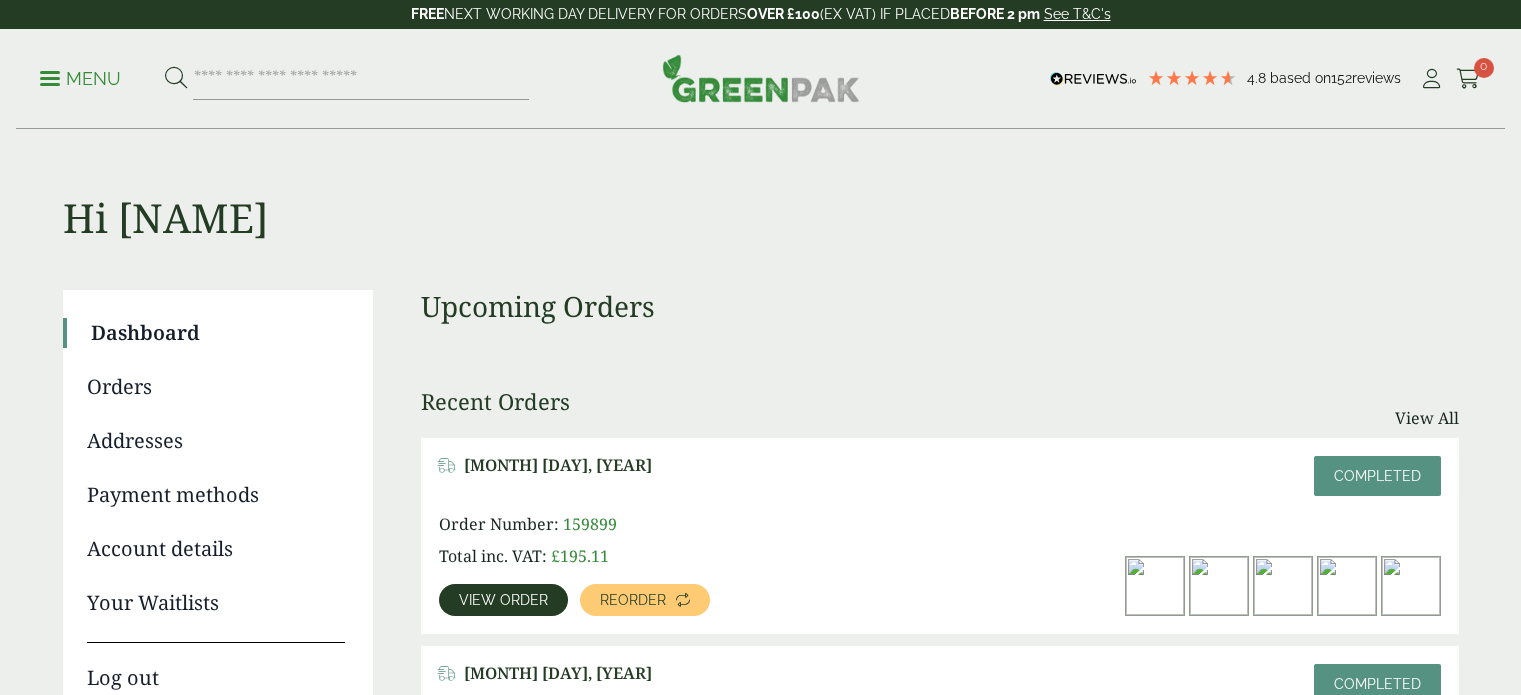 scroll, scrollTop: 0, scrollLeft: 0, axis: both 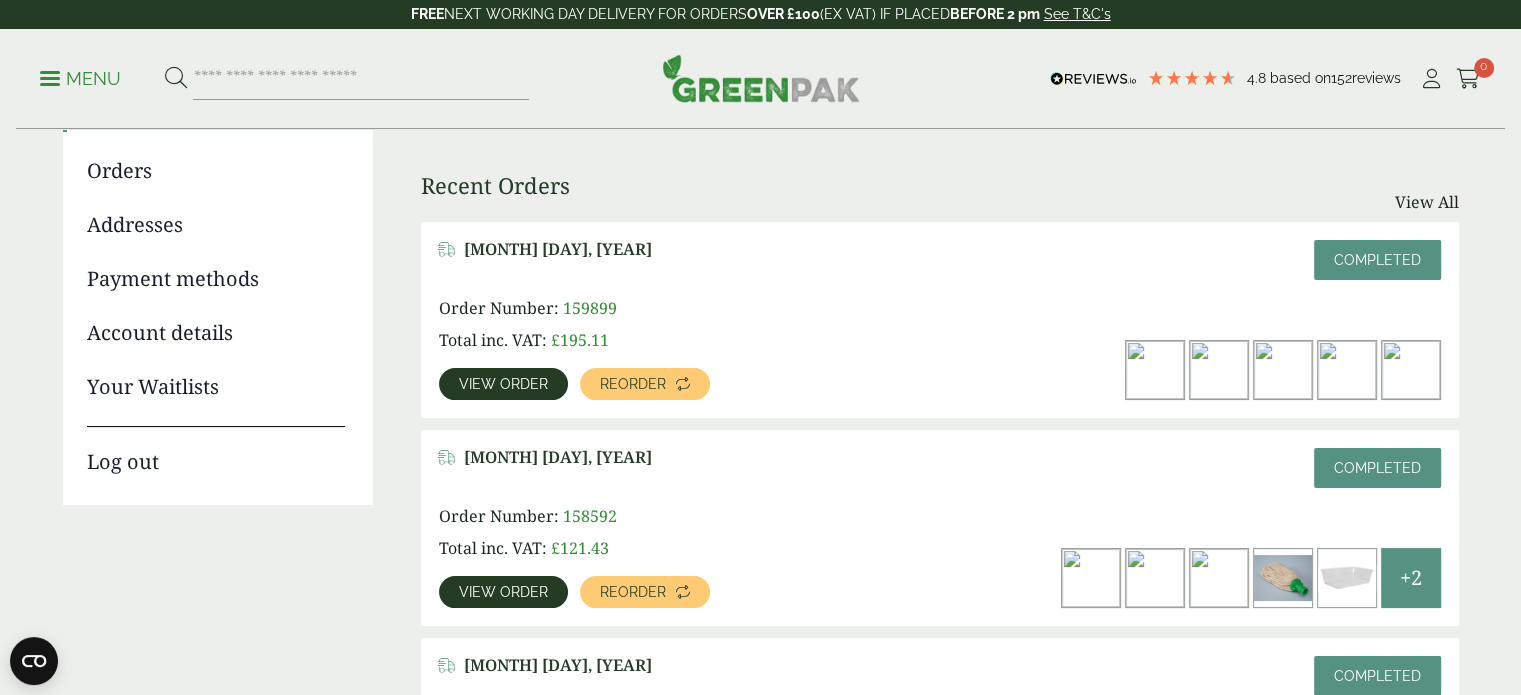 click on "View order" at bounding box center (503, 384) 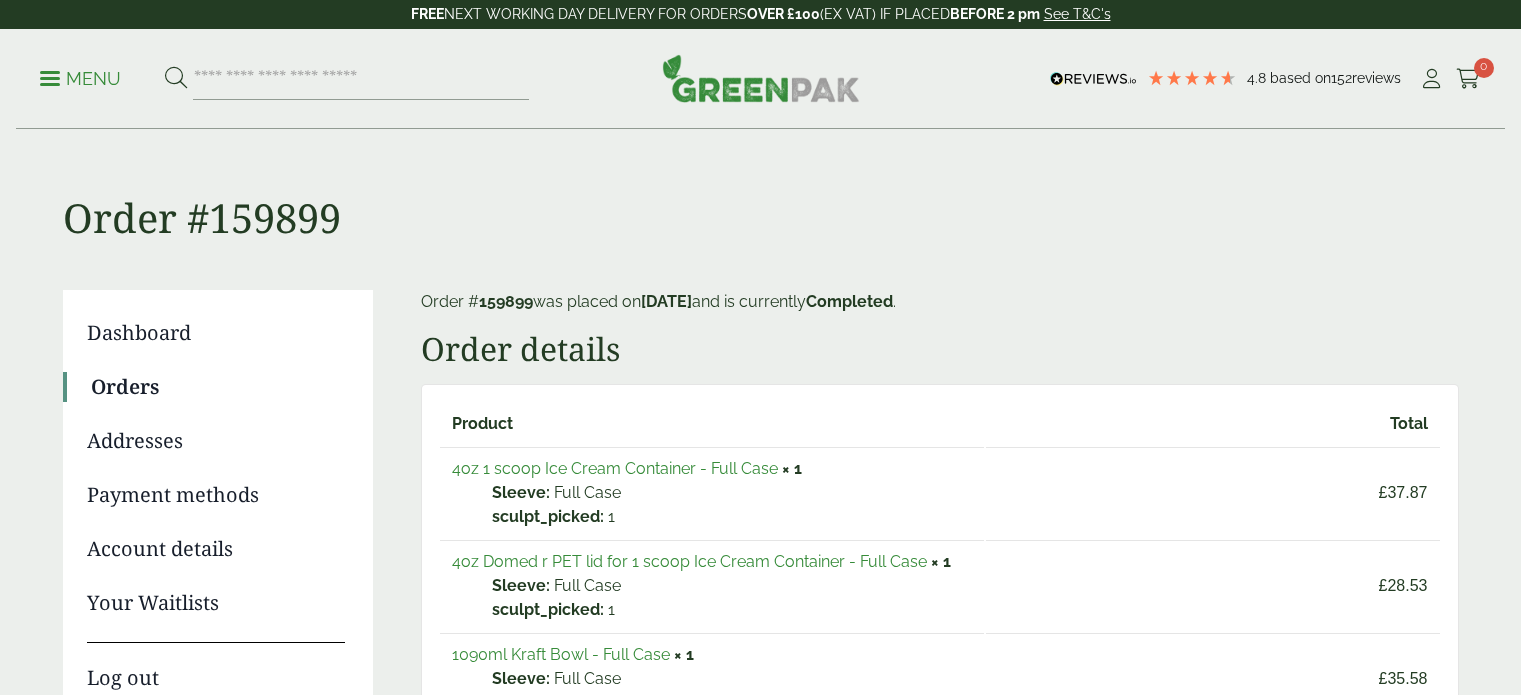 scroll, scrollTop: 0, scrollLeft: 0, axis: both 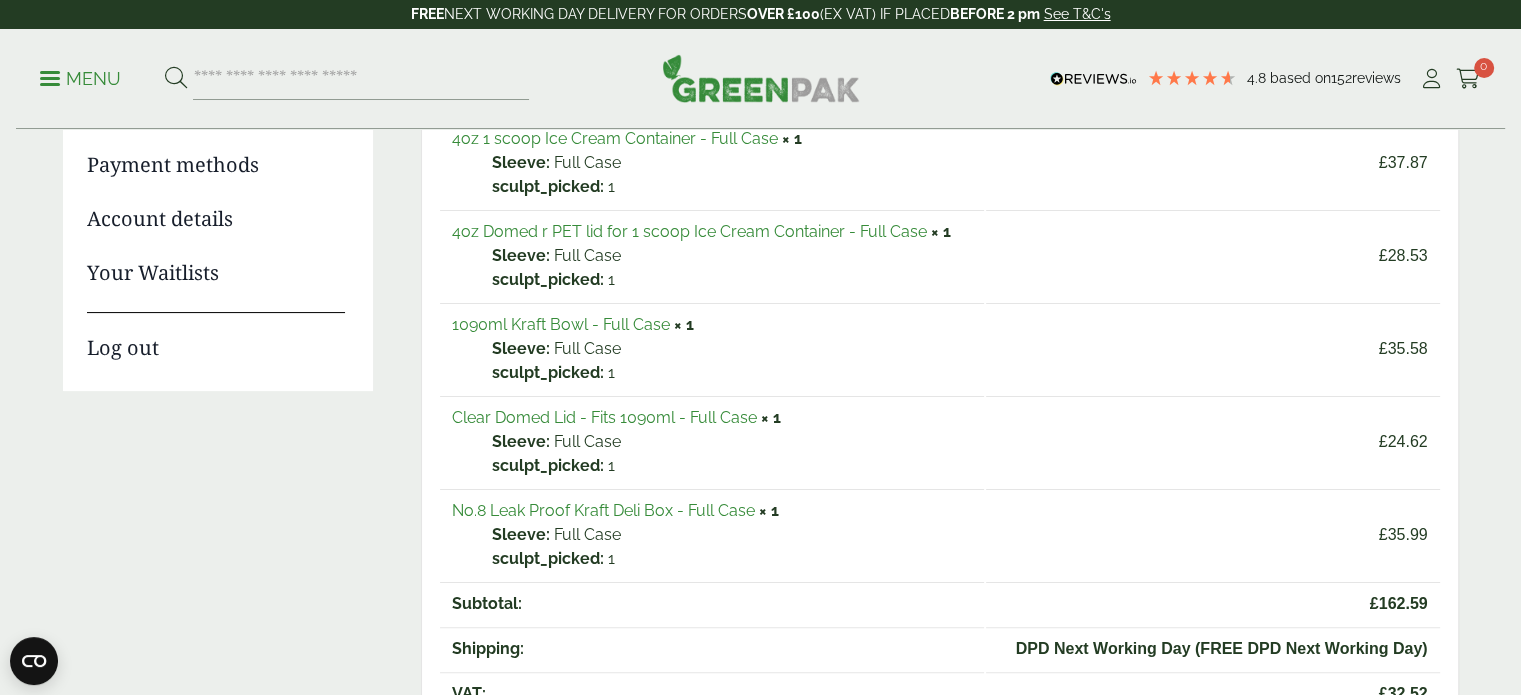 click on "1090ml Kraft Bowl - Full Case" at bounding box center (561, 324) 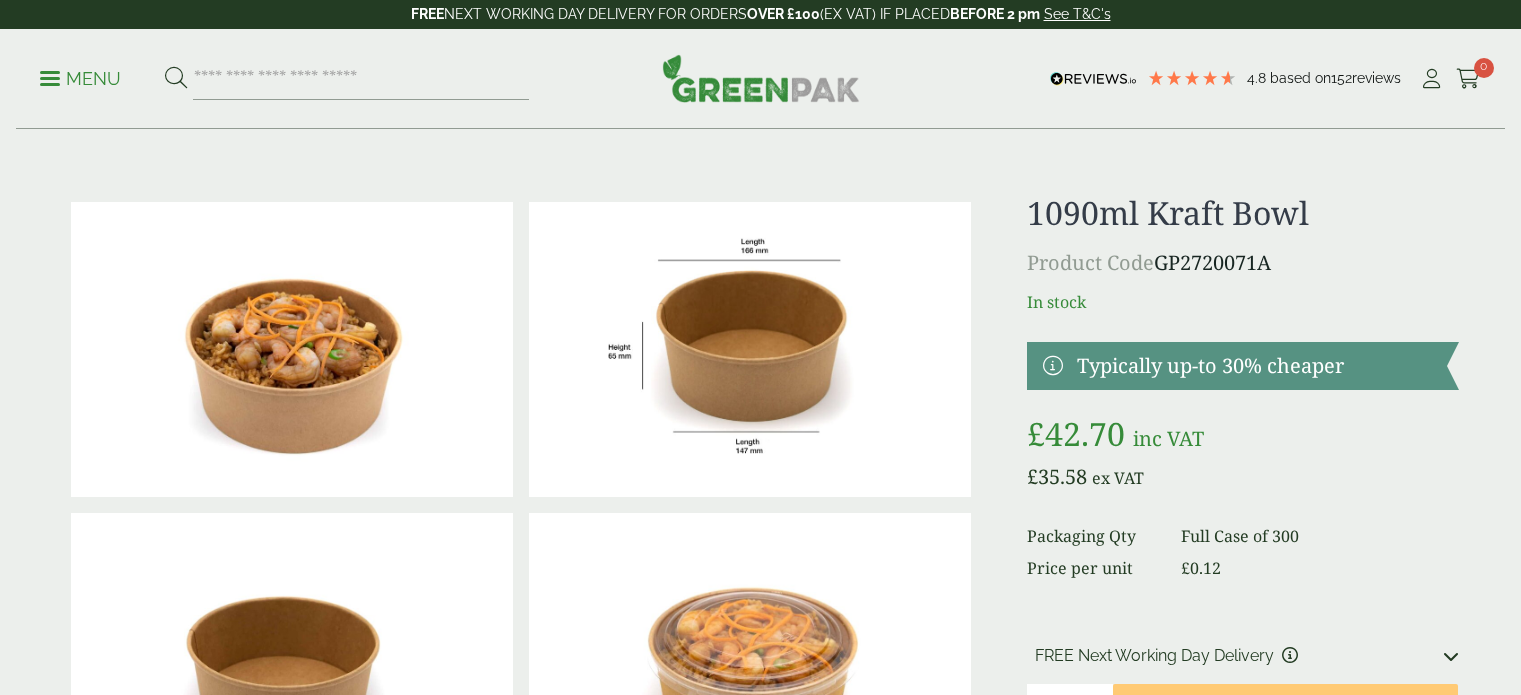 scroll, scrollTop: 0, scrollLeft: 0, axis: both 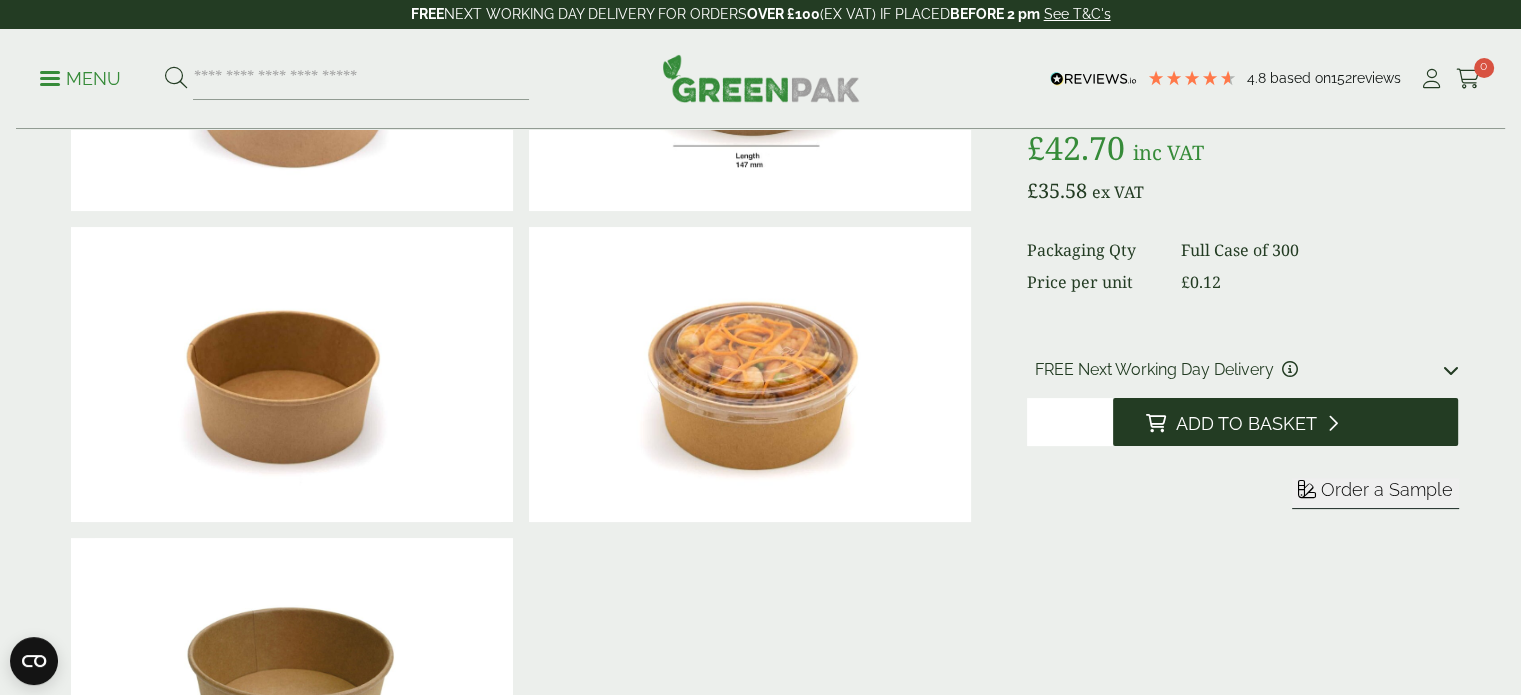 click at bounding box center [1155, 423] 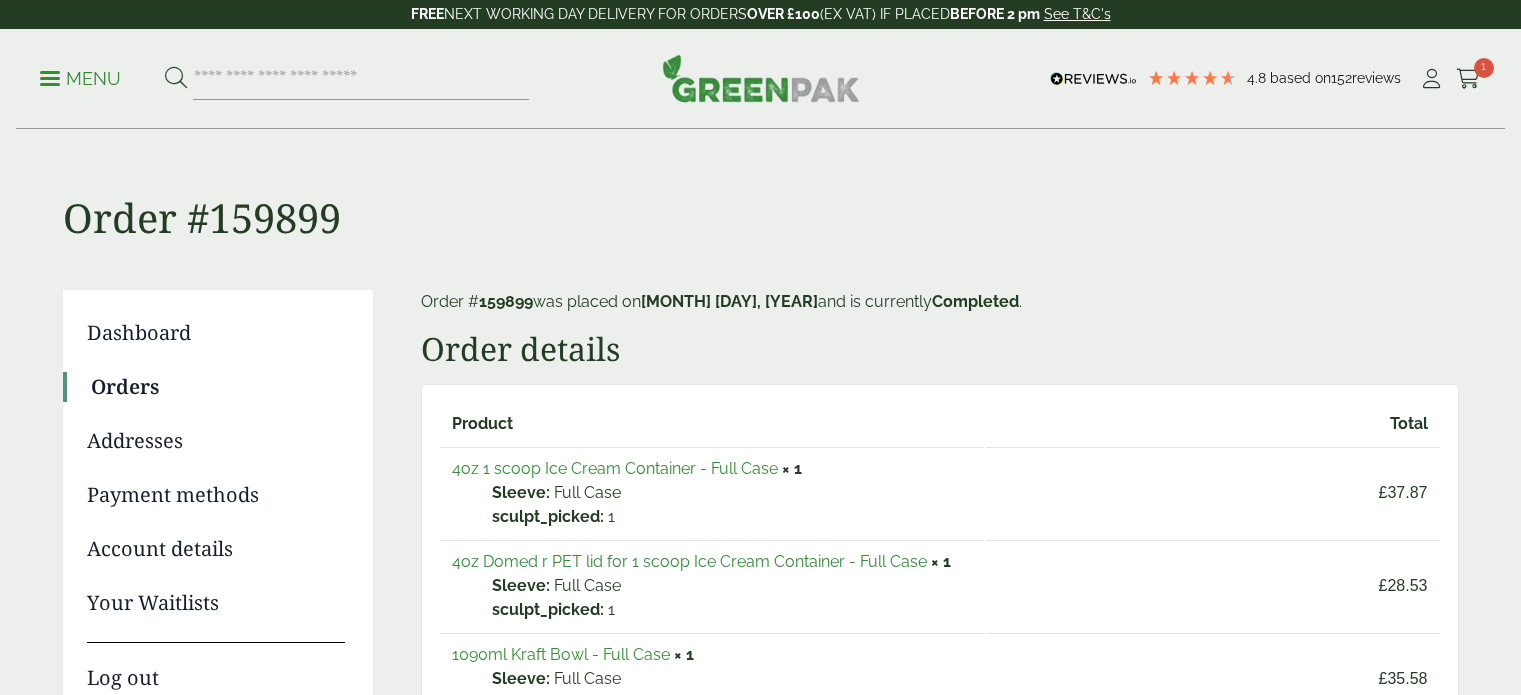 scroll, scrollTop: 327, scrollLeft: 0, axis: vertical 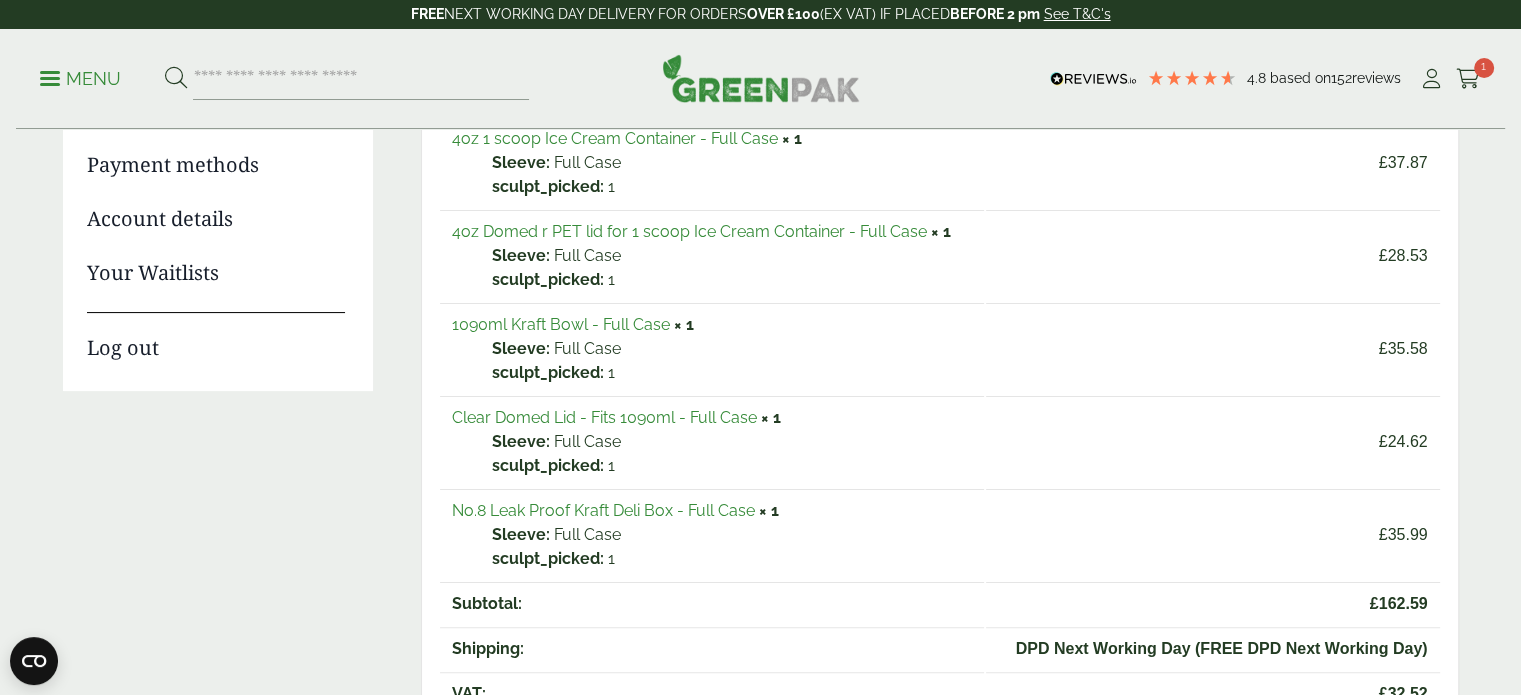 click on "Clear Domed Lid - Fits 1090ml - Full Case" at bounding box center [604, 417] 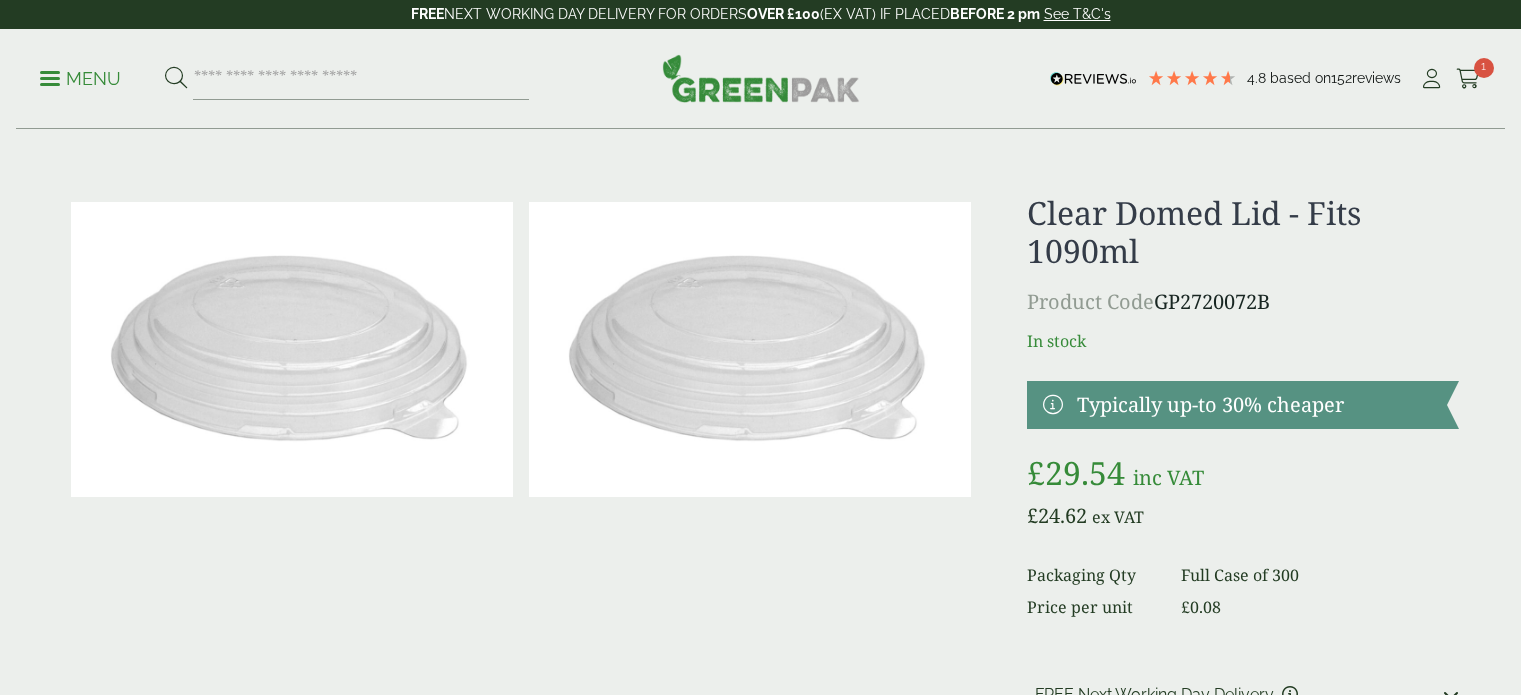 scroll, scrollTop: 0, scrollLeft: 0, axis: both 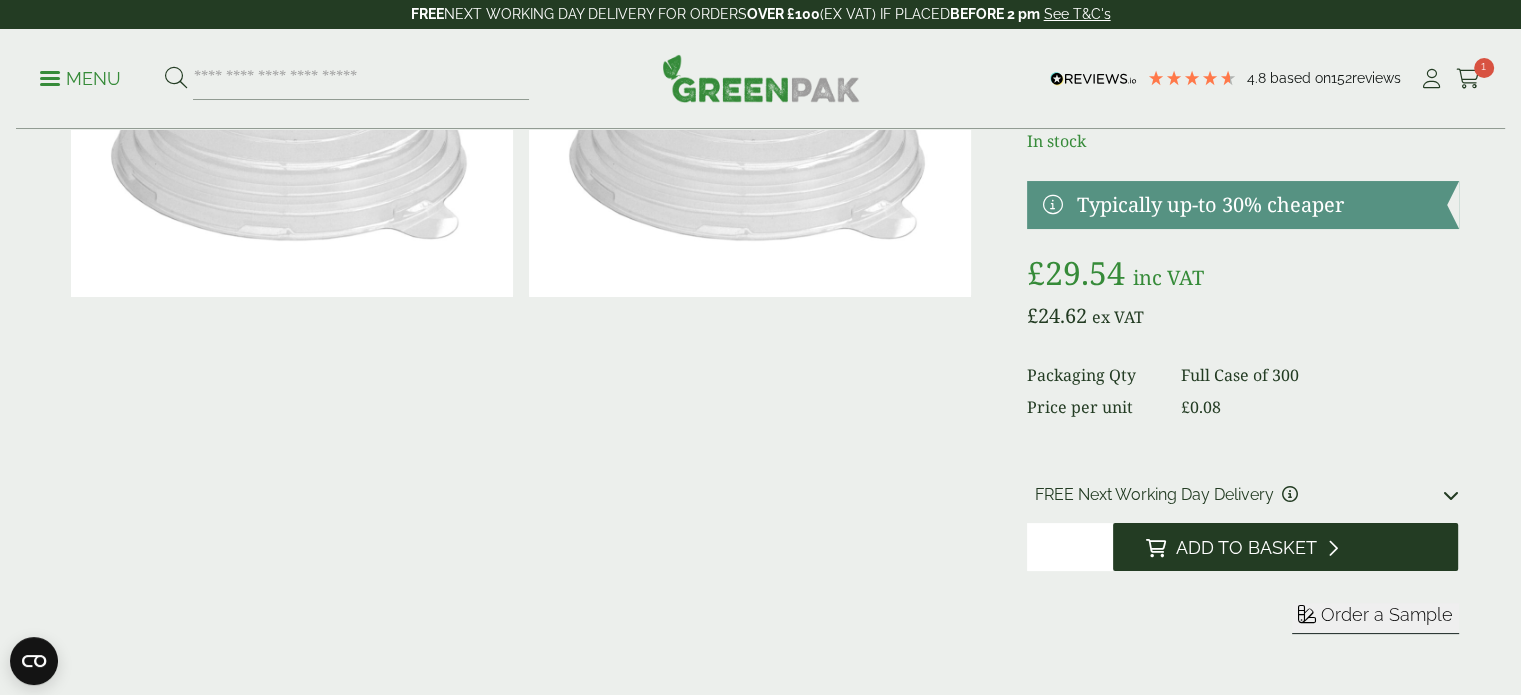 click on "Add to Basket" at bounding box center (1245, 548) 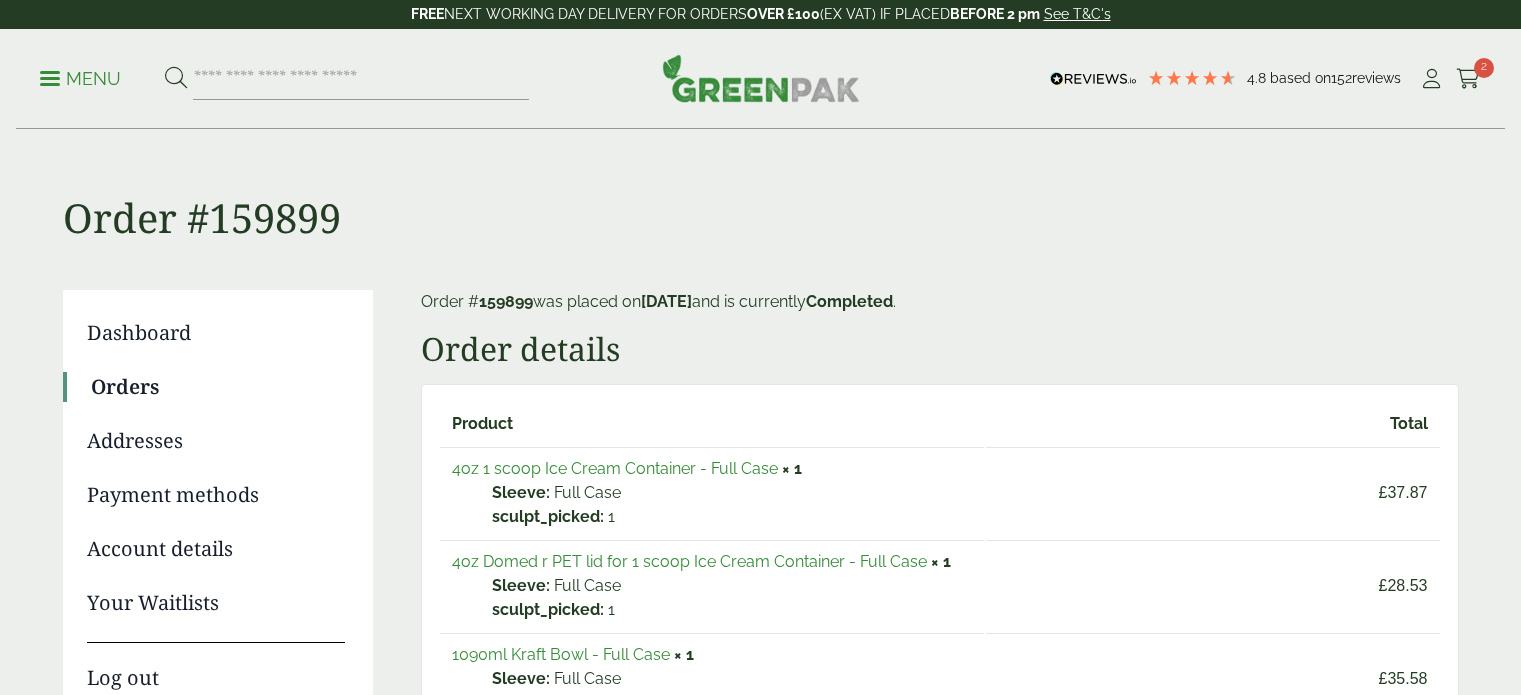 scroll, scrollTop: 326, scrollLeft: 0, axis: vertical 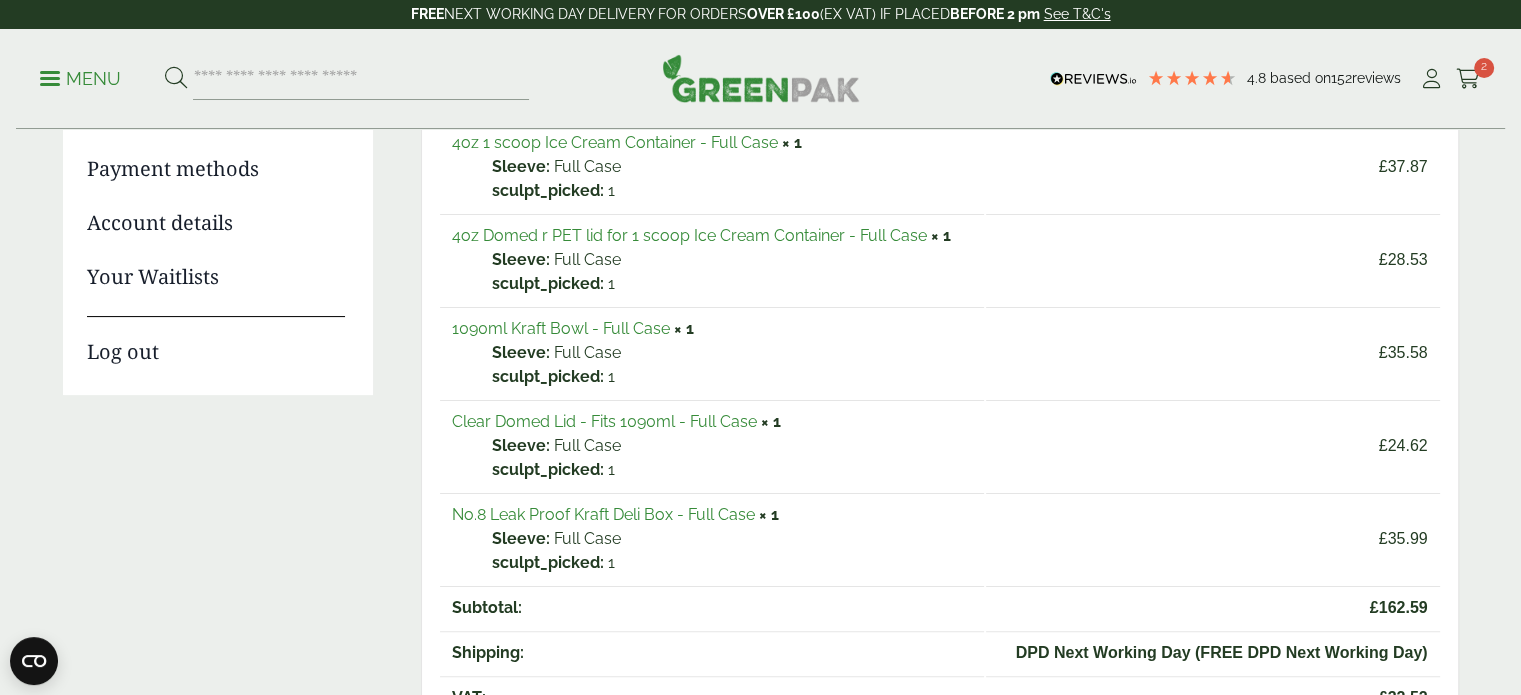 click on "No.8 Leak Proof Kraft Deli Box - Full Case" at bounding box center (603, 514) 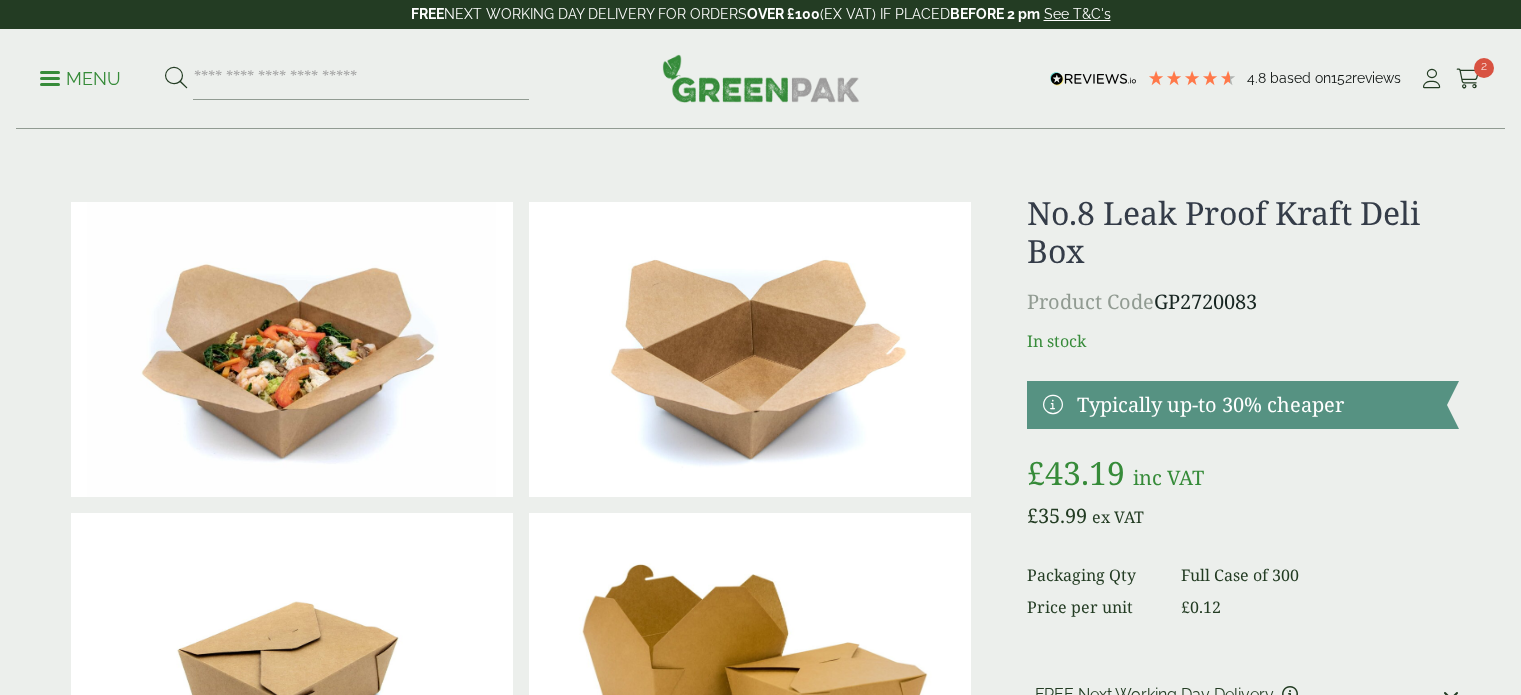 scroll, scrollTop: 0, scrollLeft: 0, axis: both 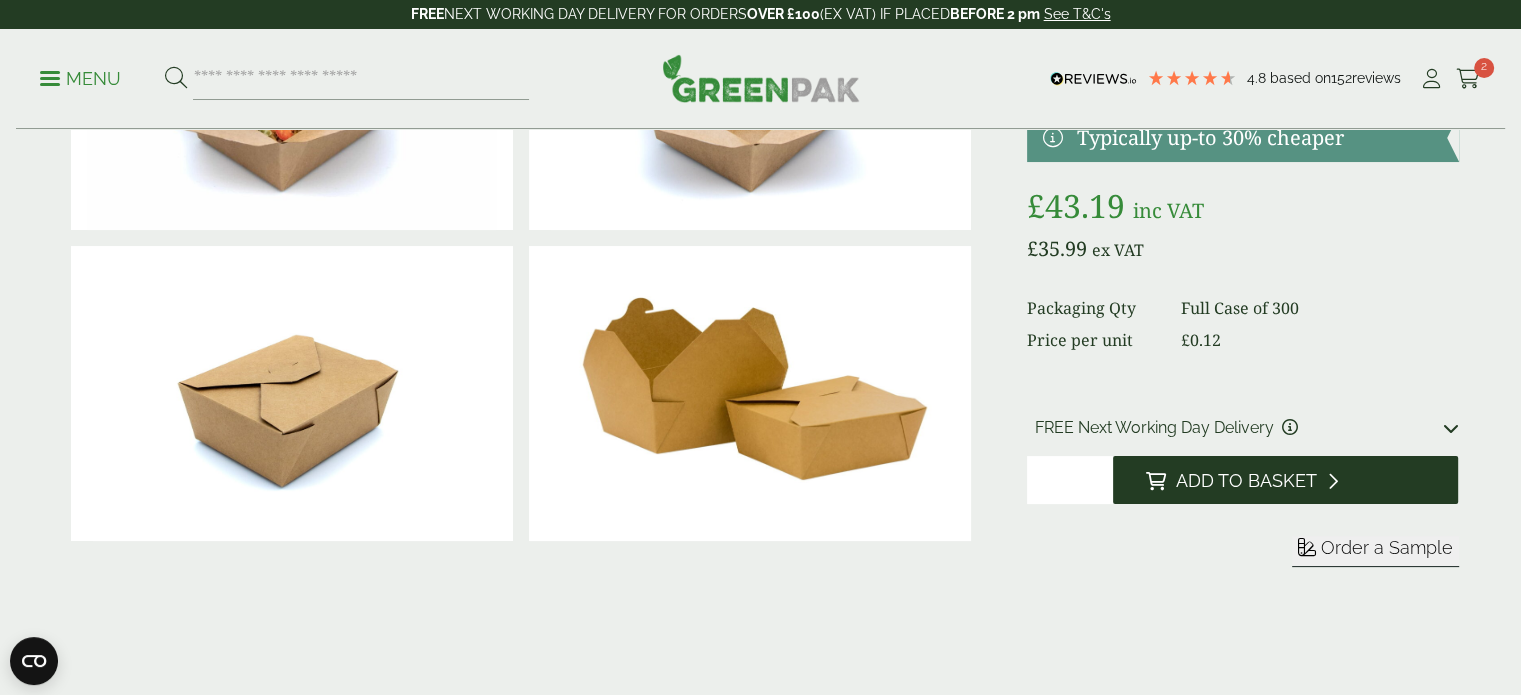 click on "Add to Basket" at bounding box center [1285, 480] 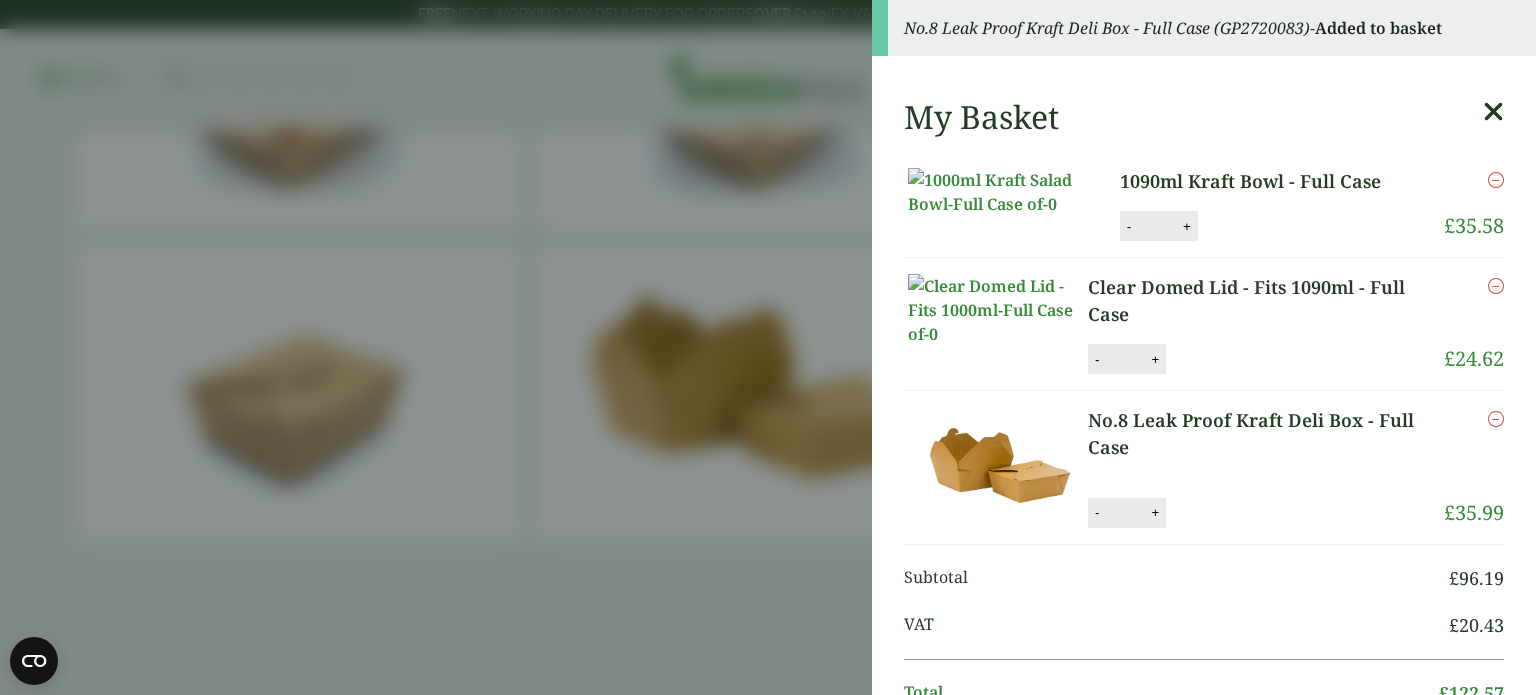 click on "No.8 Leak Proof Kraft Deli Box - Full Case (GP2720083)  -  Added to basket
My Basket
1090ml Kraft Bowl - Full Case
1090ml Kraft Bowl - Full Case quantity
- * +
Update
Remove
£ 35.58 -" at bounding box center [768, 347] 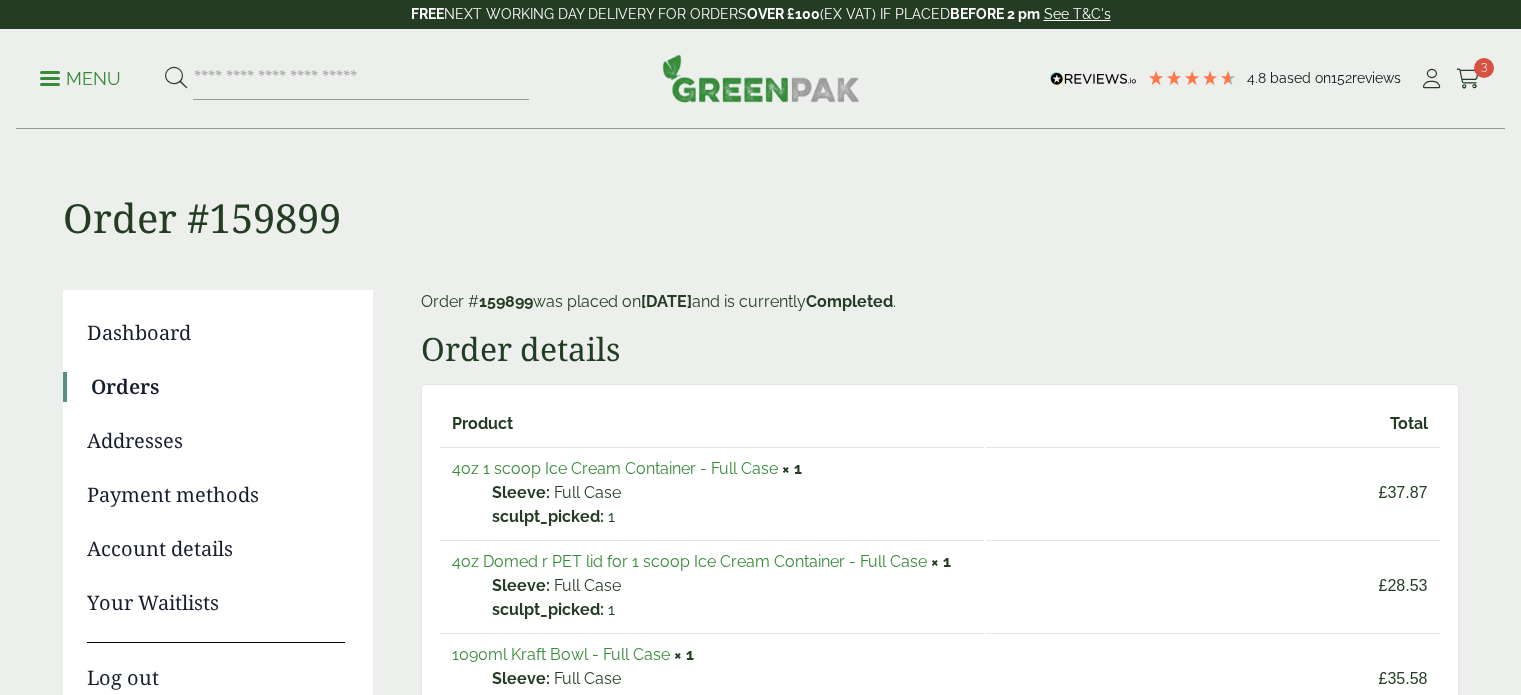 scroll, scrollTop: 216, scrollLeft: 0, axis: vertical 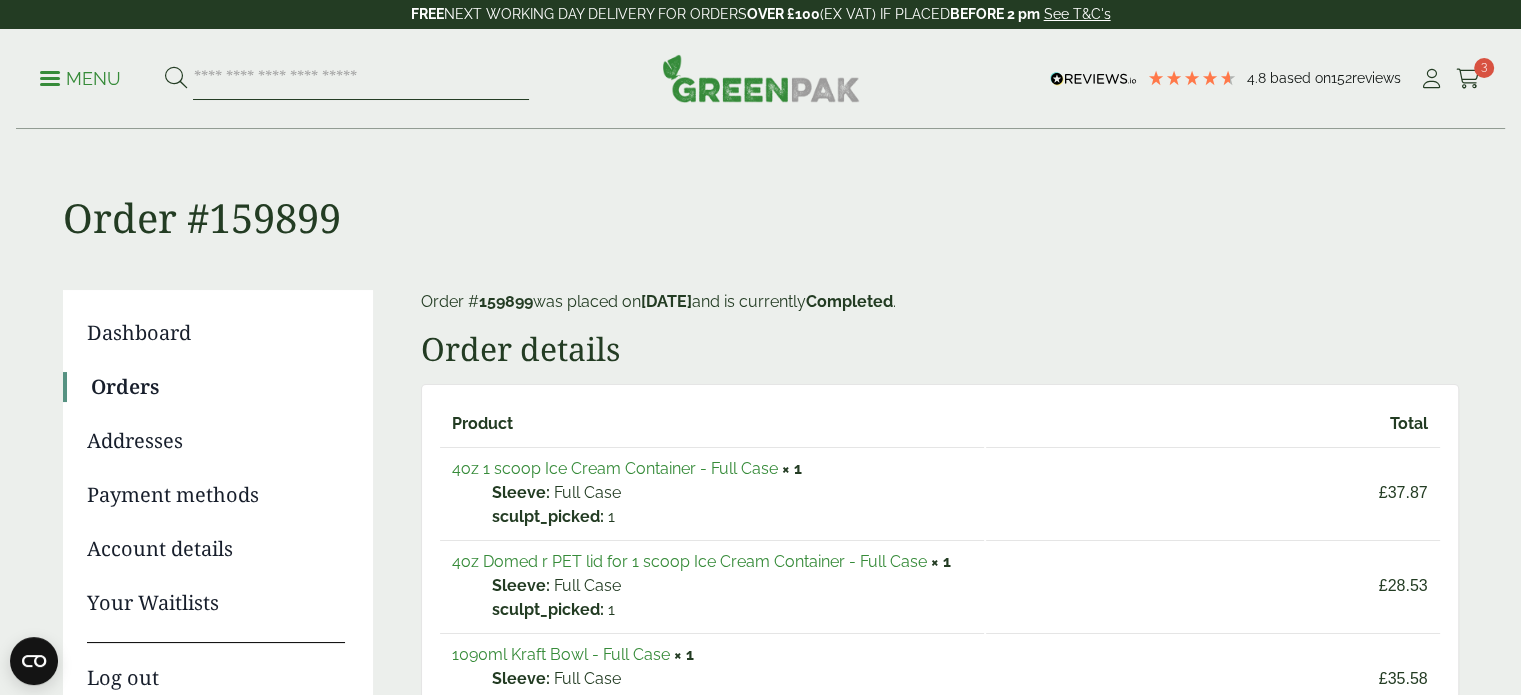 click at bounding box center [361, 79] 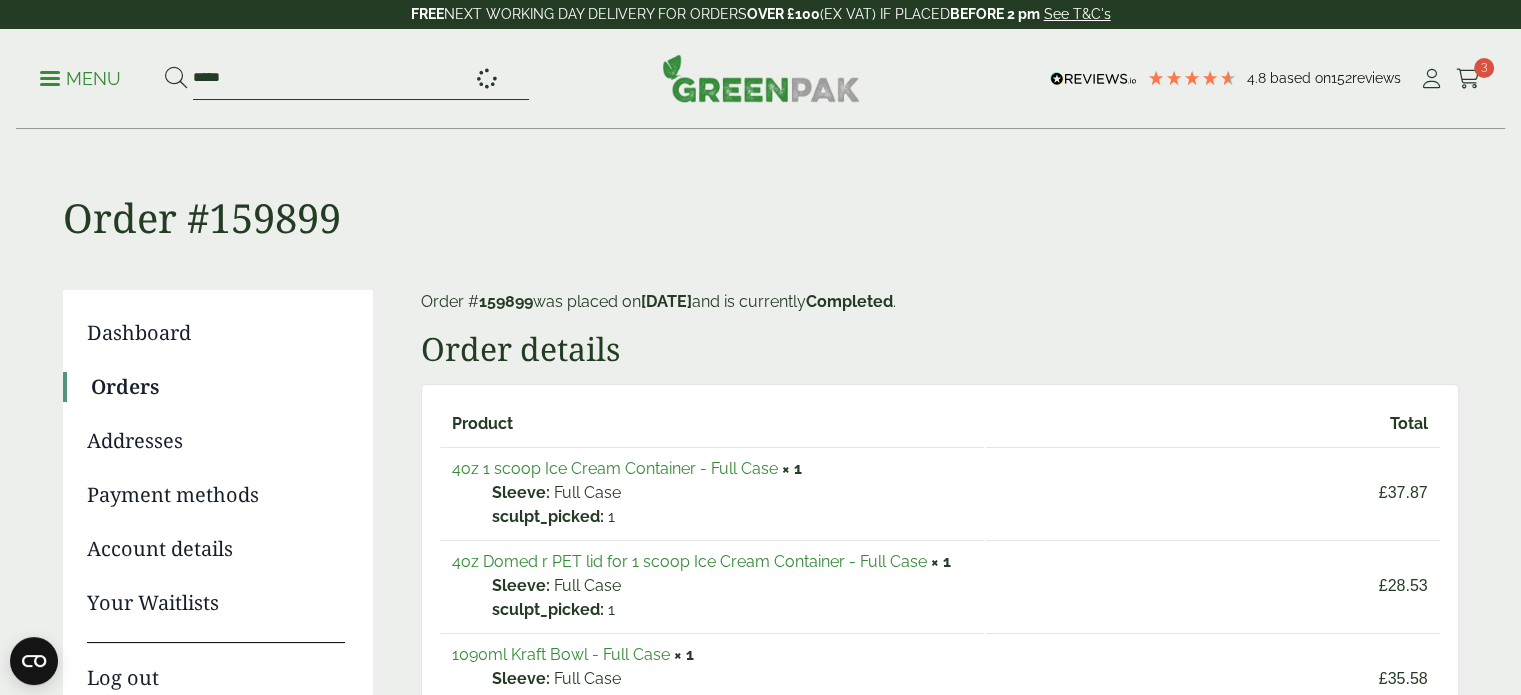 type on "*****" 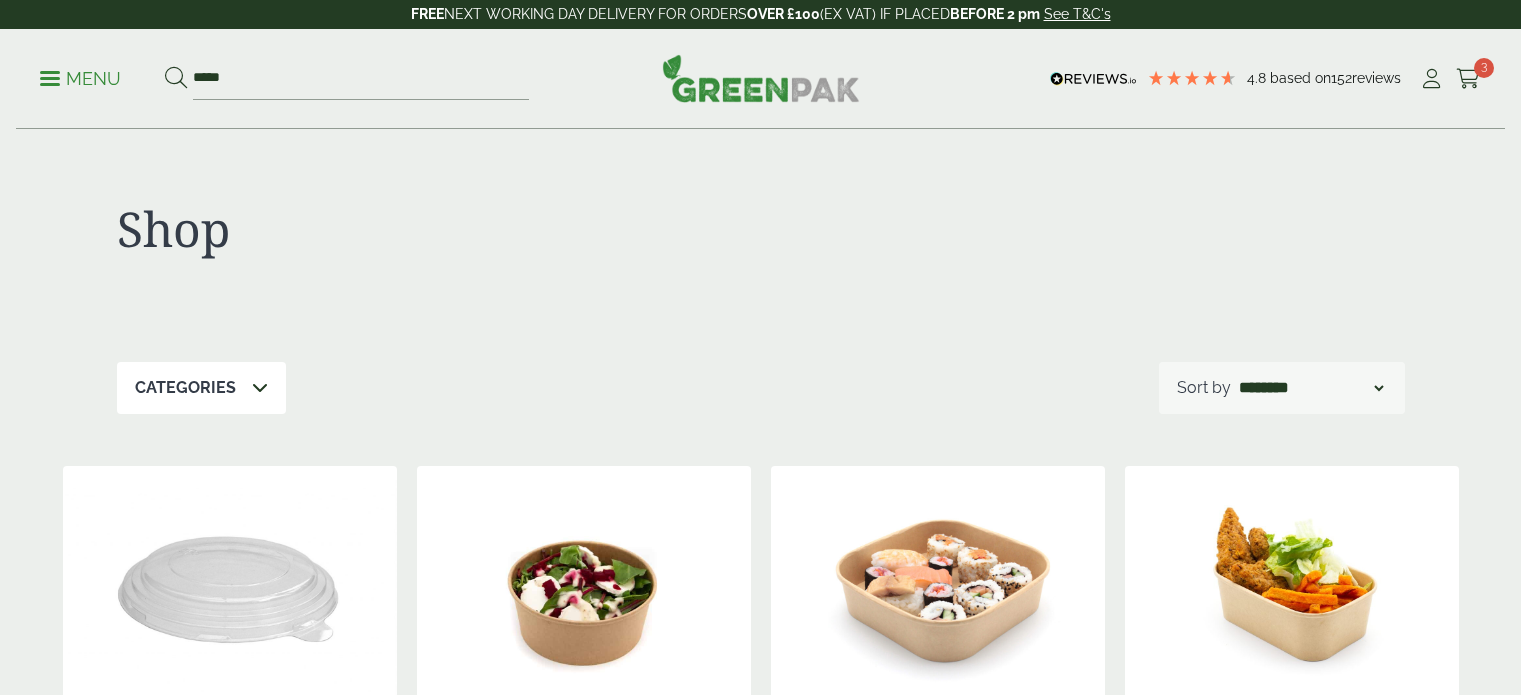 scroll, scrollTop: 0, scrollLeft: 0, axis: both 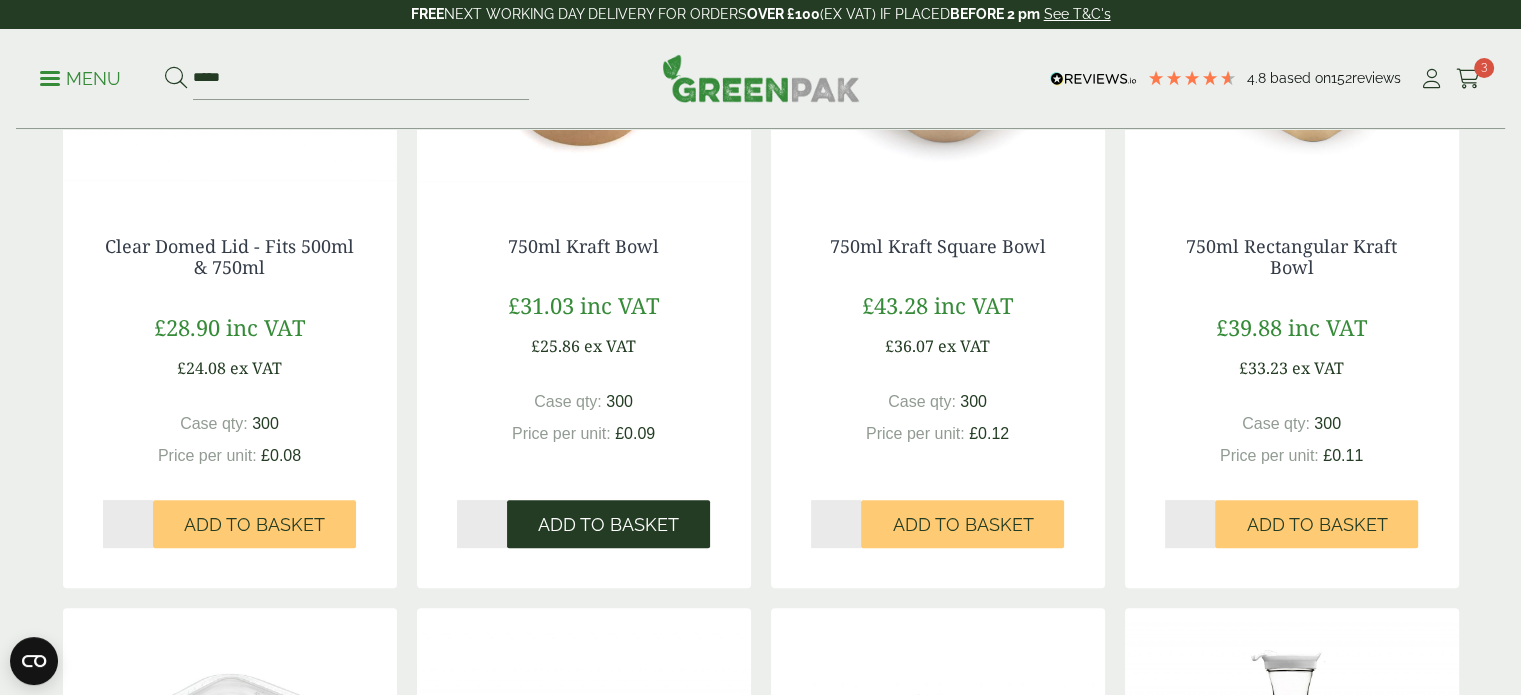 click on "Add to Basket" at bounding box center (608, 525) 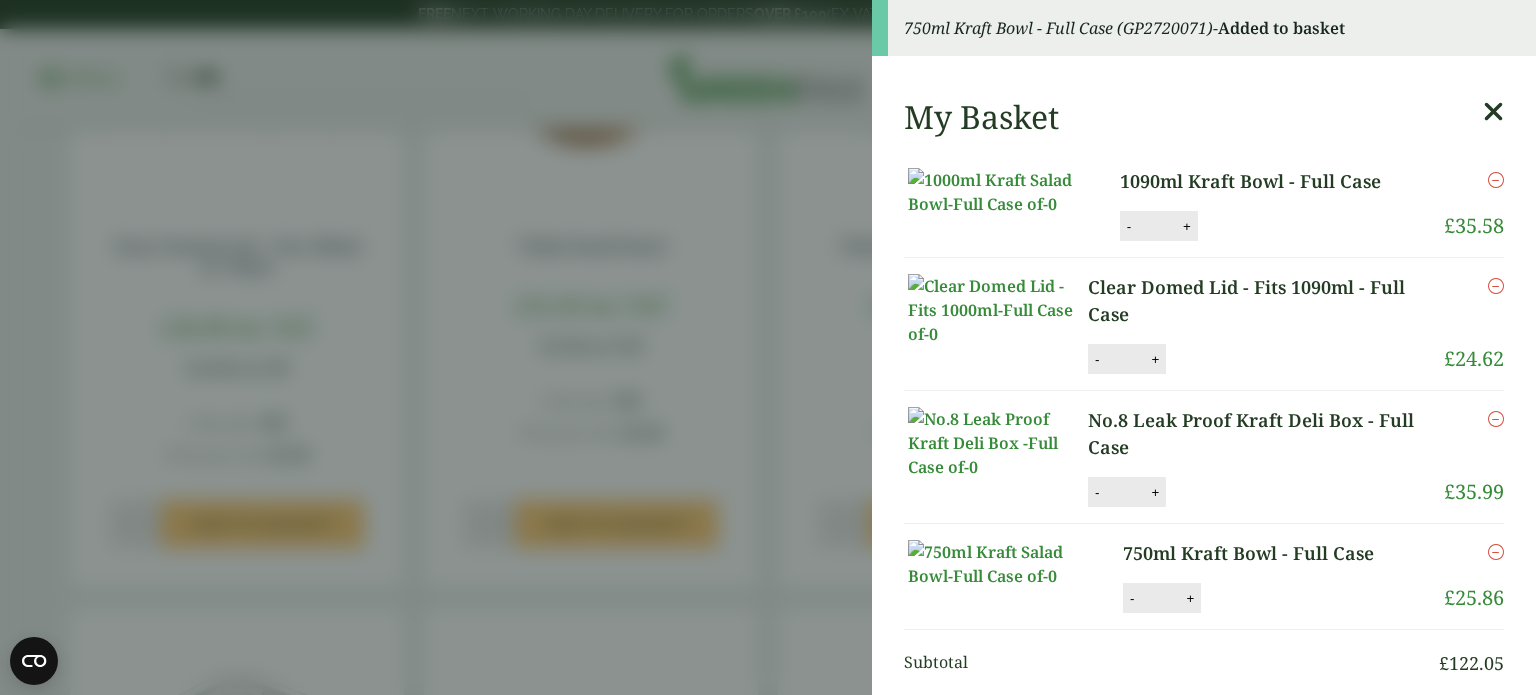 click on "750ml Kraft Bowl - Full Case (GP2720071)  -  Added to basket
My Basket
1090ml Kraft Bowl - Full Case
1090ml Kraft Bowl - Full Case quantity
- * +
Update
Remove
£" at bounding box center (768, 347) 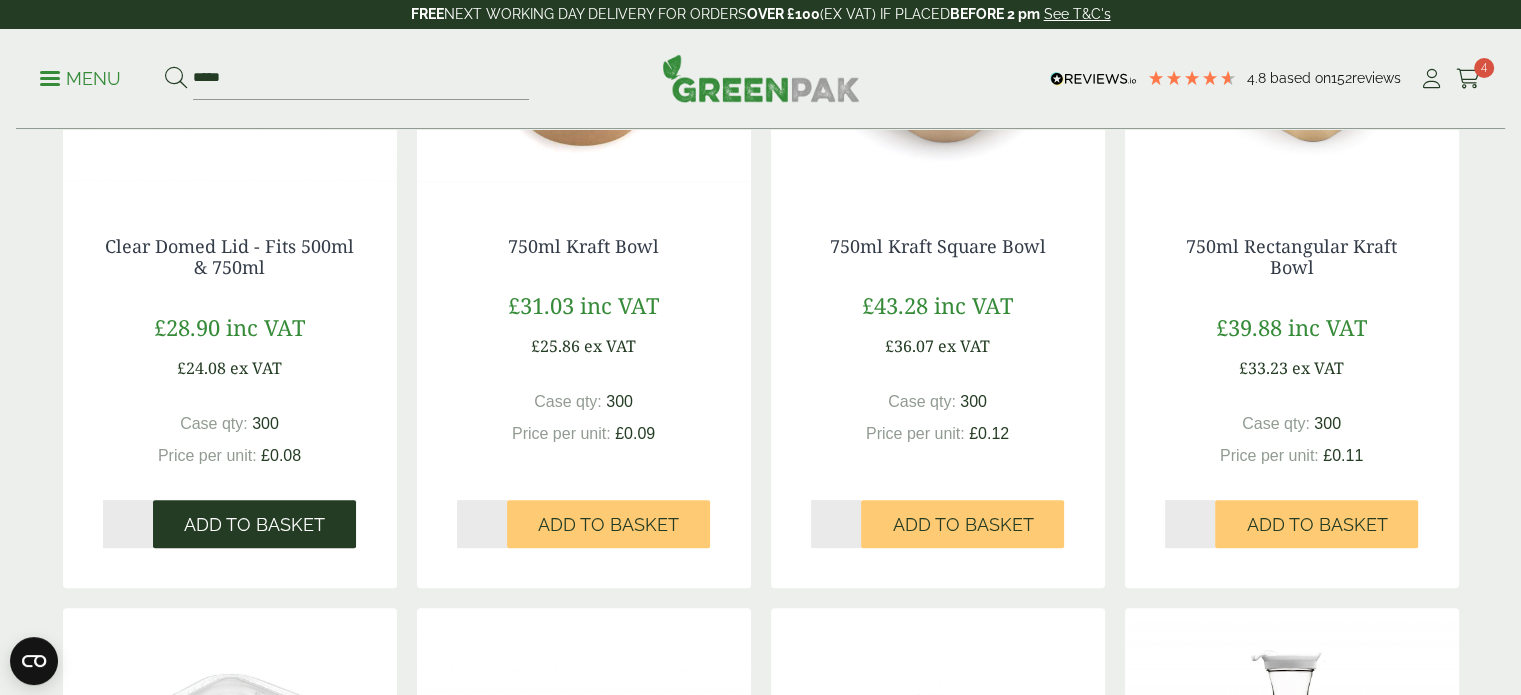 click on "Add to Basket" at bounding box center [254, 525] 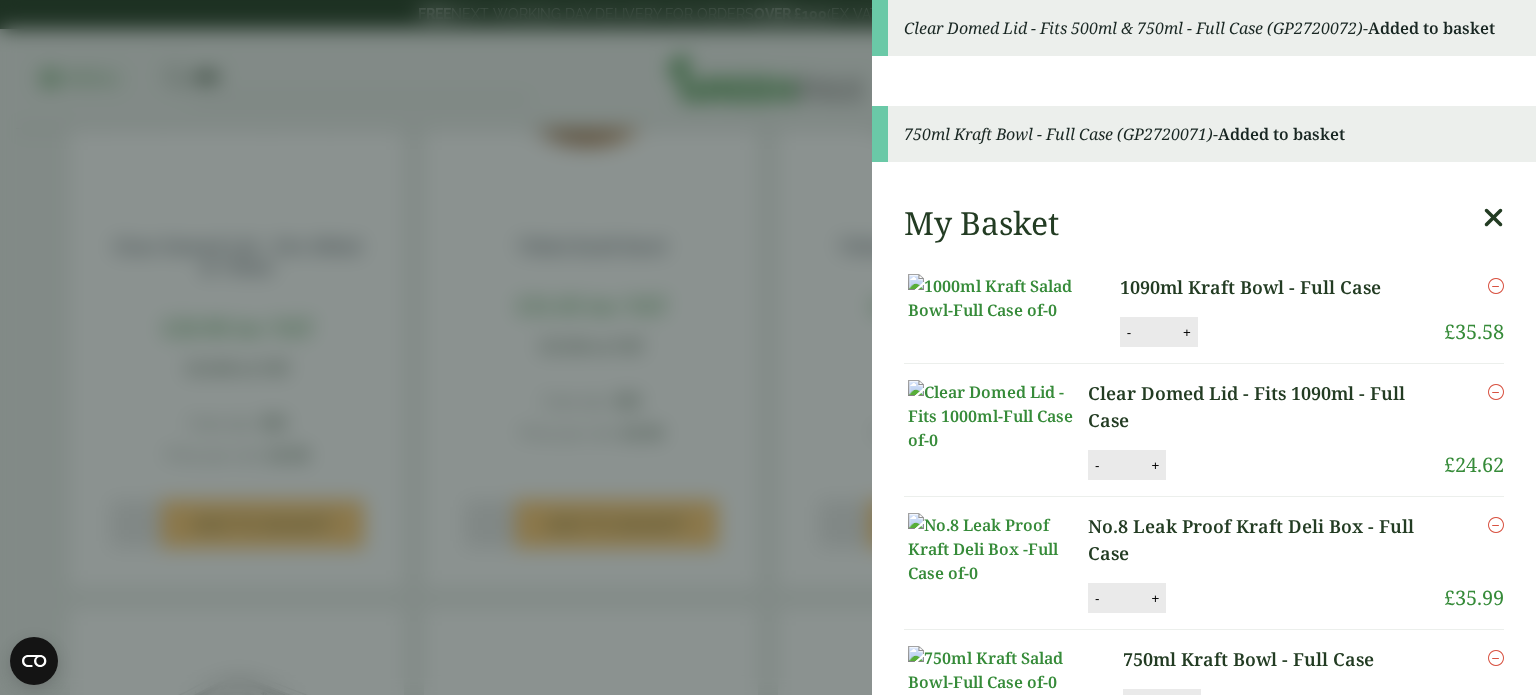 click on "Clear Domed Lid - Fits 500ml & 750ml - Full Case (GP2720072)  -  Added to basket 750ml Kraft Bowl - Full Case (GP2720071)  -  Added to basket
My Basket
1090ml Kraft Bowl - Full Case
1090ml Kraft Bowl - Full Case quantity
- * +
Update" at bounding box center [768, 347] 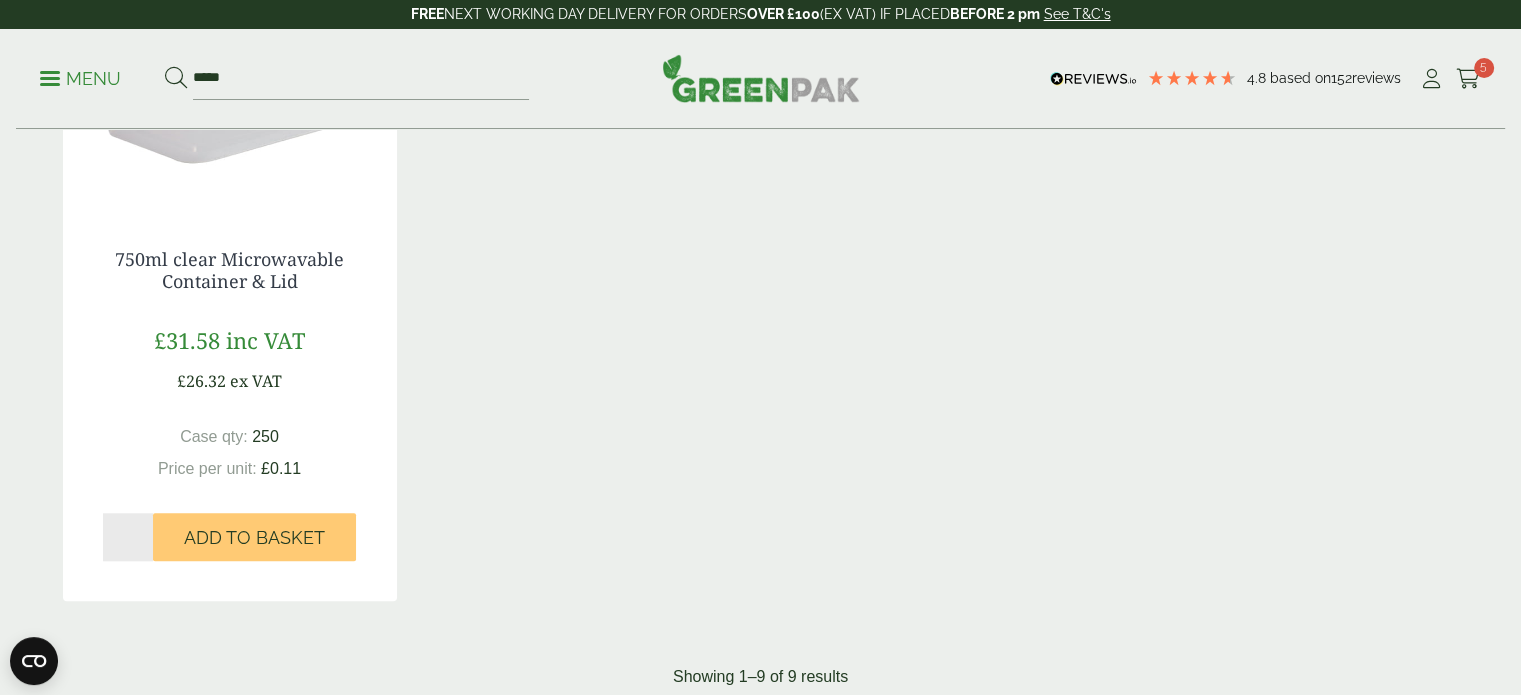 scroll, scrollTop: 1832, scrollLeft: 0, axis: vertical 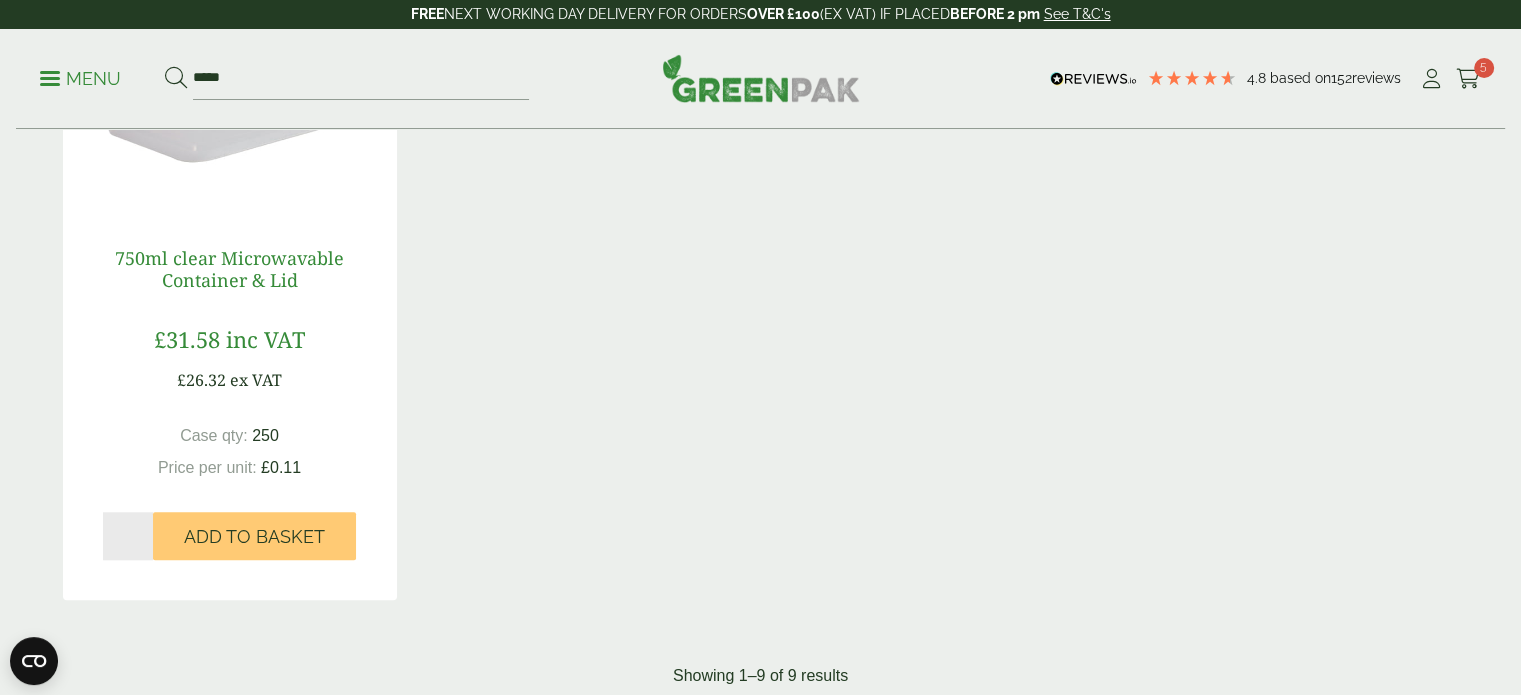 click on "750ml clear Microwavable Container & Lid" at bounding box center (229, 269) 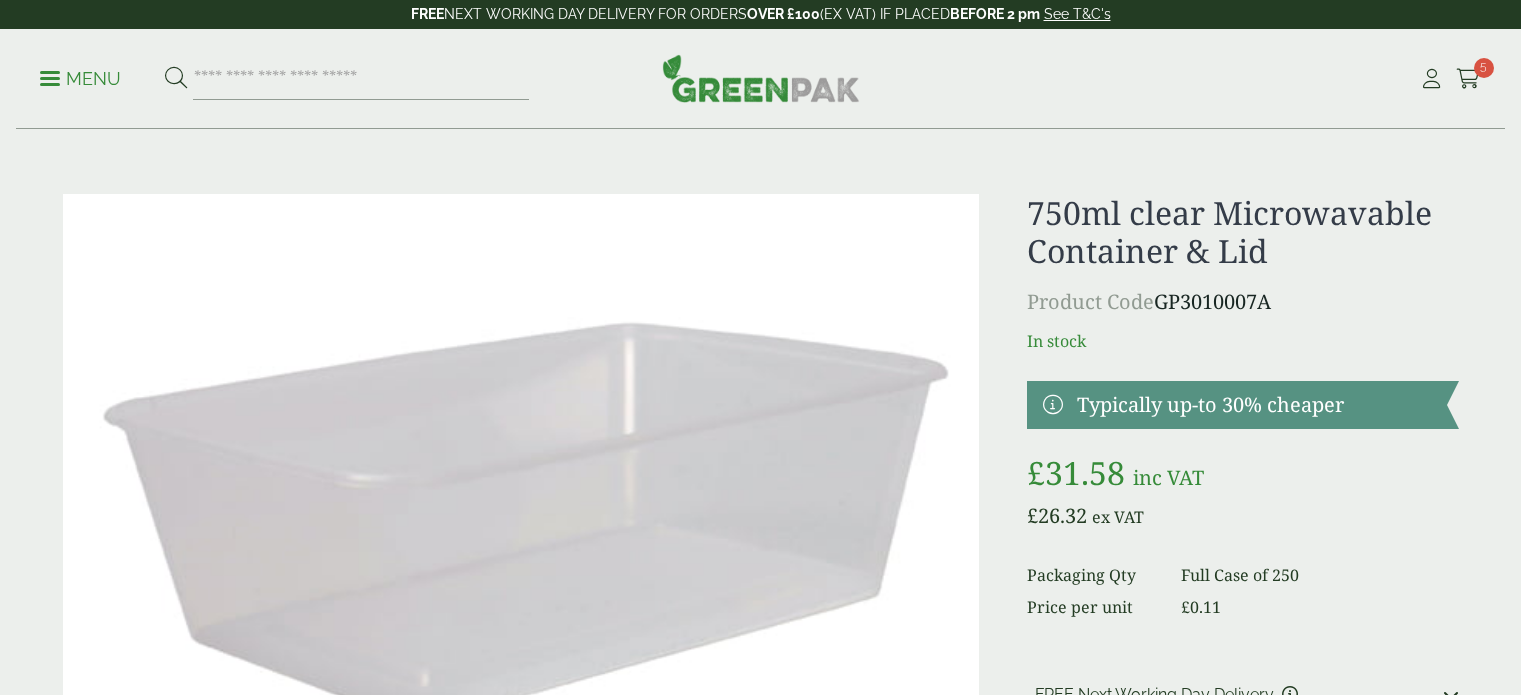 scroll, scrollTop: 360, scrollLeft: 0, axis: vertical 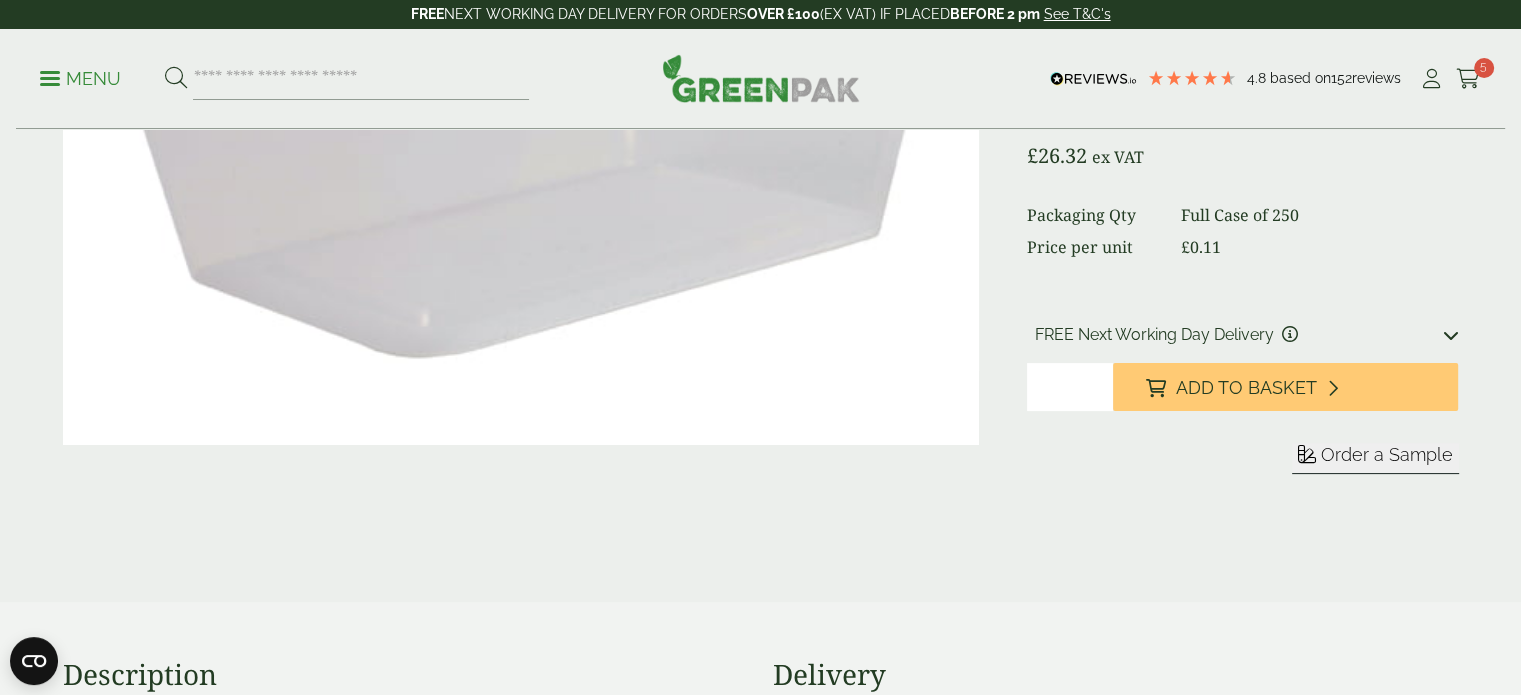 click on "Order a Sample" at bounding box center [1387, 454] 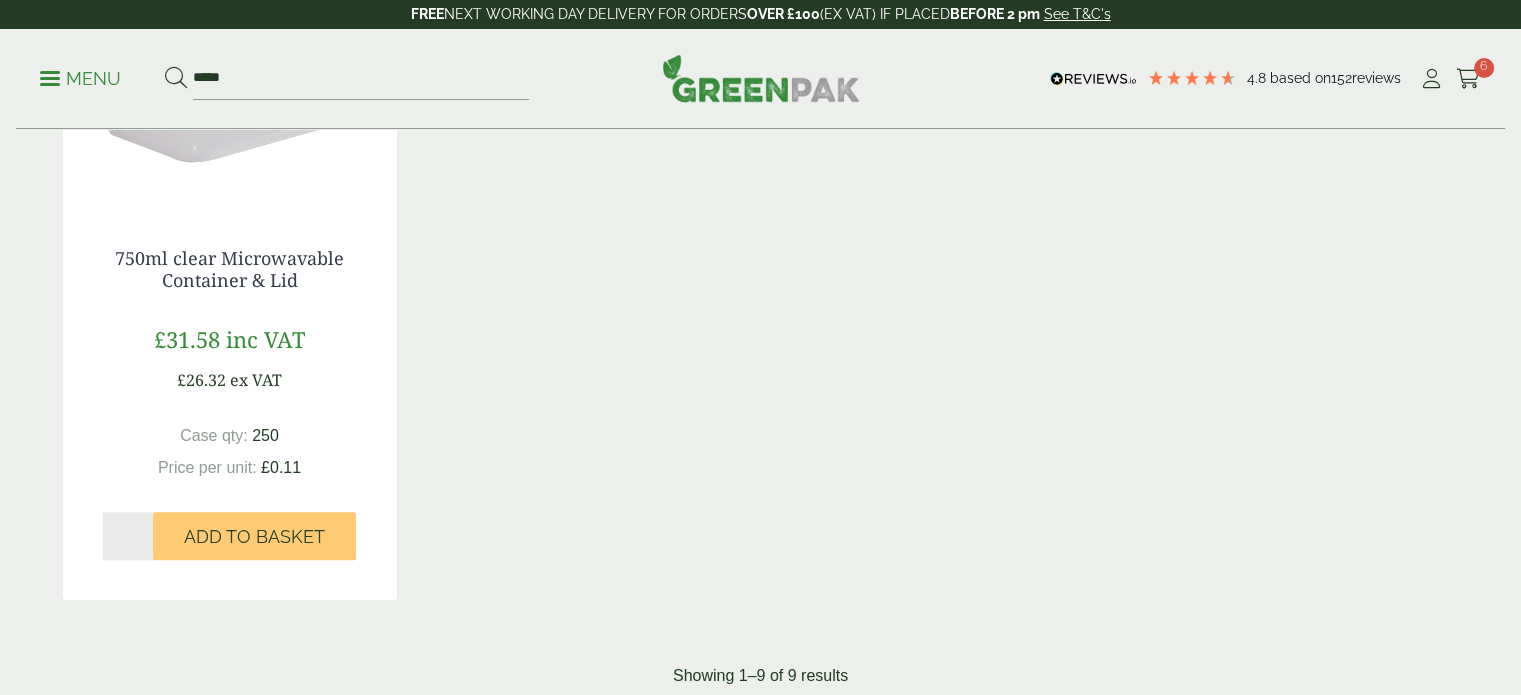 scroll, scrollTop: 1832, scrollLeft: 0, axis: vertical 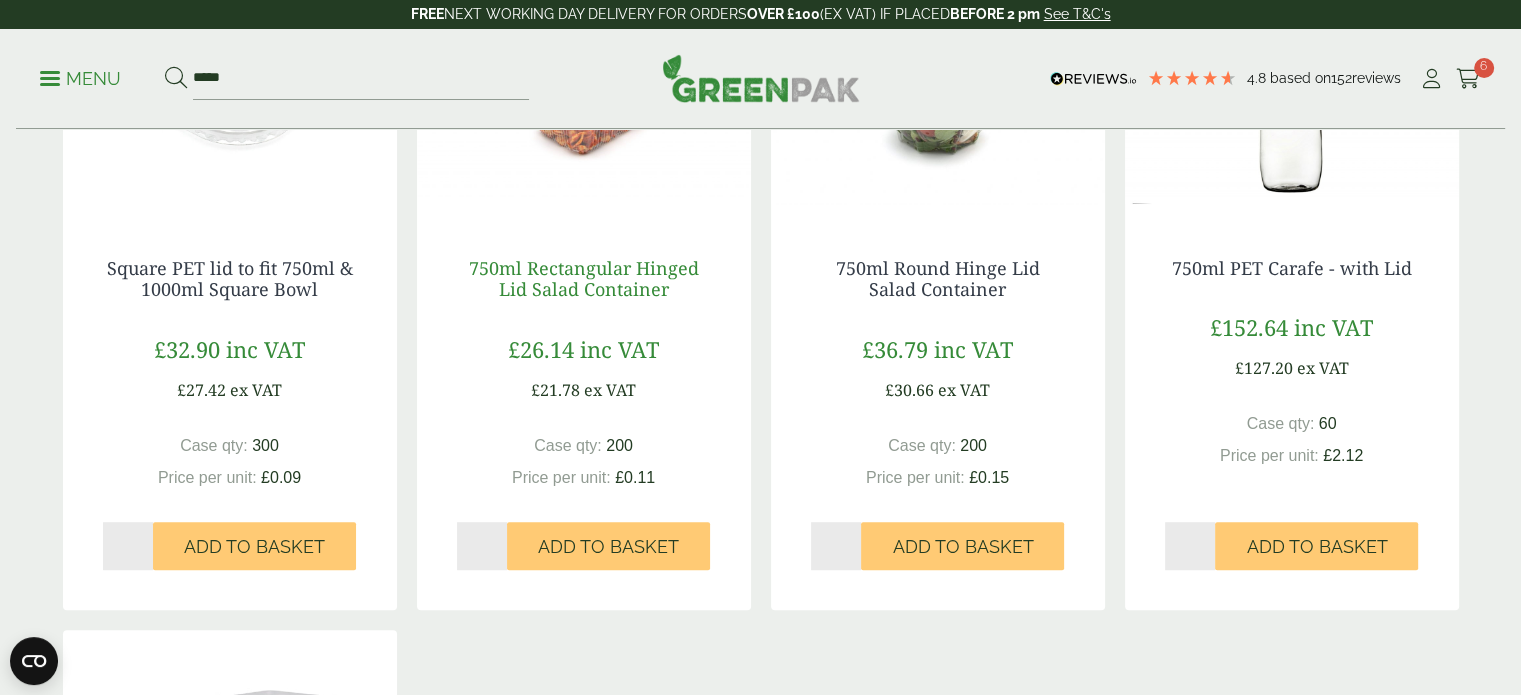 click on "750ml Rectangular Hinged Lid Salad Container" at bounding box center [584, 279] 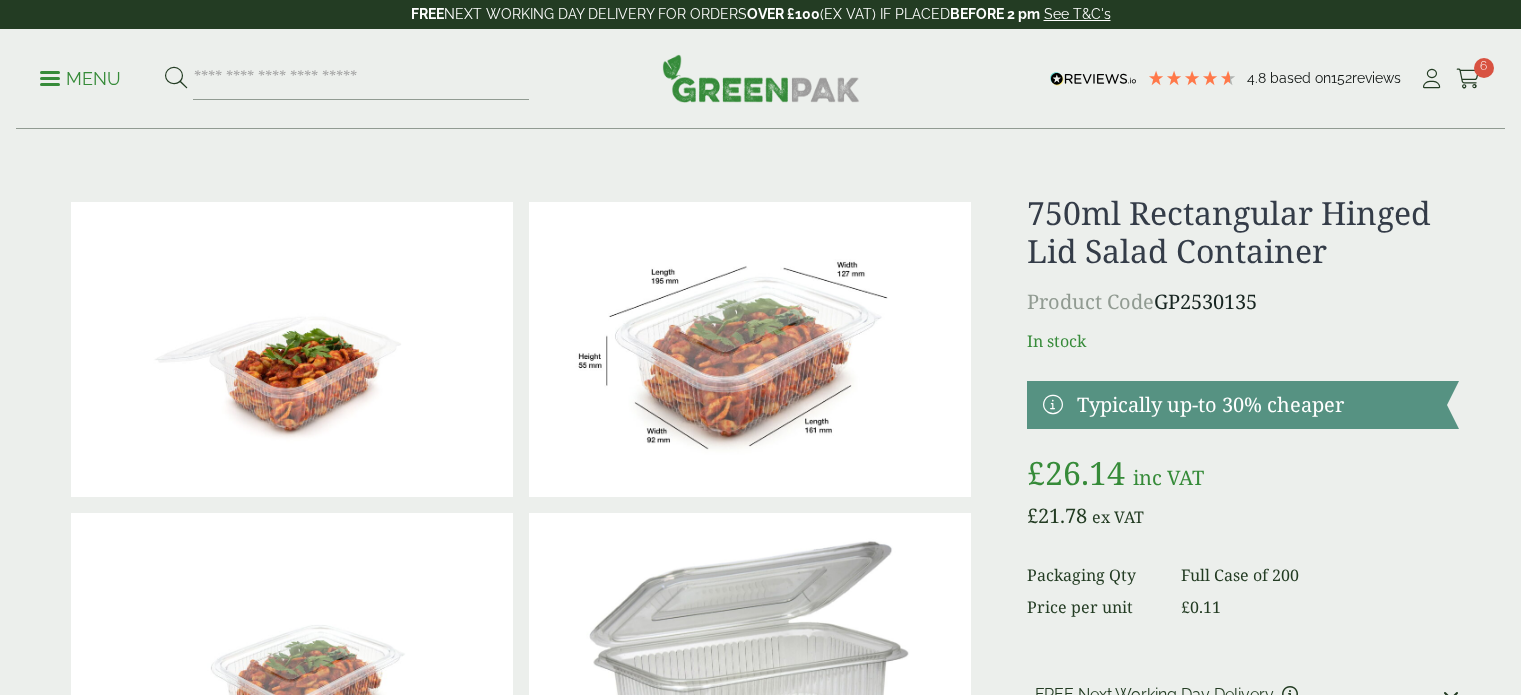 scroll, scrollTop: 416, scrollLeft: 0, axis: vertical 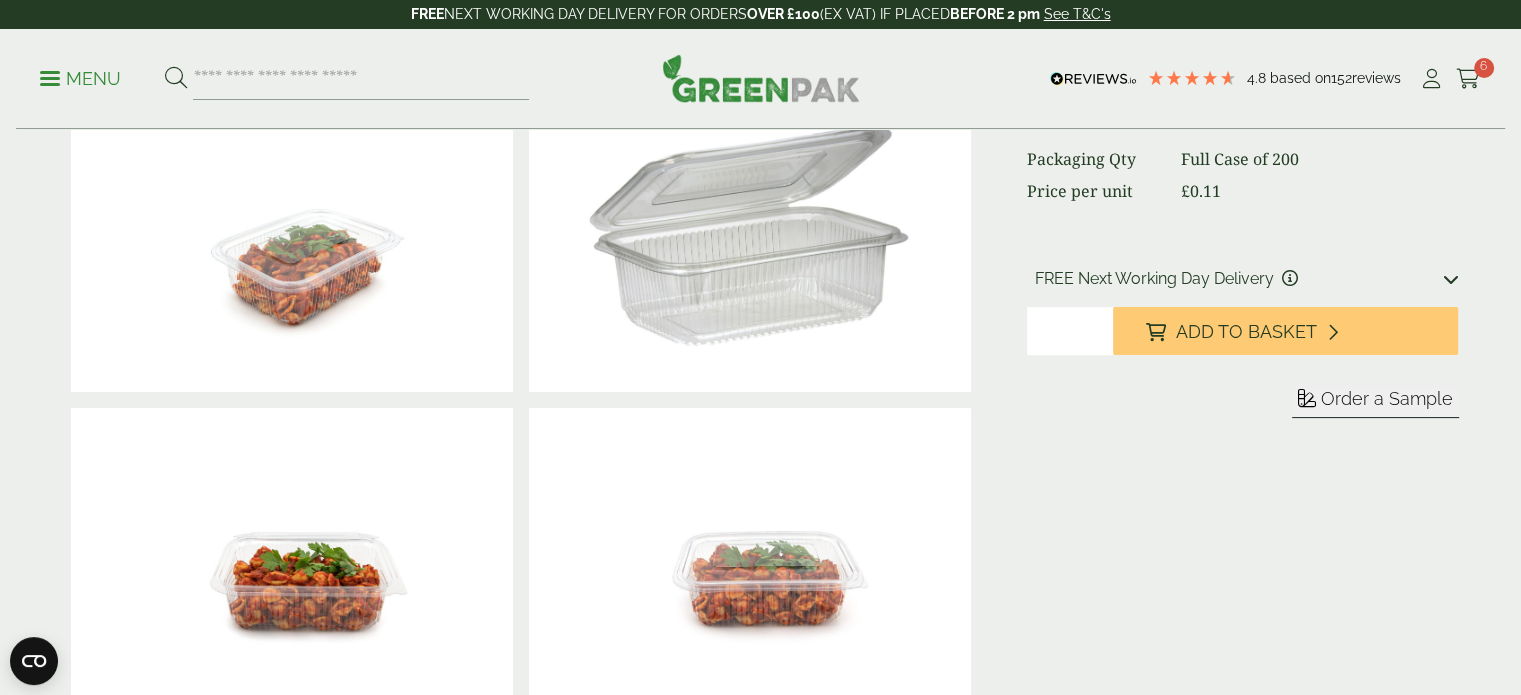 click on "Order a Sample" at bounding box center (1387, 398) 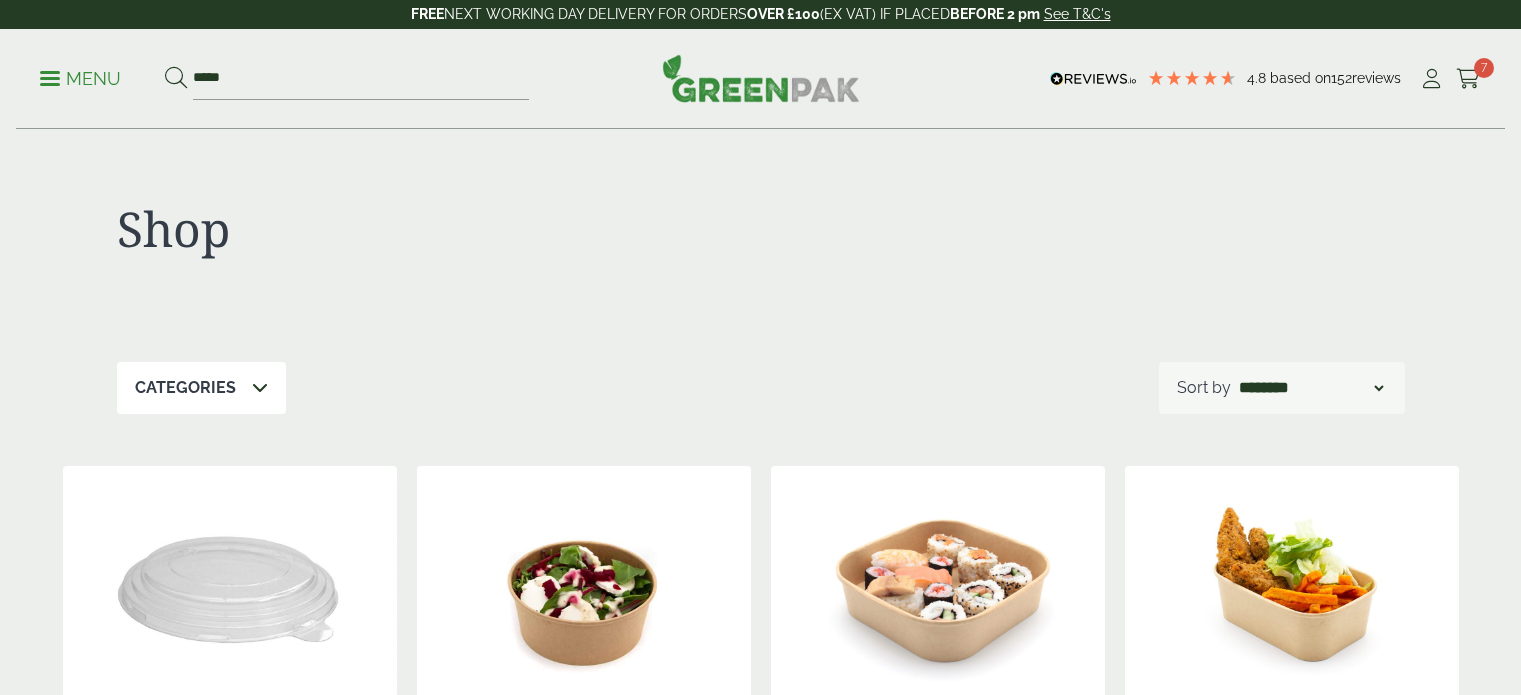 scroll, scrollTop: 1160, scrollLeft: 0, axis: vertical 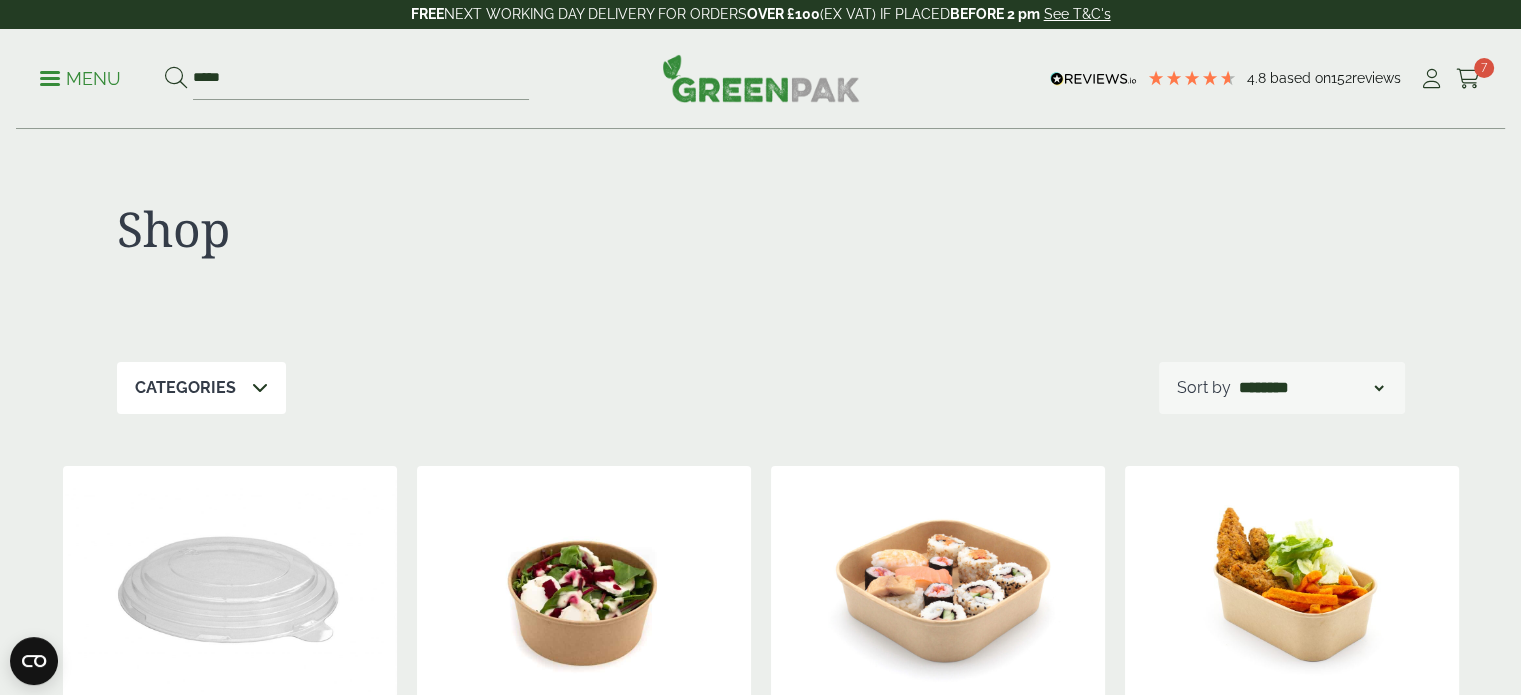 click at bounding box center (761, 78) 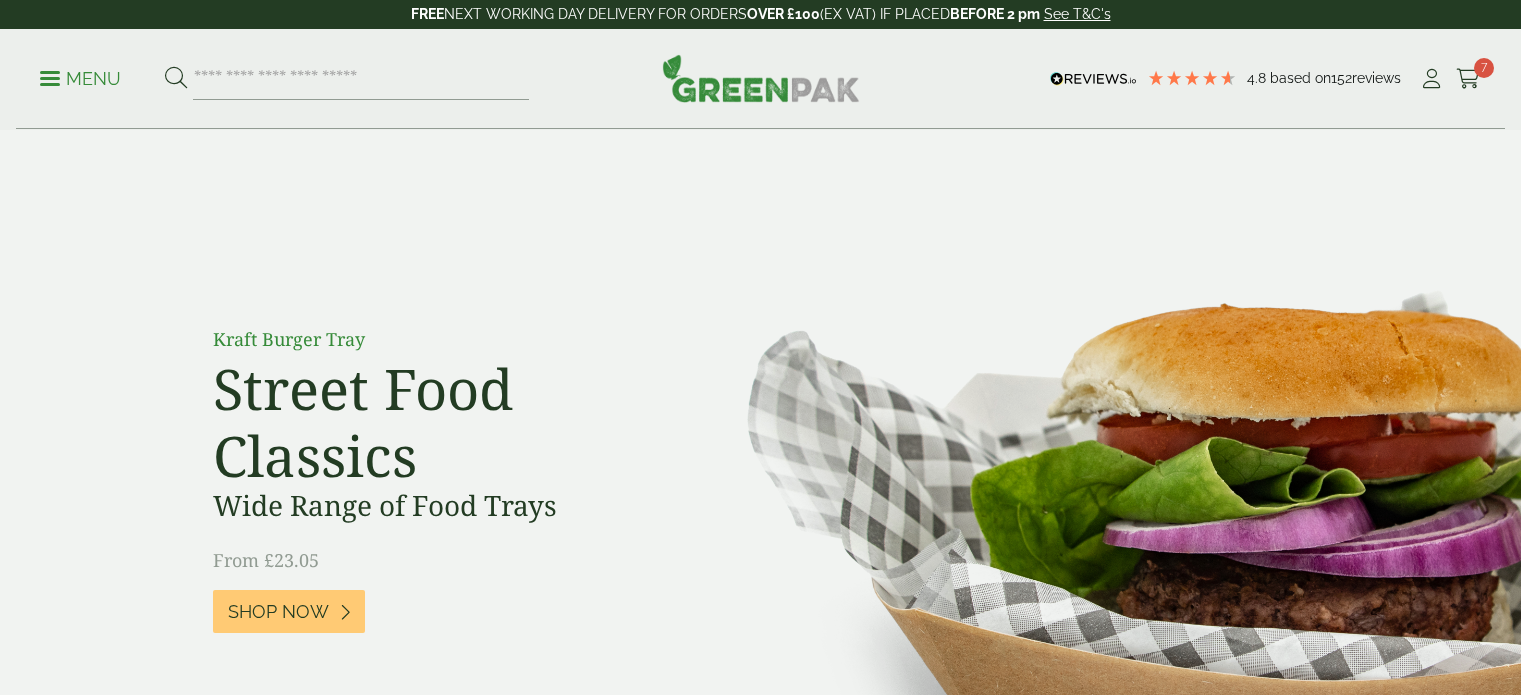 scroll, scrollTop: 0, scrollLeft: 0, axis: both 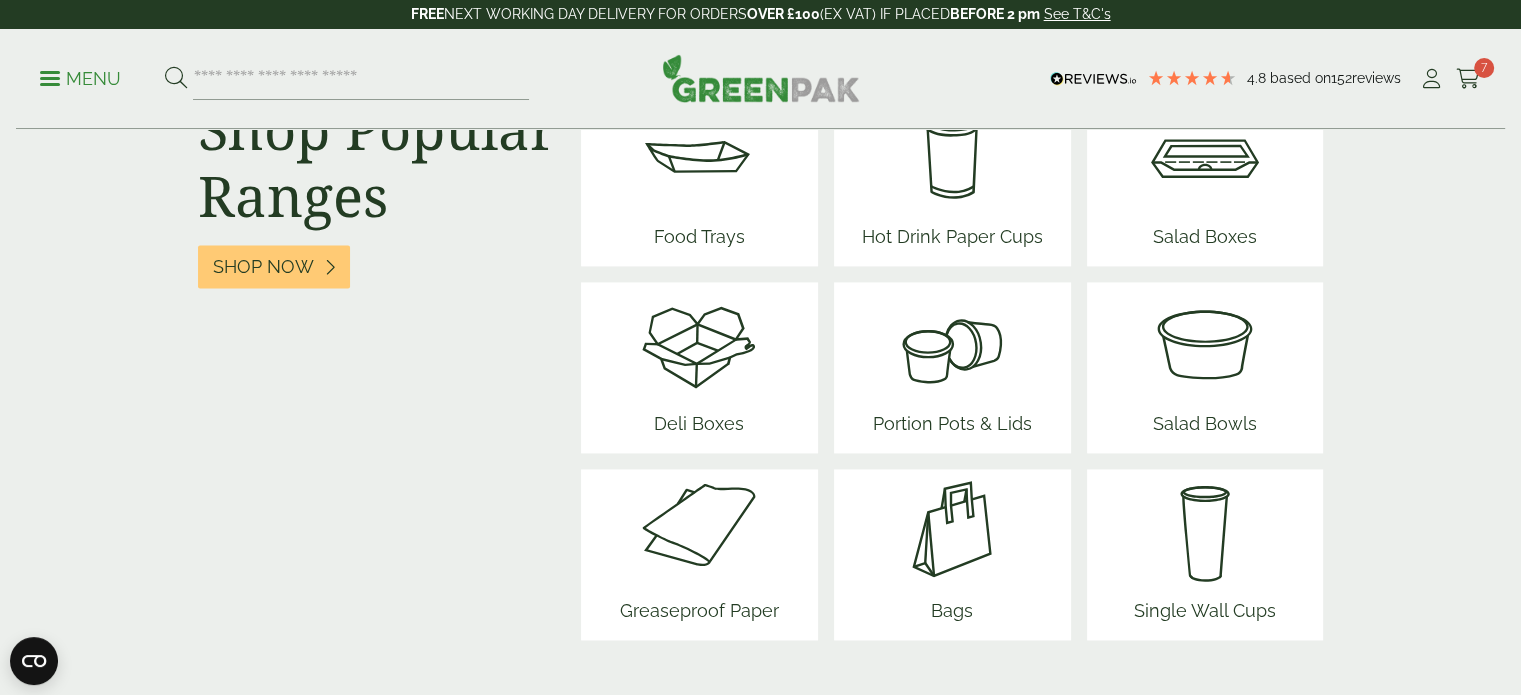 click at bounding box center (952, 529) 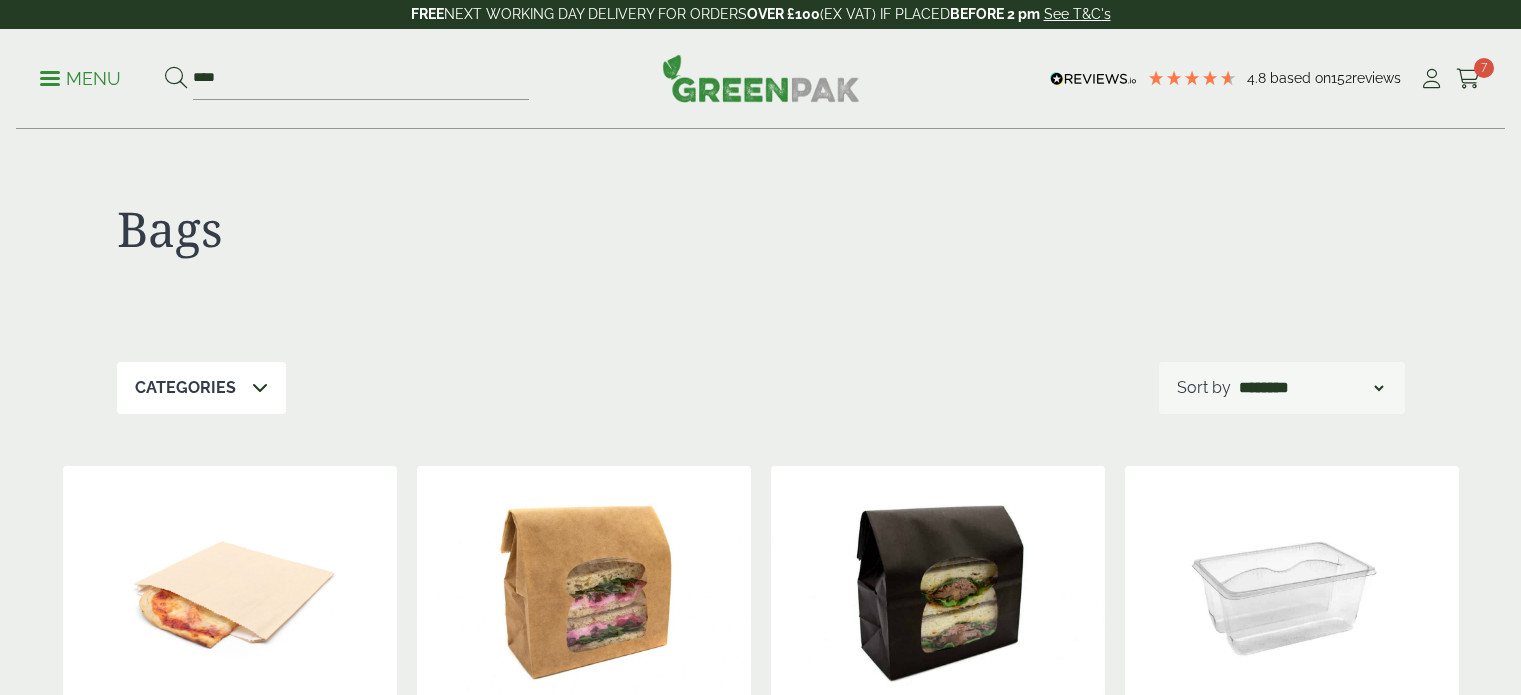 scroll, scrollTop: 302, scrollLeft: 0, axis: vertical 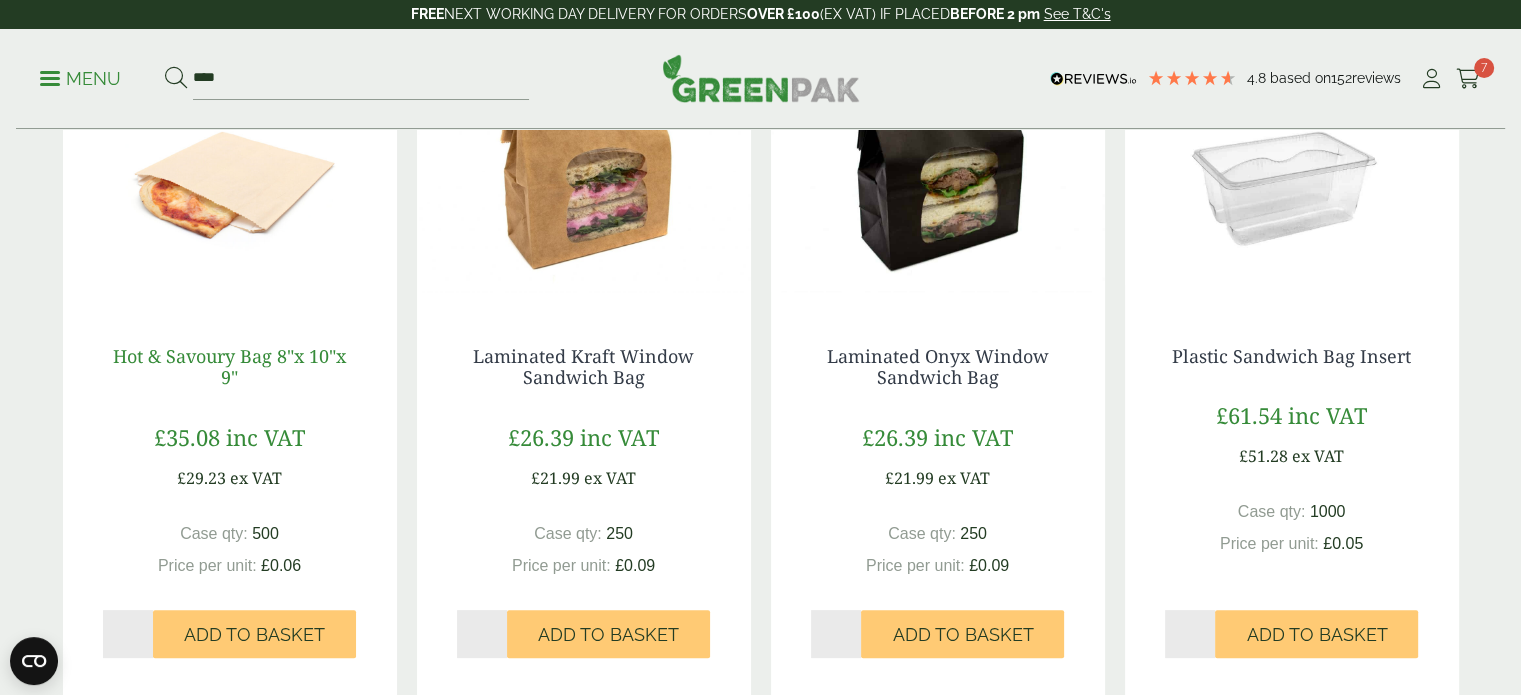click on "Hot & Savoury Bag 8"x 10"x 9"" at bounding box center (229, 367) 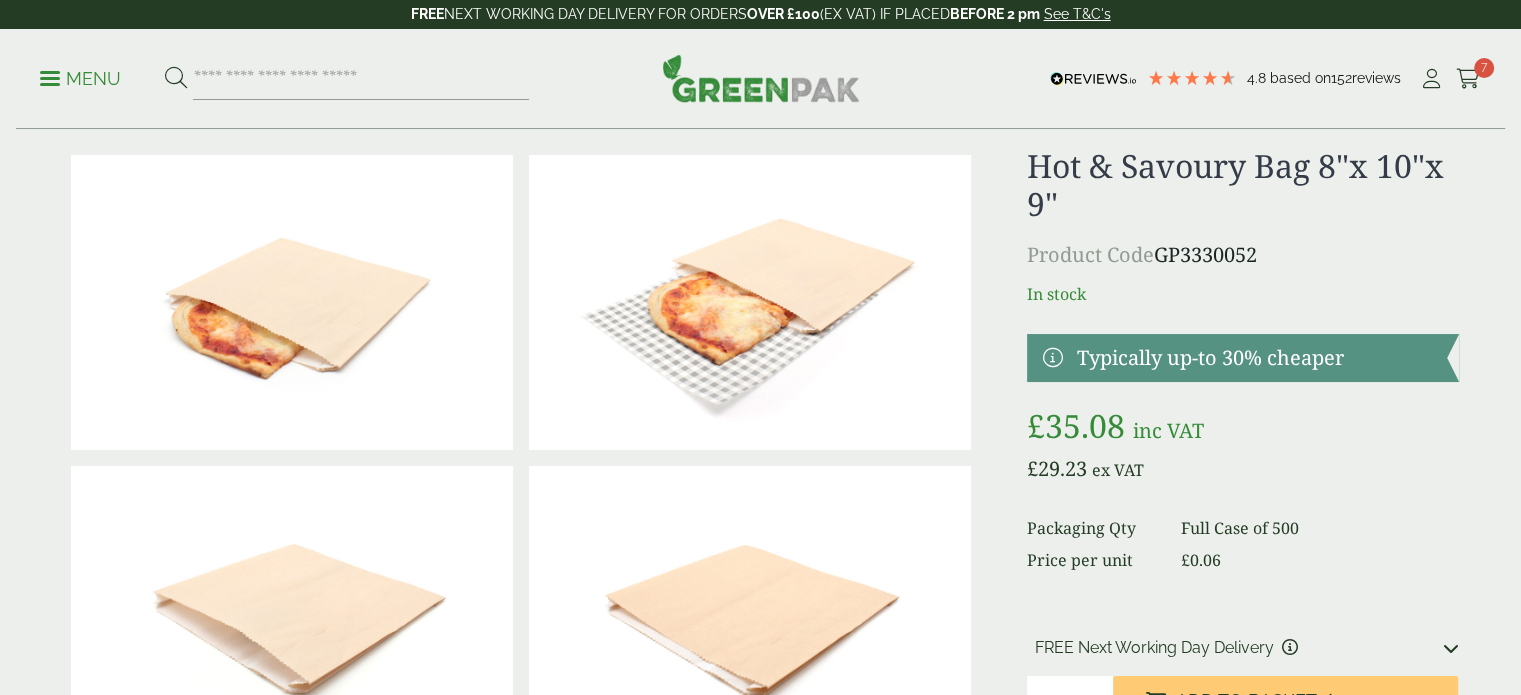 scroll, scrollTop: 0, scrollLeft: 0, axis: both 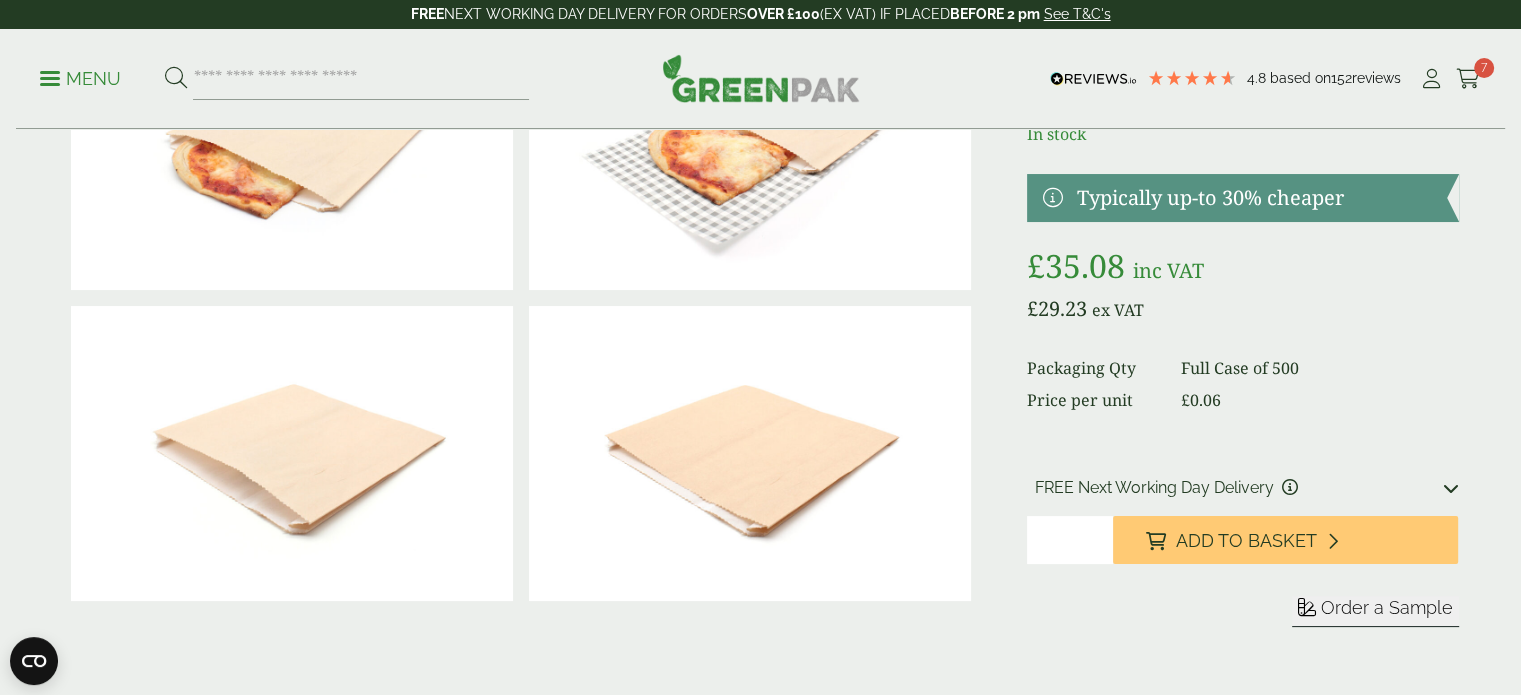 click on "Order a Sample" at bounding box center (1387, 607) 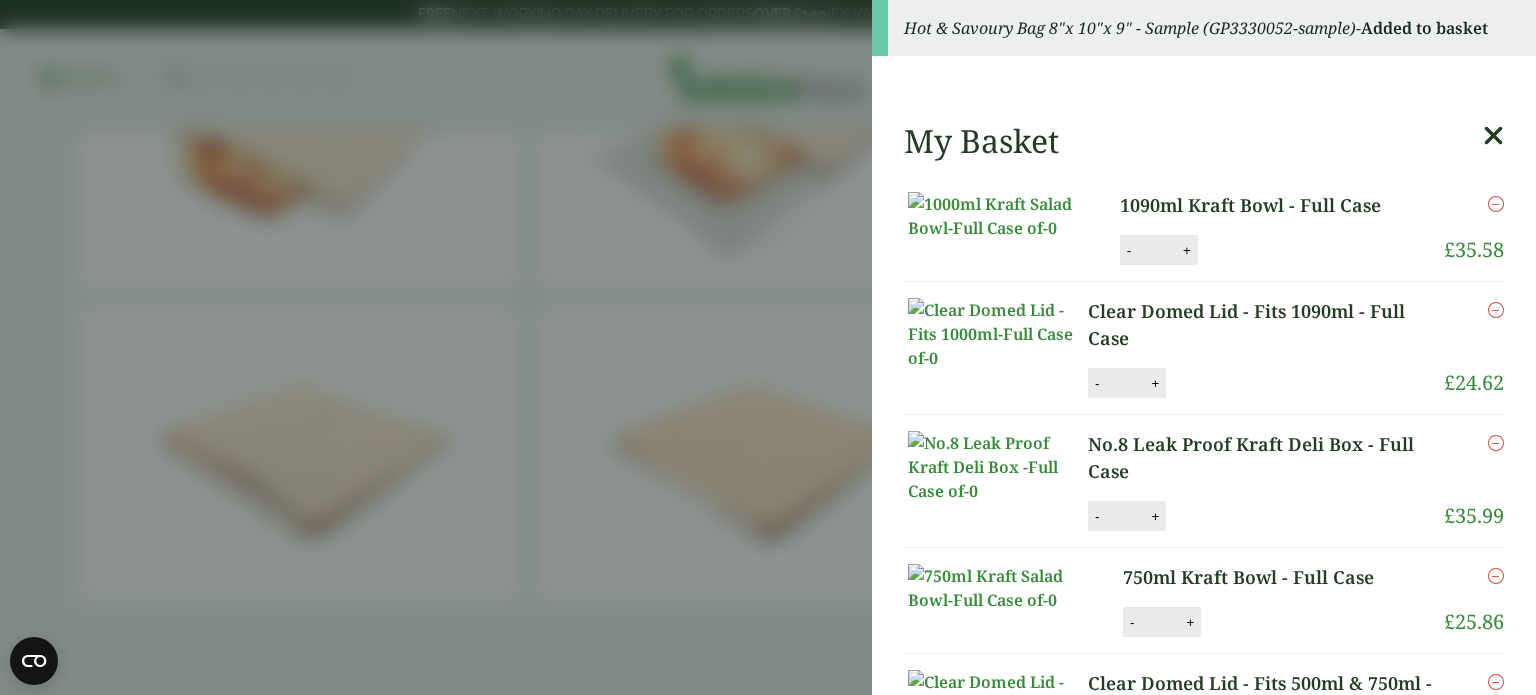 click on "Hot & Savoury Bag 8"x 10"x 9" - Sample (GP3330052-sample)  -  Added to basket
My Basket
1090ml Kraft Bowl - Full Case
1090ml Kraft Bowl - Full Case quantity
- * +
Update
Remove
£ 35.58" at bounding box center [768, 347] 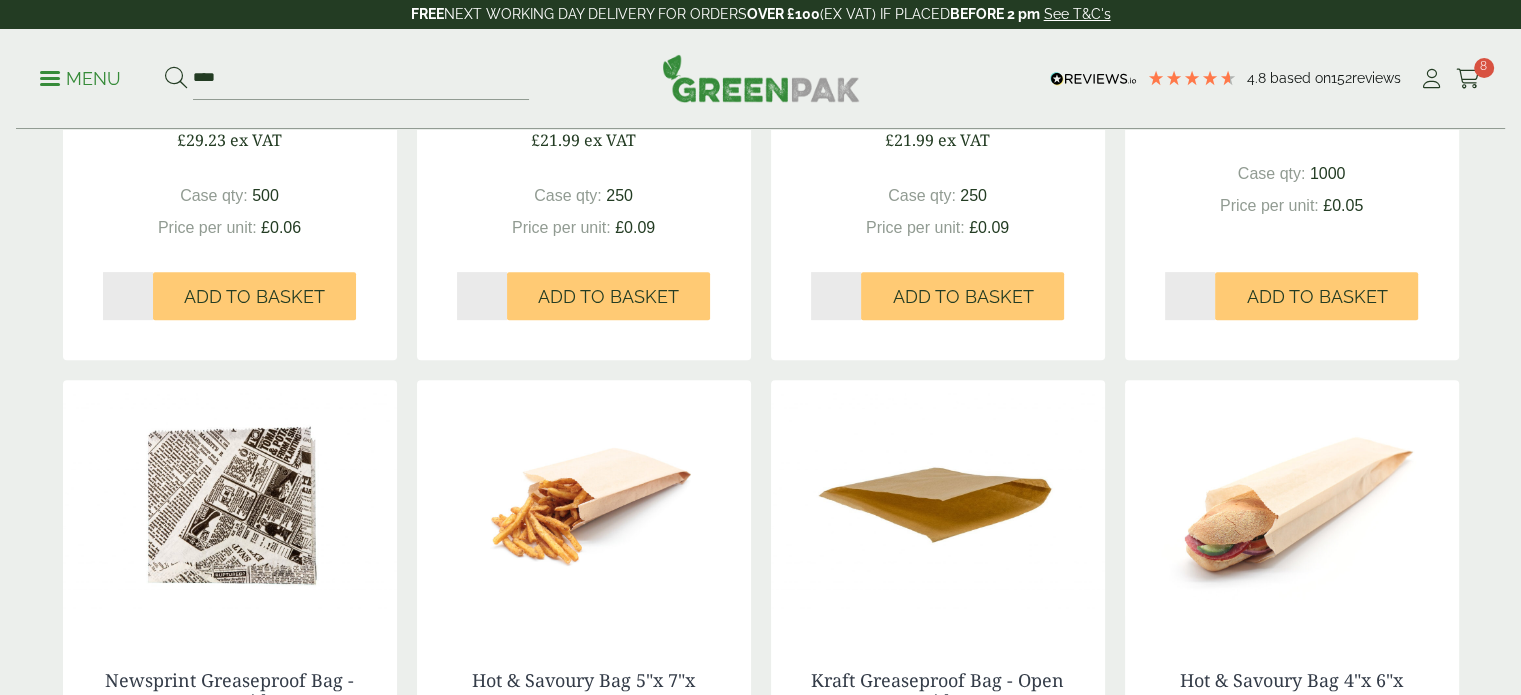 scroll, scrollTop: 0, scrollLeft: 0, axis: both 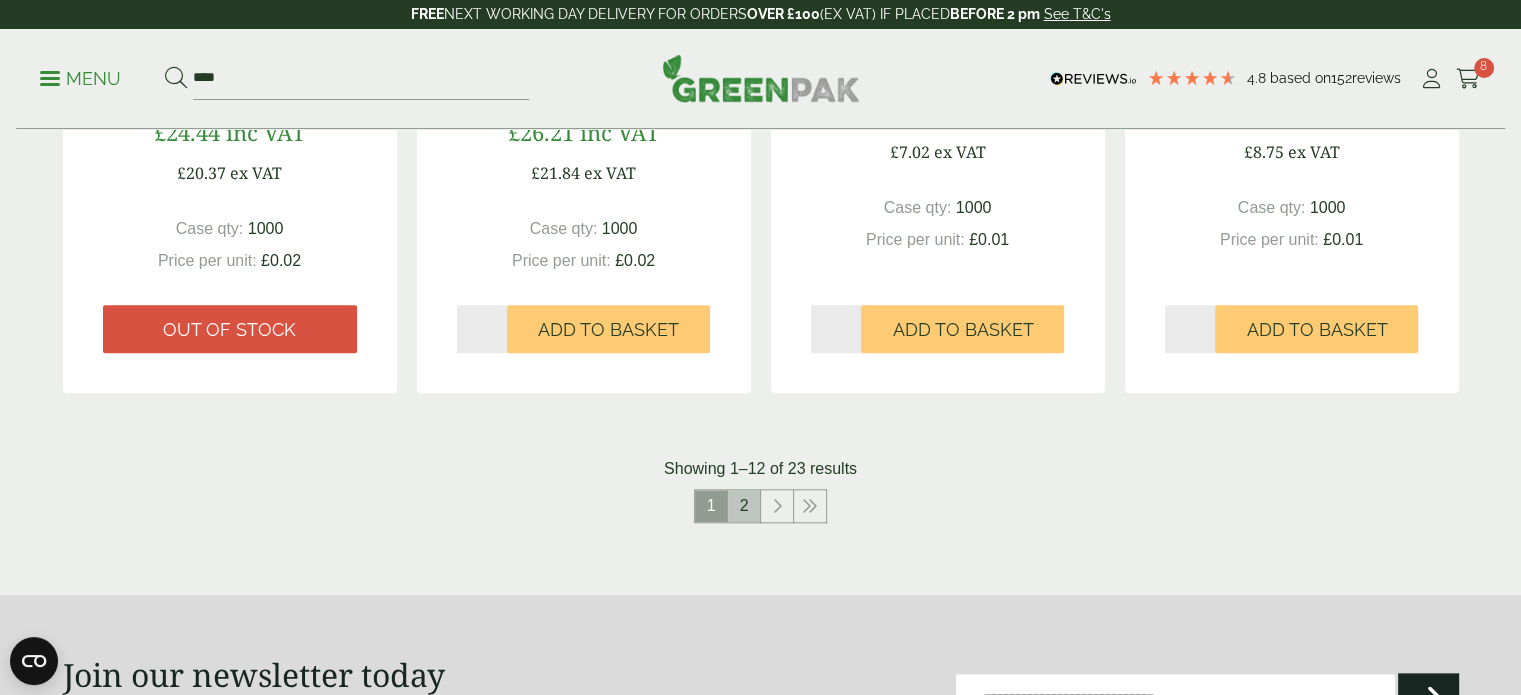 click on "2" at bounding box center (744, 506) 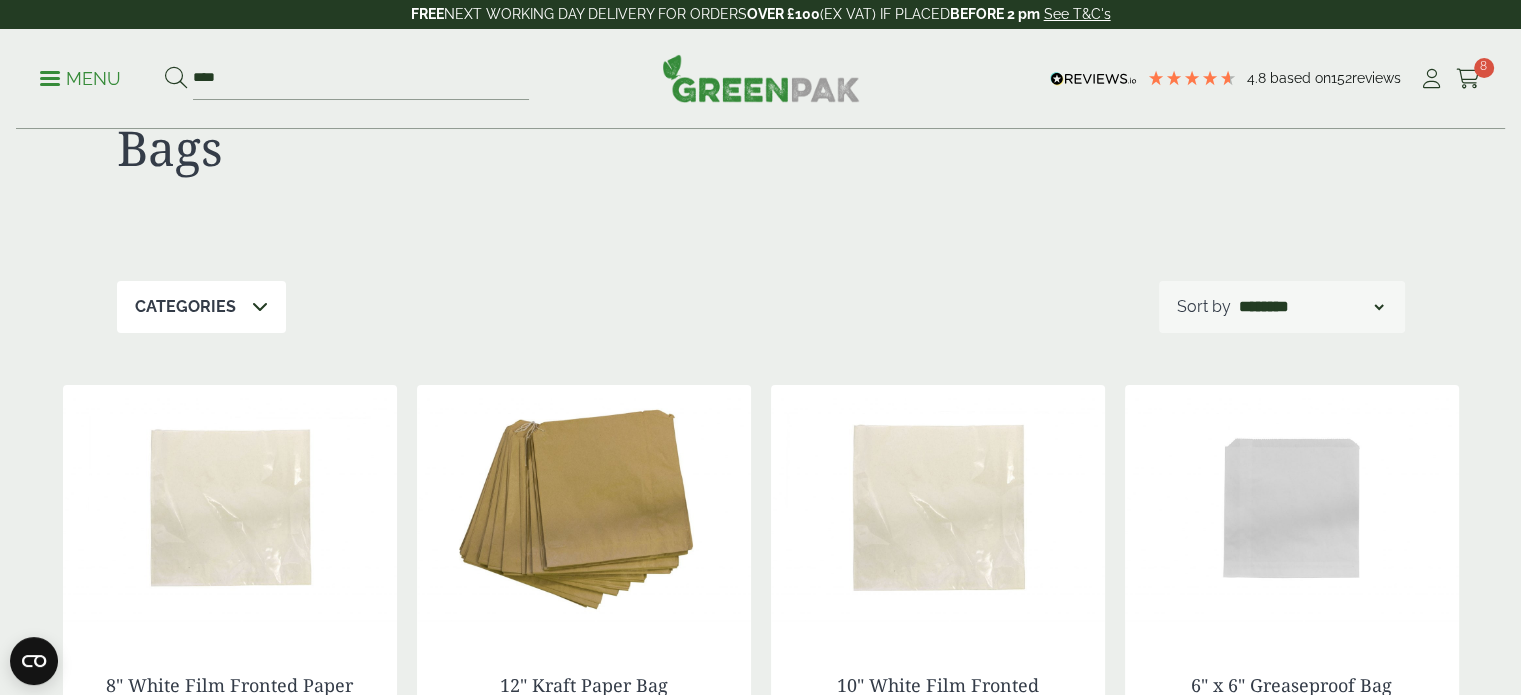 scroll, scrollTop: 0, scrollLeft: 0, axis: both 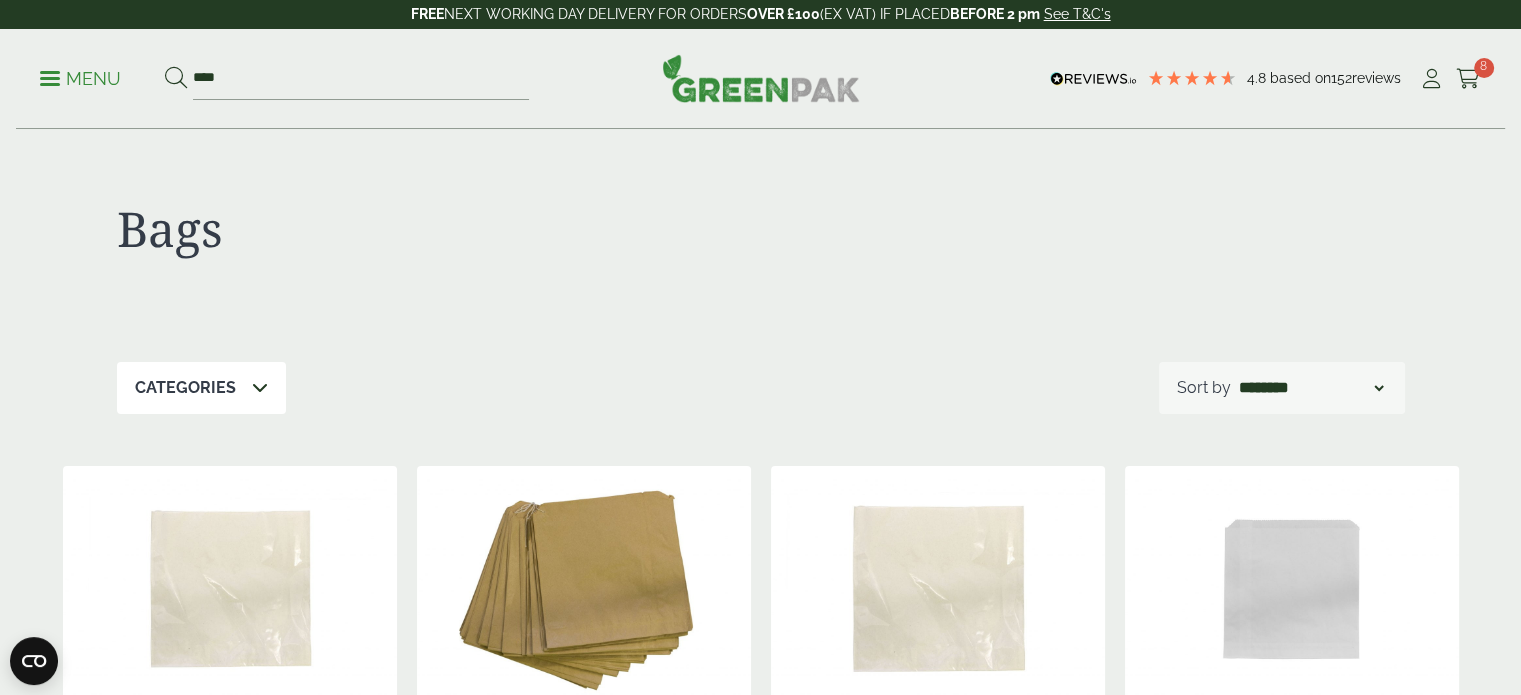 click at bounding box center (761, 78) 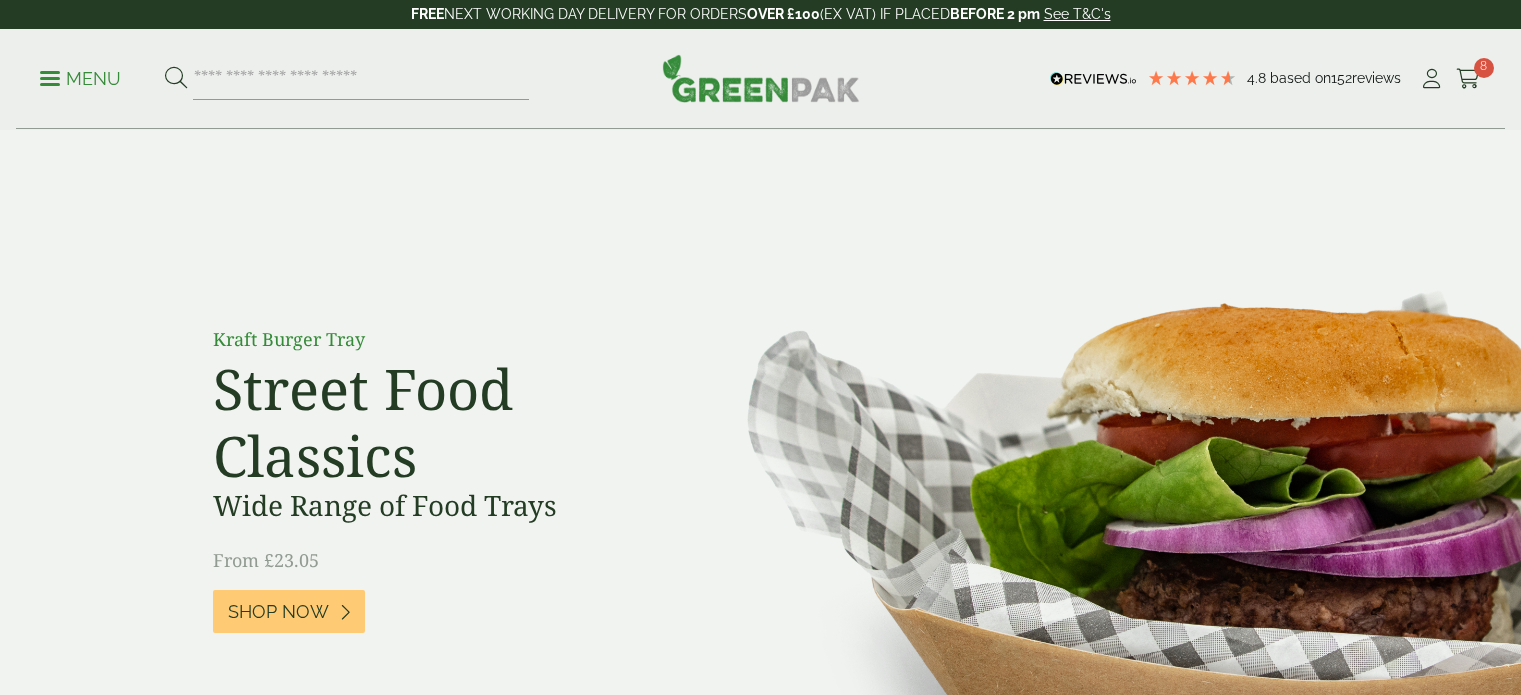 scroll, scrollTop: 0, scrollLeft: 0, axis: both 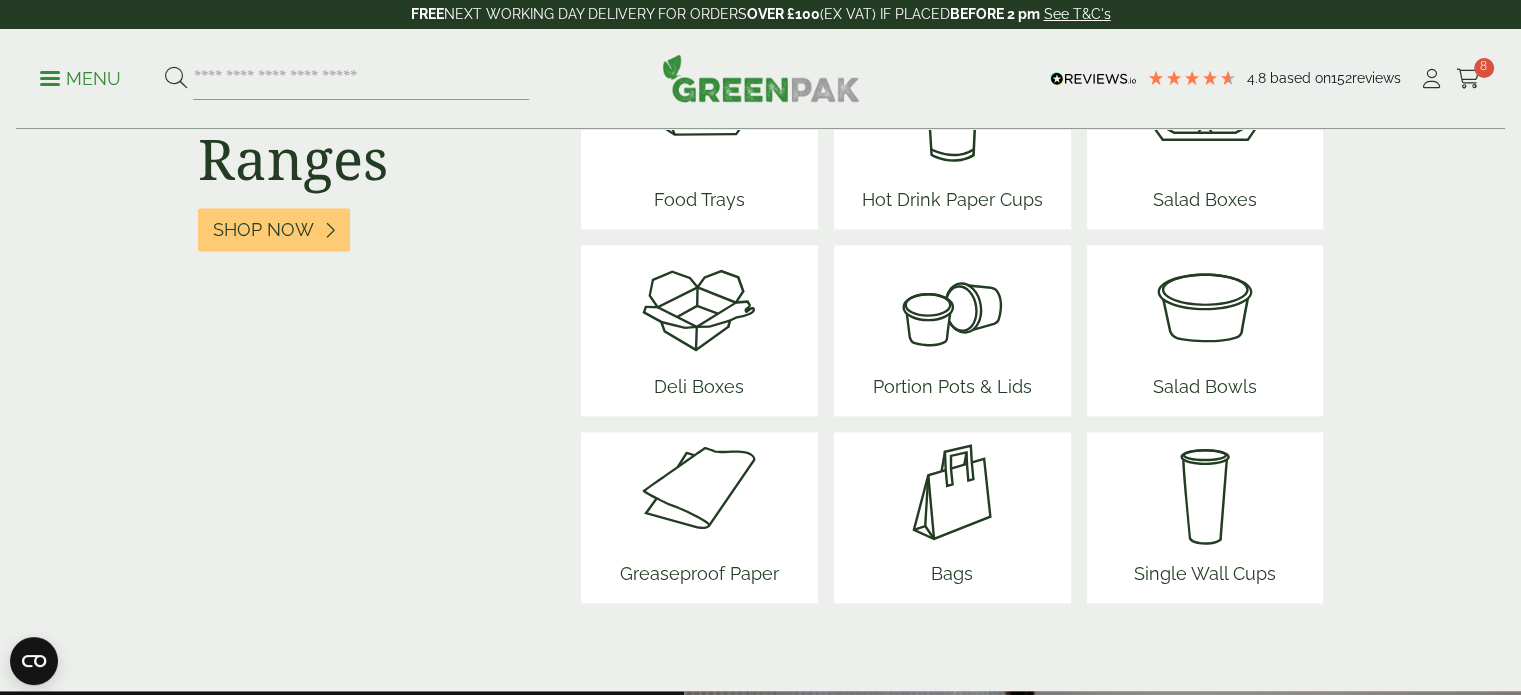 click at bounding box center (952, 492) 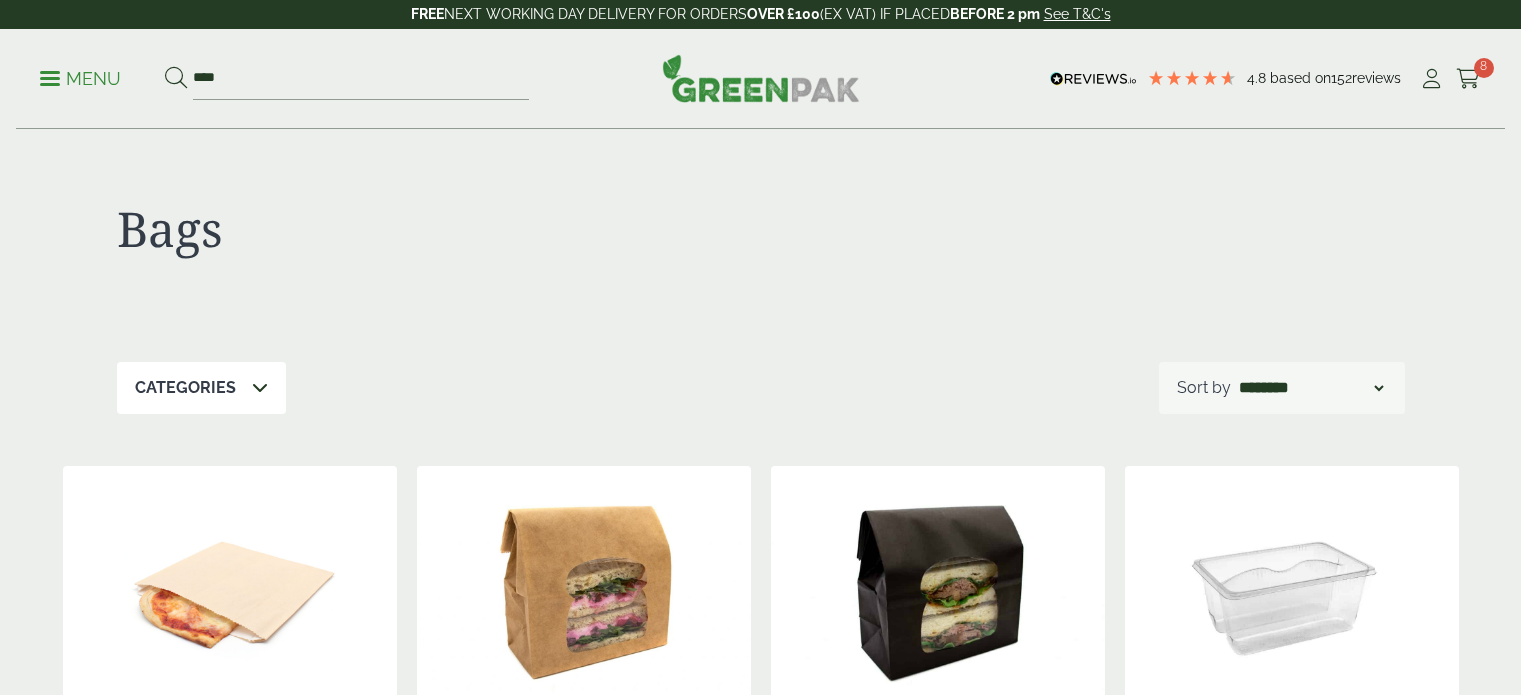 scroll, scrollTop: 0, scrollLeft: 0, axis: both 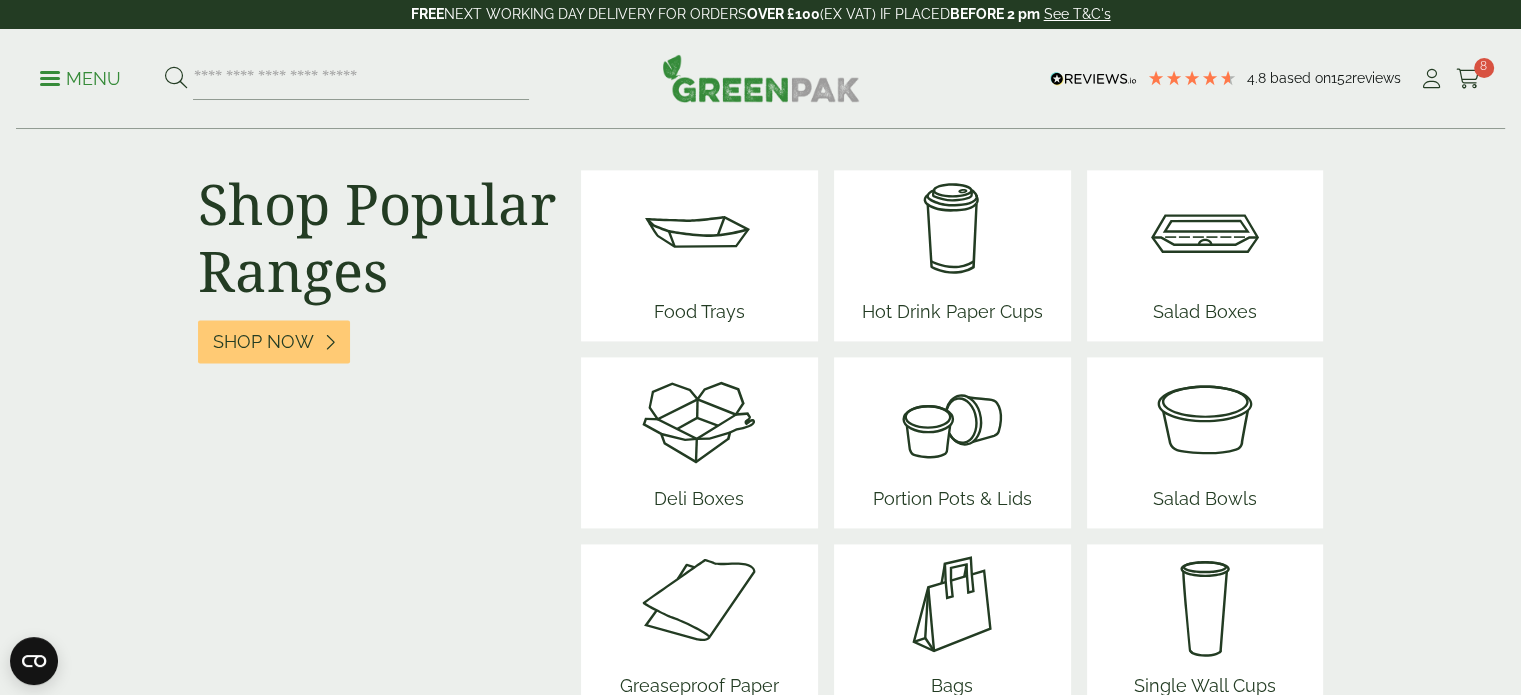 click at bounding box center (952, 230) 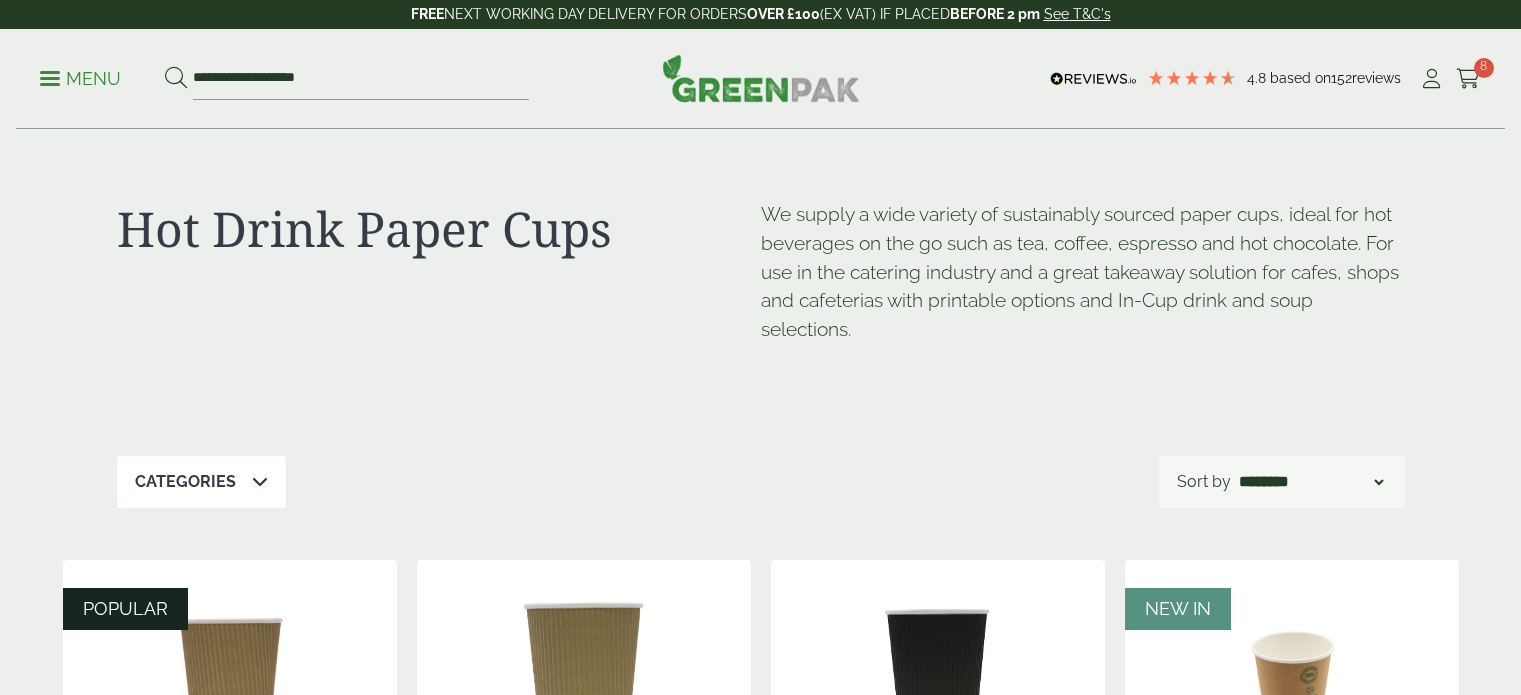 scroll, scrollTop: 346, scrollLeft: 0, axis: vertical 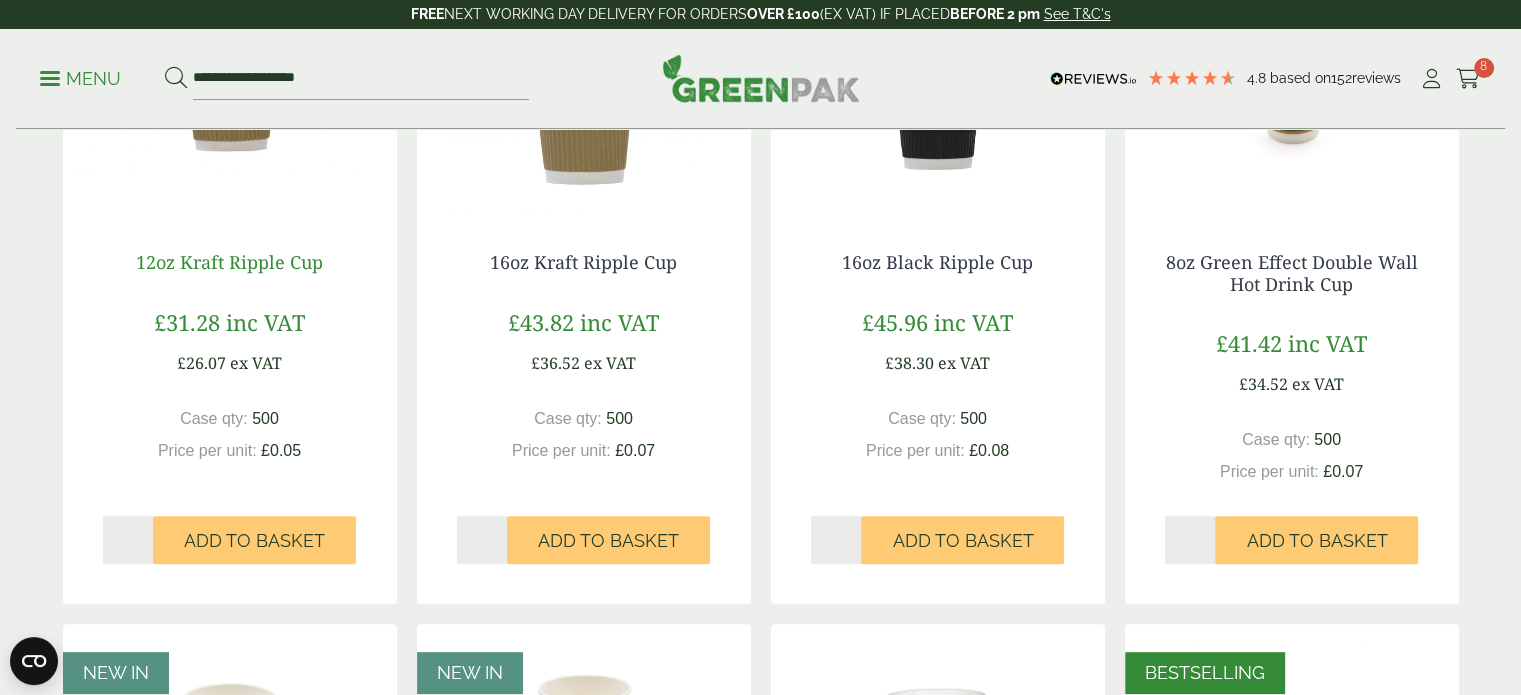 click on "12oz Kraft Ripple Cup" at bounding box center (229, 262) 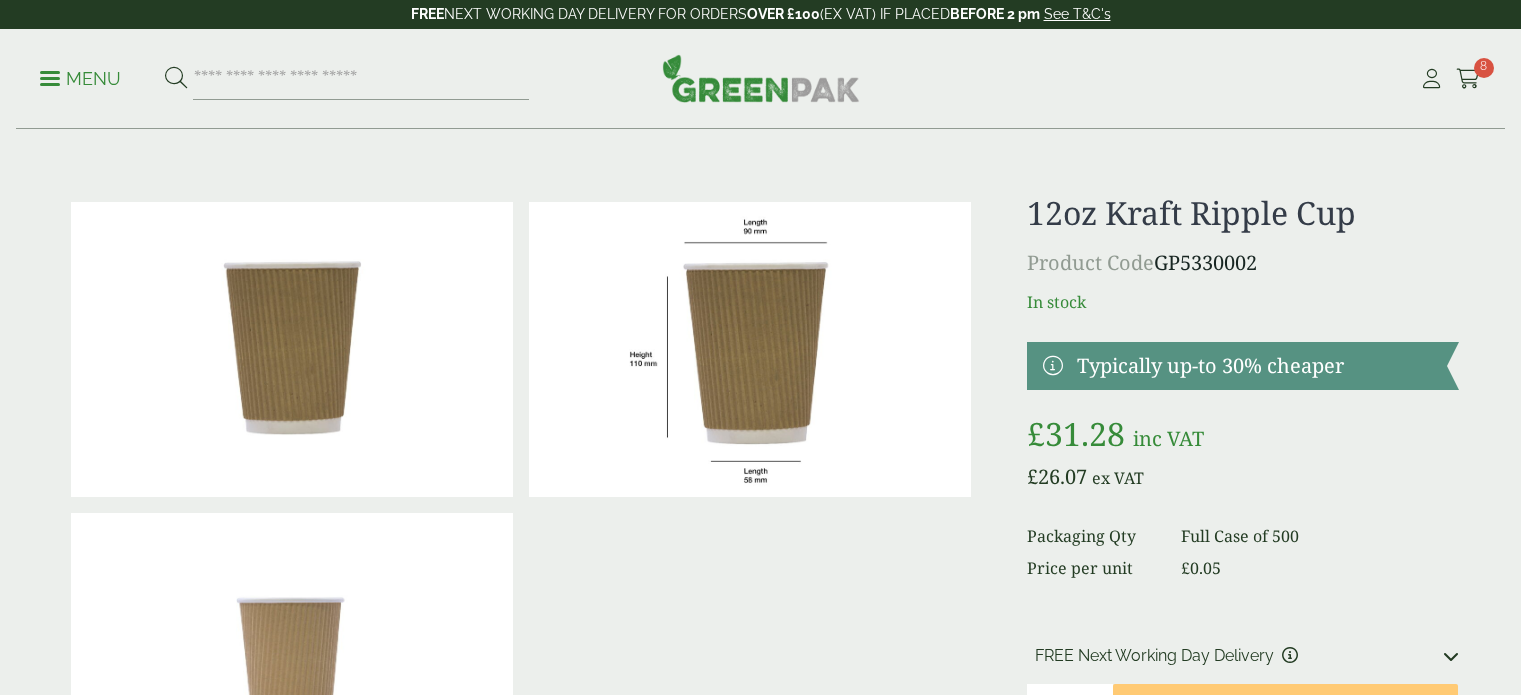 scroll, scrollTop: 148, scrollLeft: 0, axis: vertical 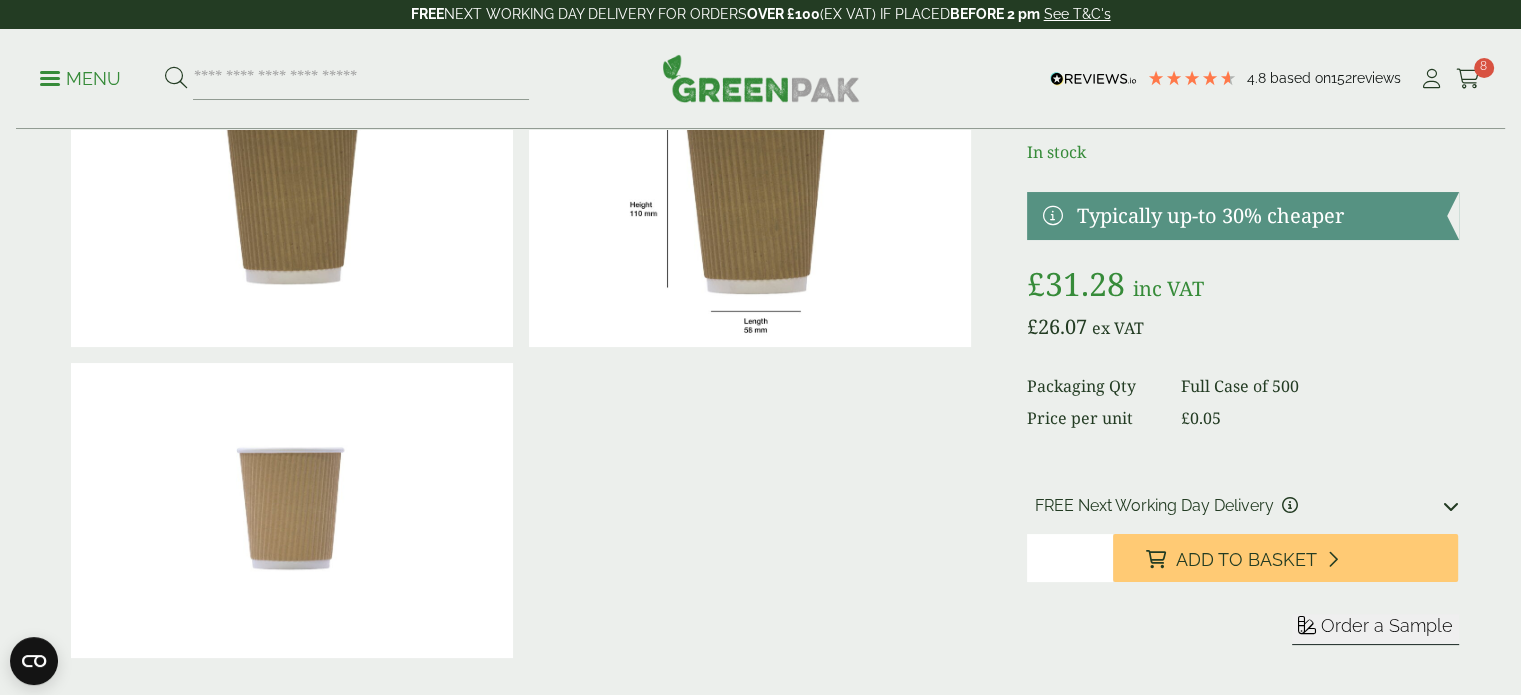 click on "Order a Sample" at bounding box center [1387, 625] 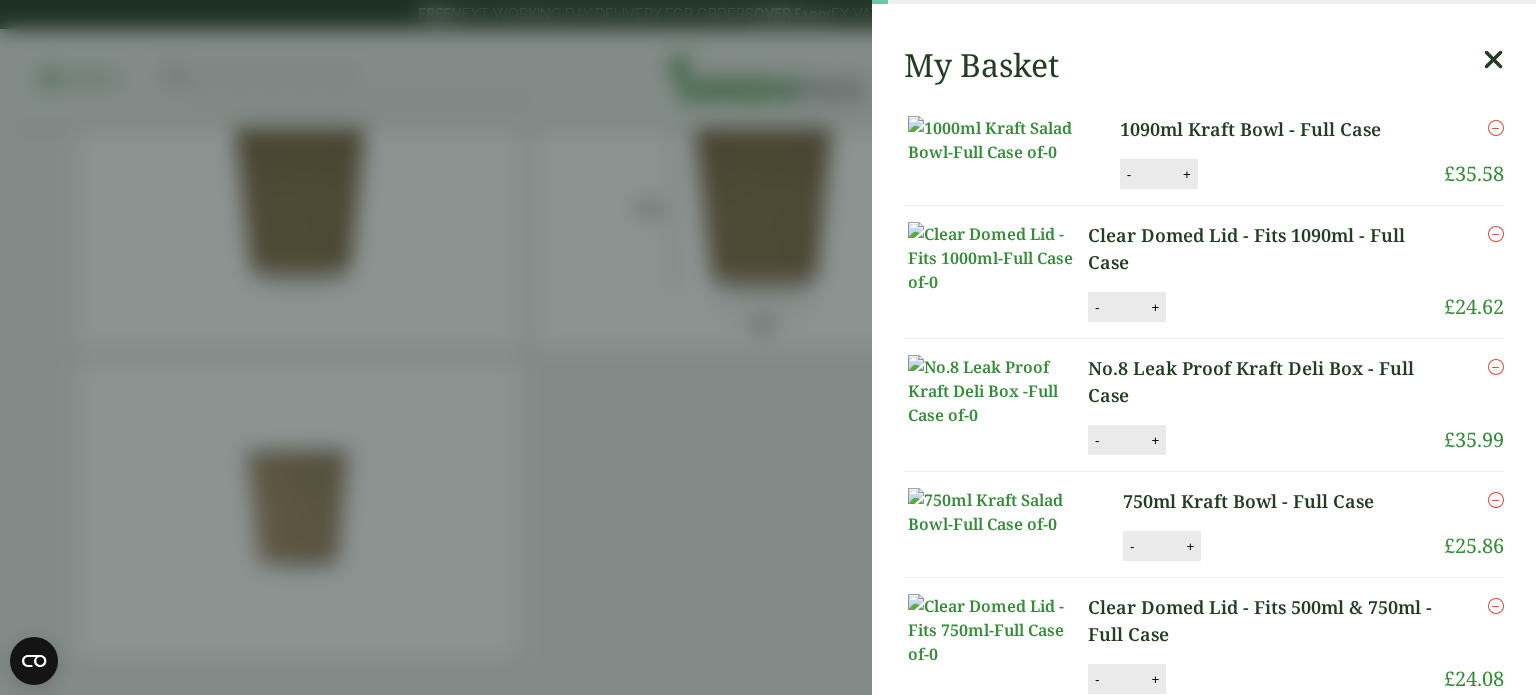 scroll, scrollTop: 52, scrollLeft: 0, axis: vertical 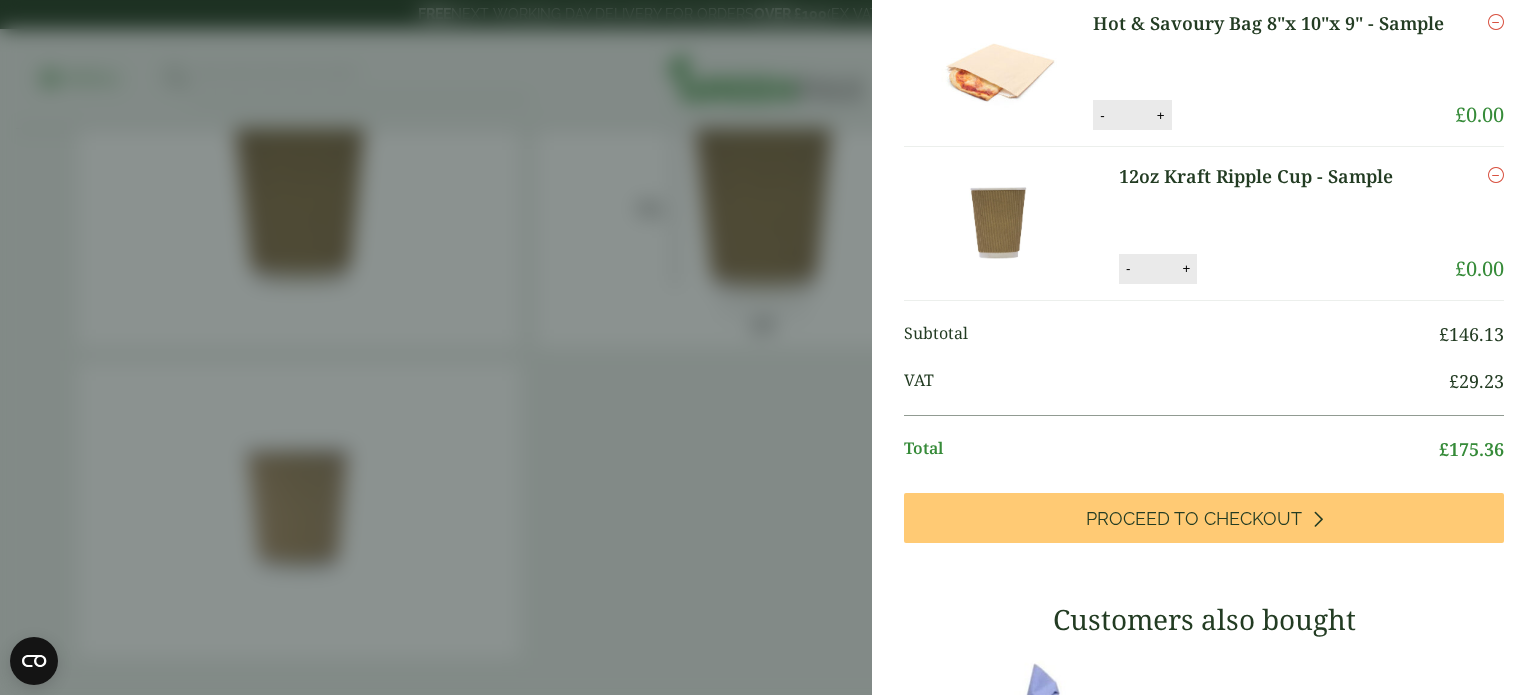 click on "My Basket
1090ml Kraft Bowl - Full Case
1090ml Kraft Bowl - Full Case quantity
- * +
Update
Remove
£ 35.58" at bounding box center [768, 347] 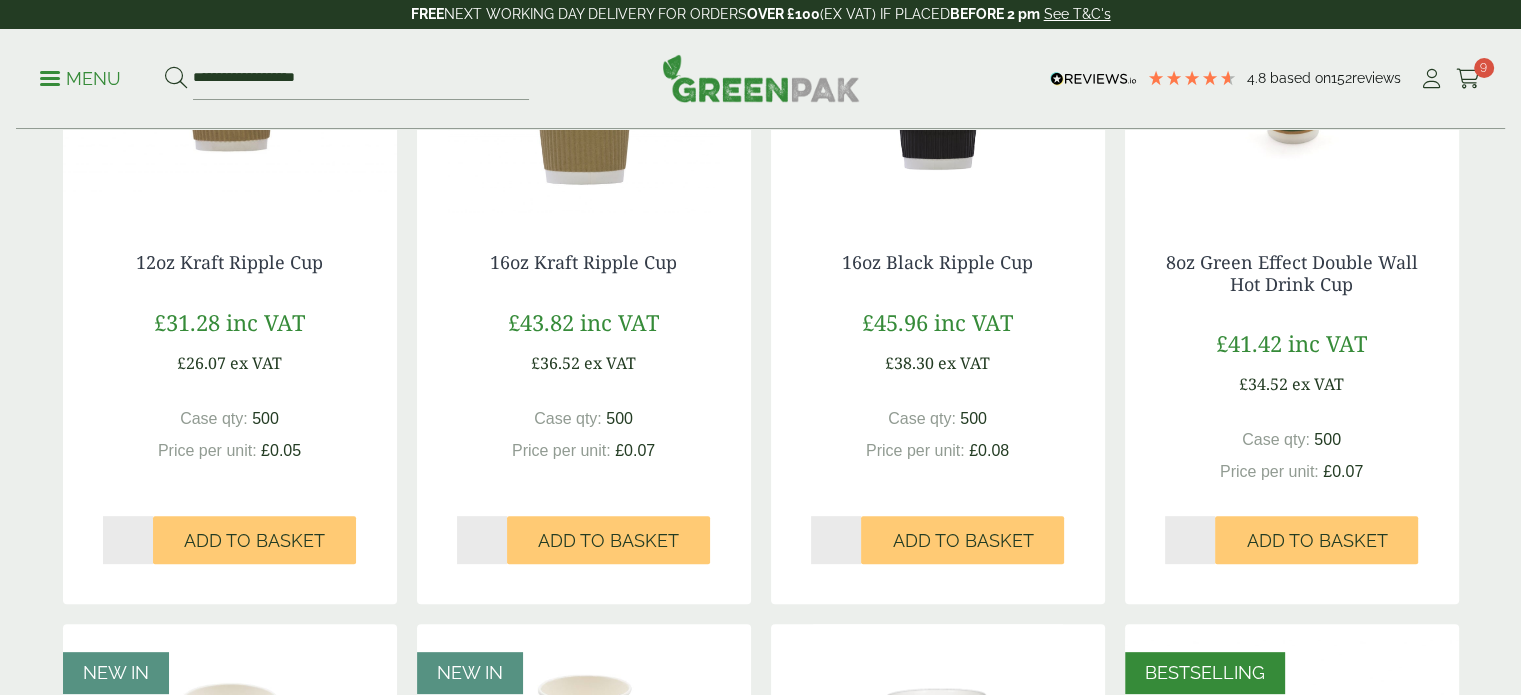 scroll, scrollTop: 0, scrollLeft: 0, axis: both 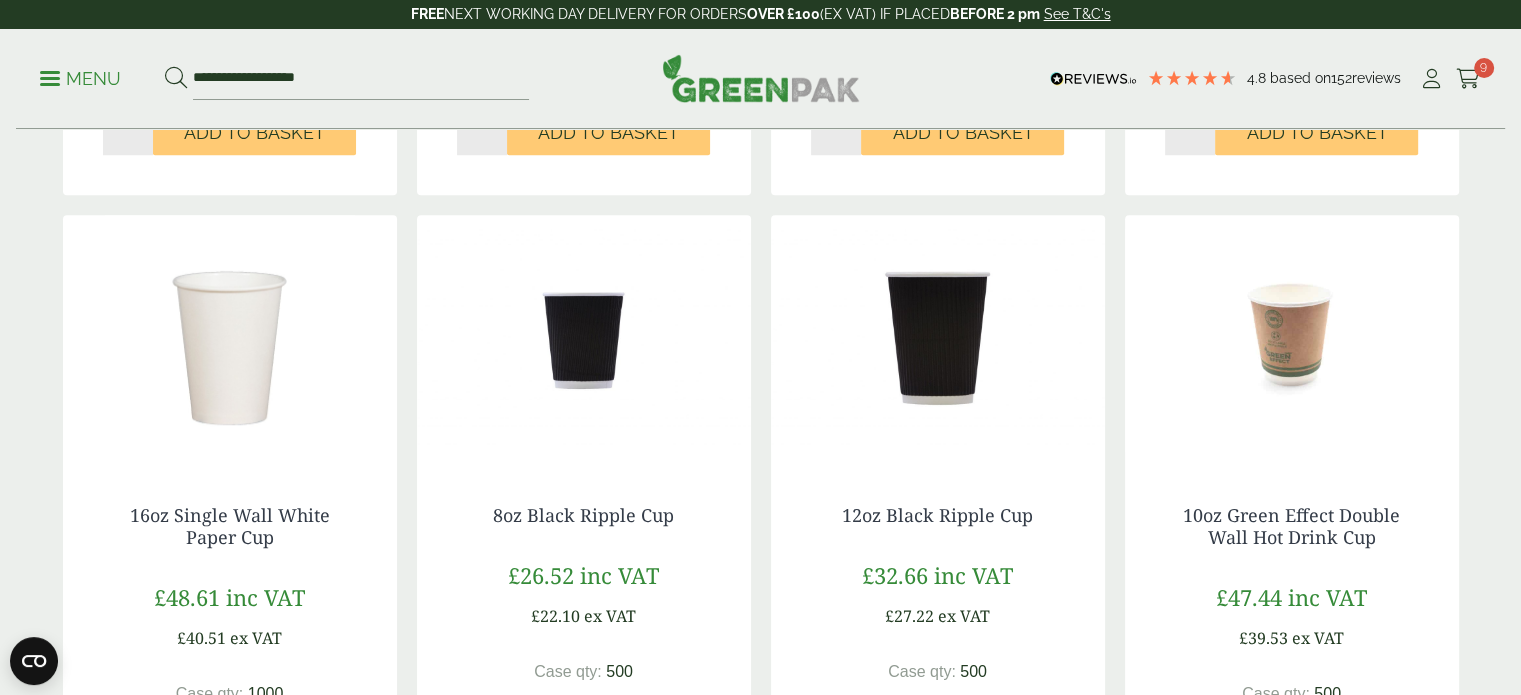 click at bounding box center [584, 340] 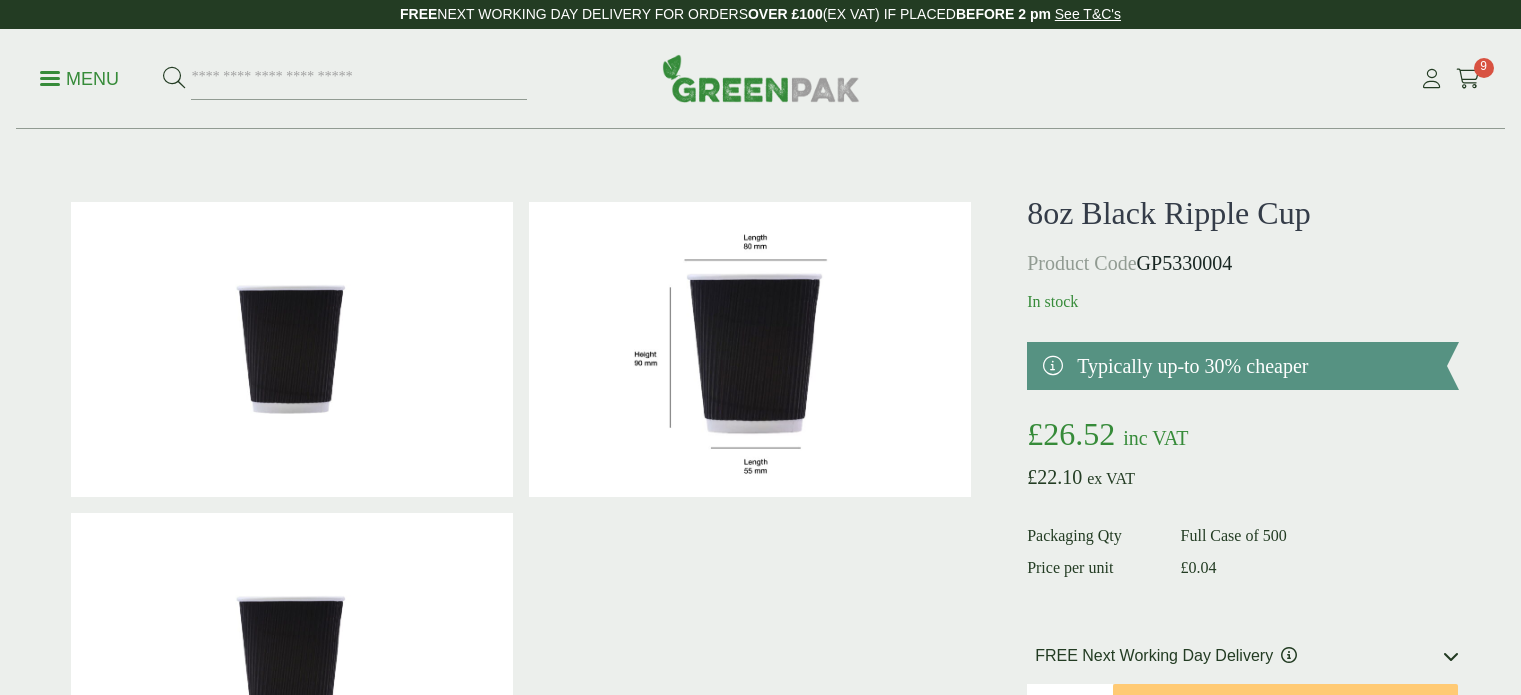 scroll, scrollTop: 0, scrollLeft: 0, axis: both 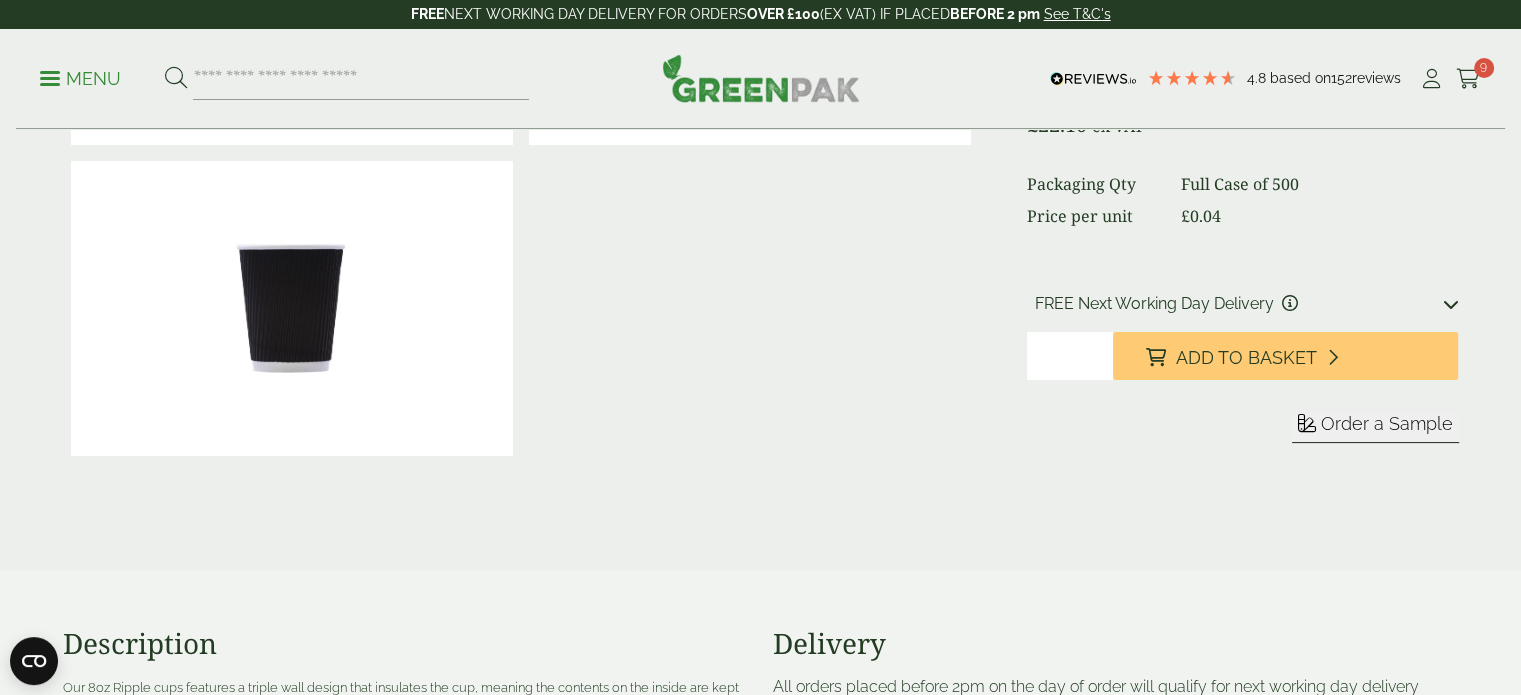 click on "Order a Sample" at bounding box center [1375, 427] 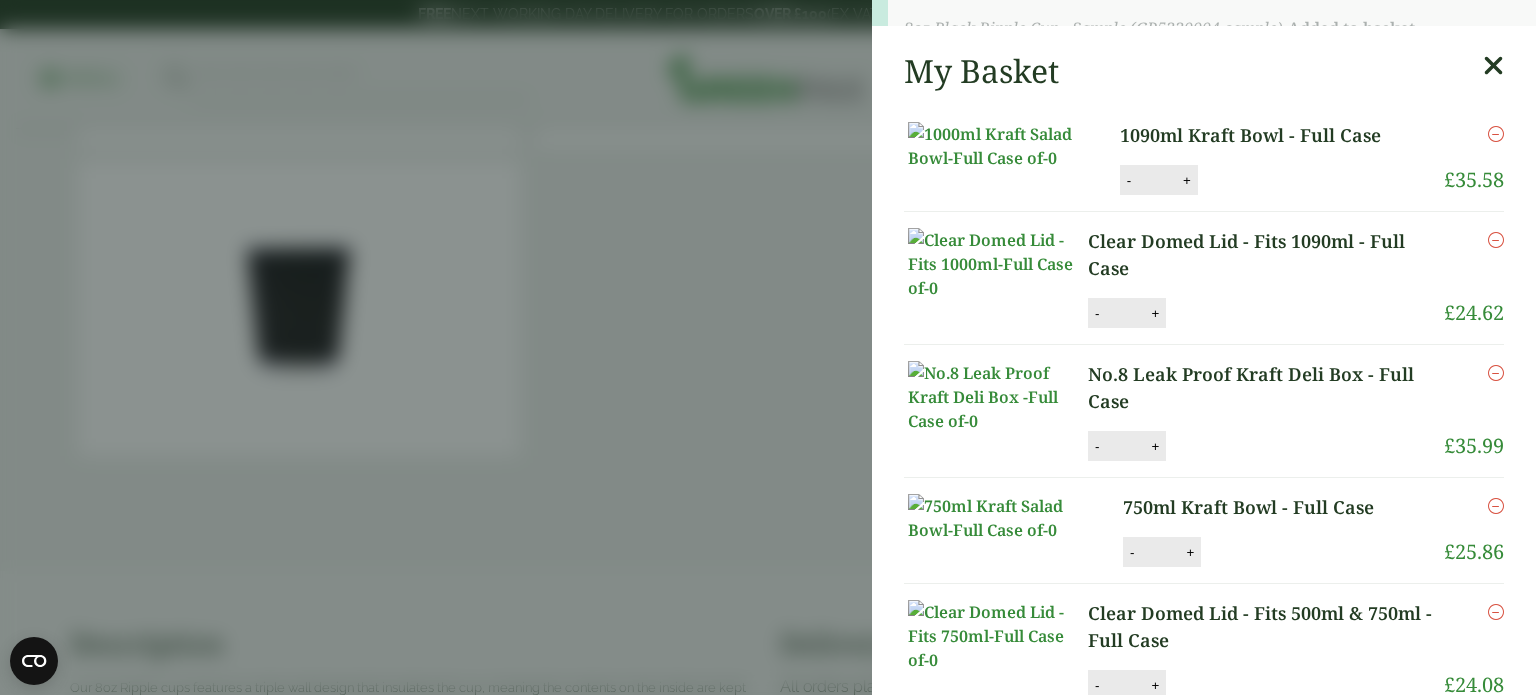 click on "8oz Black Ripple Cup - Sample (GP5330004-sample)  -  Added to basket
My Basket
1090ml Kraft Bowl - Full Case
1090ml Kraft Bowl - Full Case quantity
- * +
Update
Remove
£ 35.58
-" at bounding box center [768, 347] 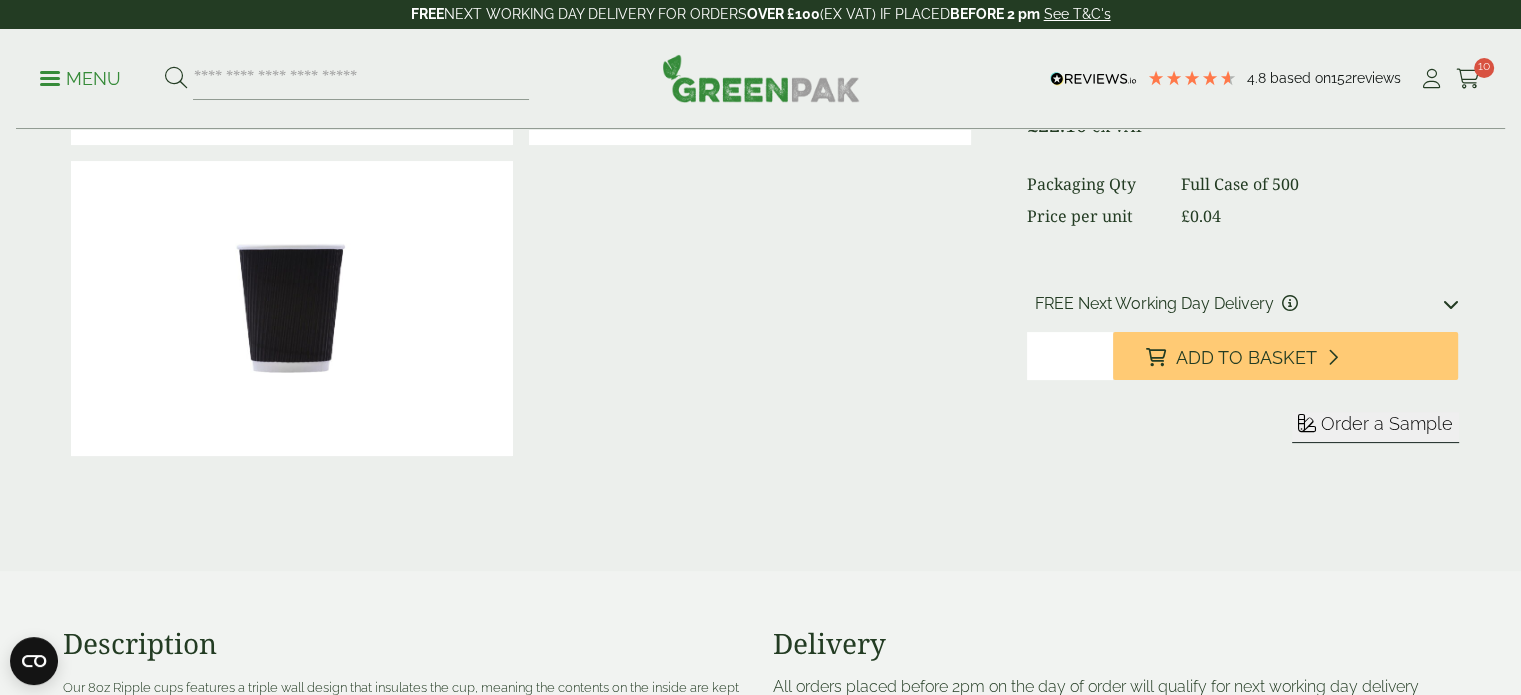 click on "Order a Sample" at bounding box center [1387, 423] 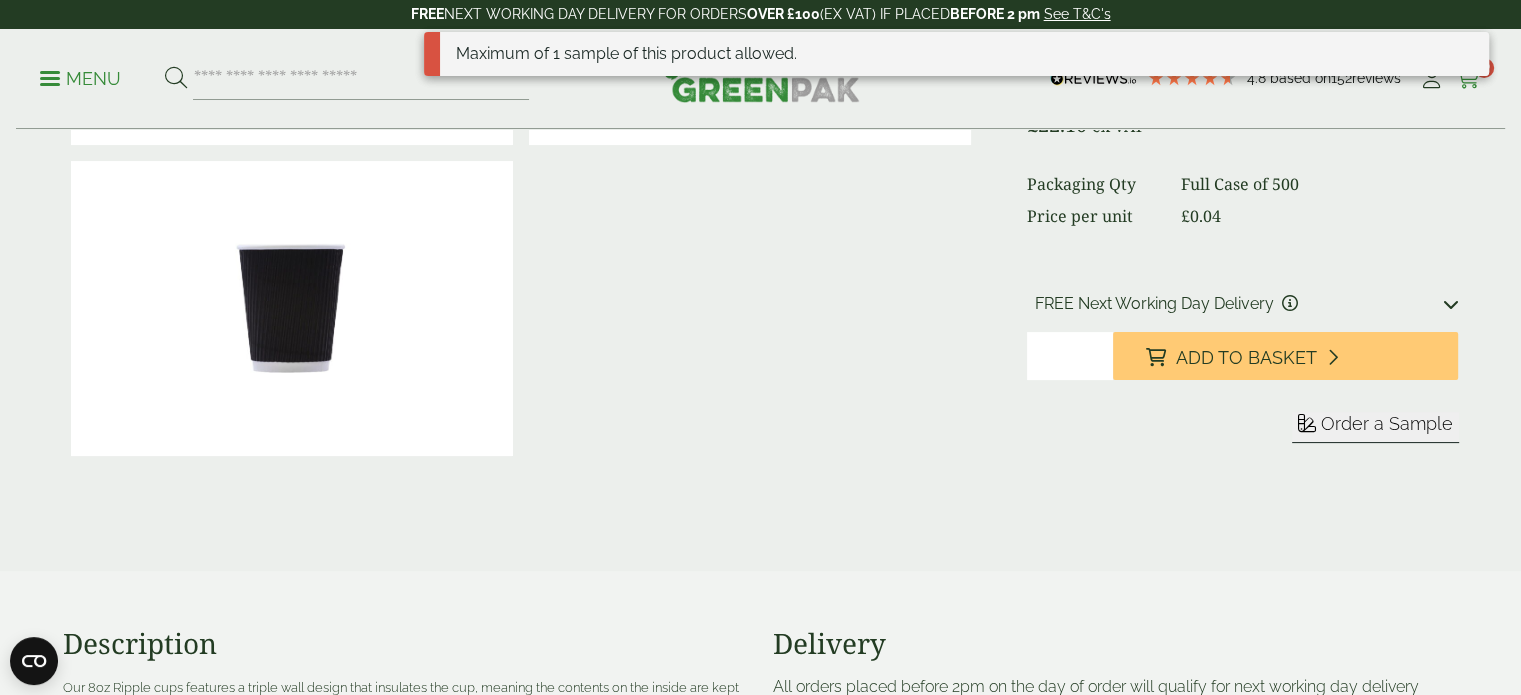 click on "Cart
10" at bounding box center [1468, 79] 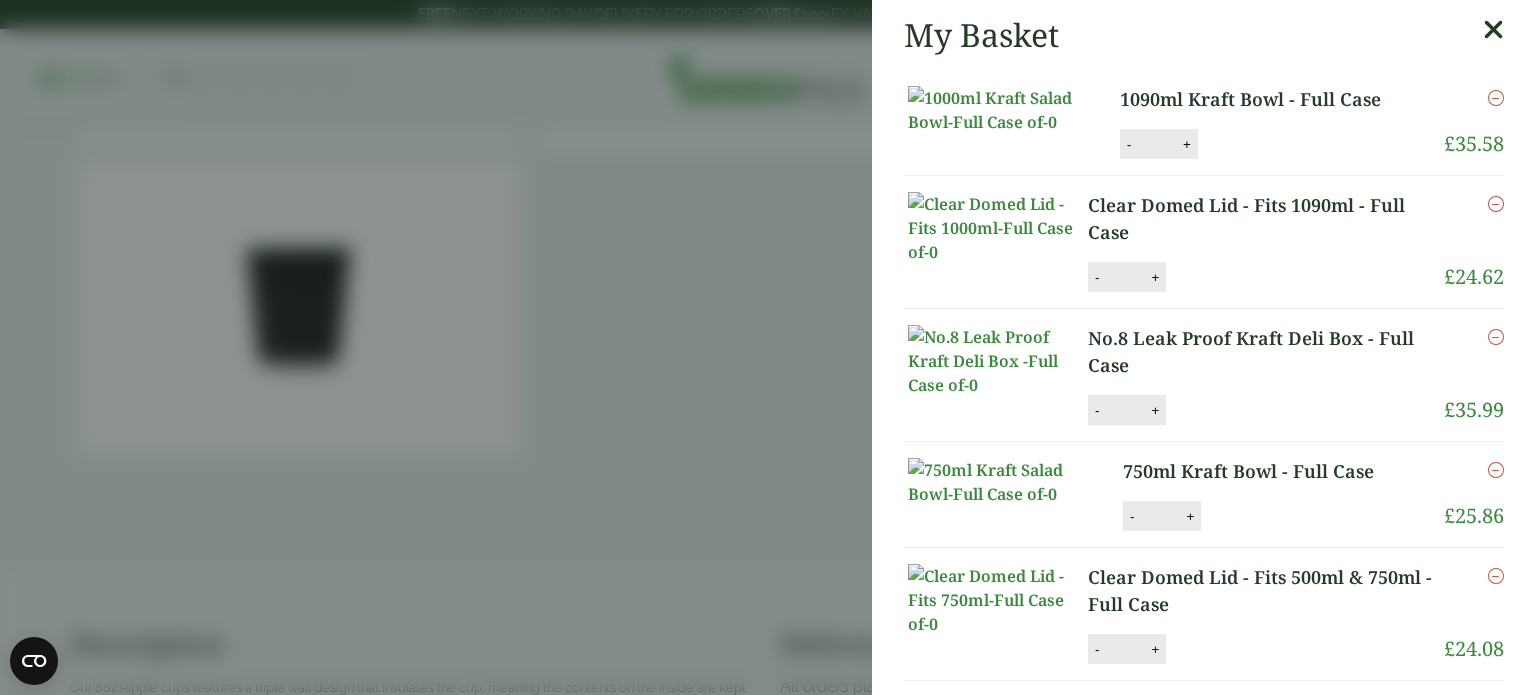 click on "1090ml Kraft Bowl - Full Case" at bounding box center [1266, 99] 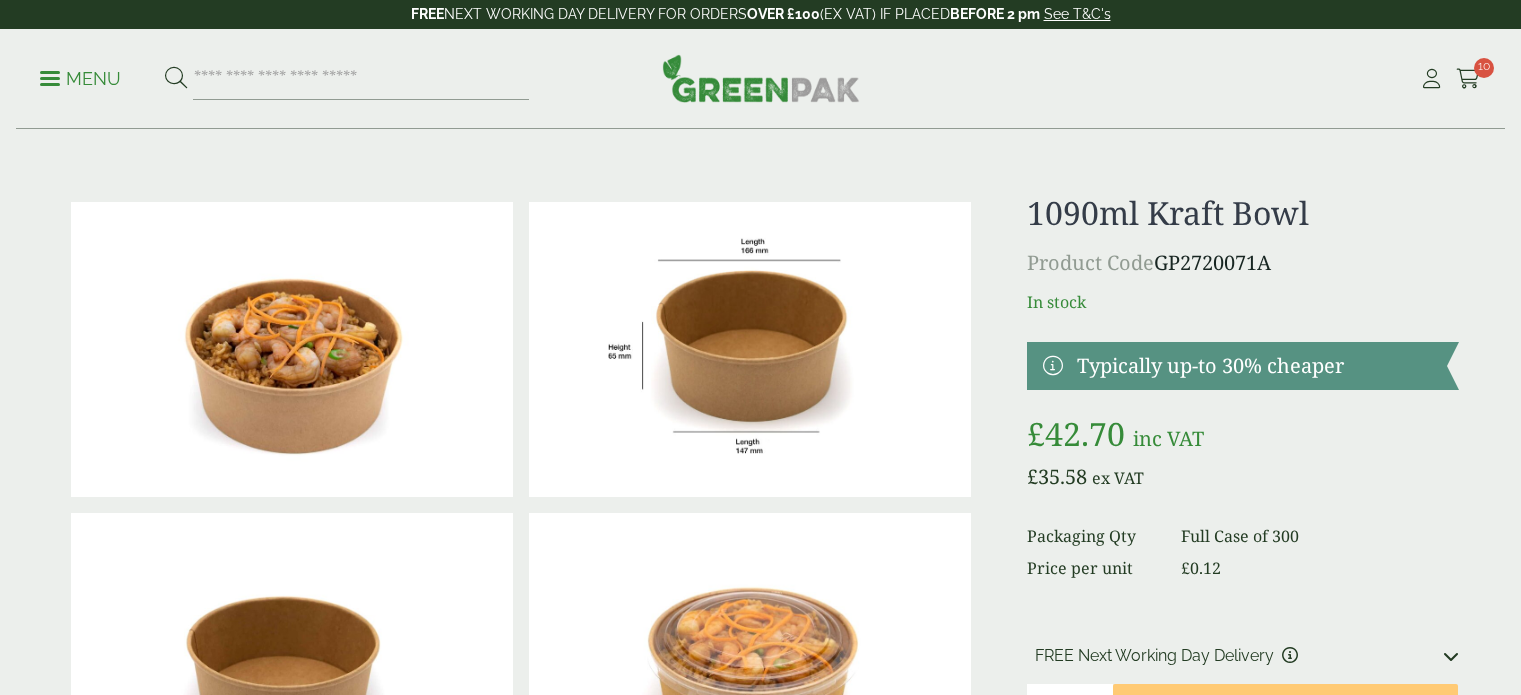 scroll, scrollTop: 0, scrollLeft: 0, axis: both 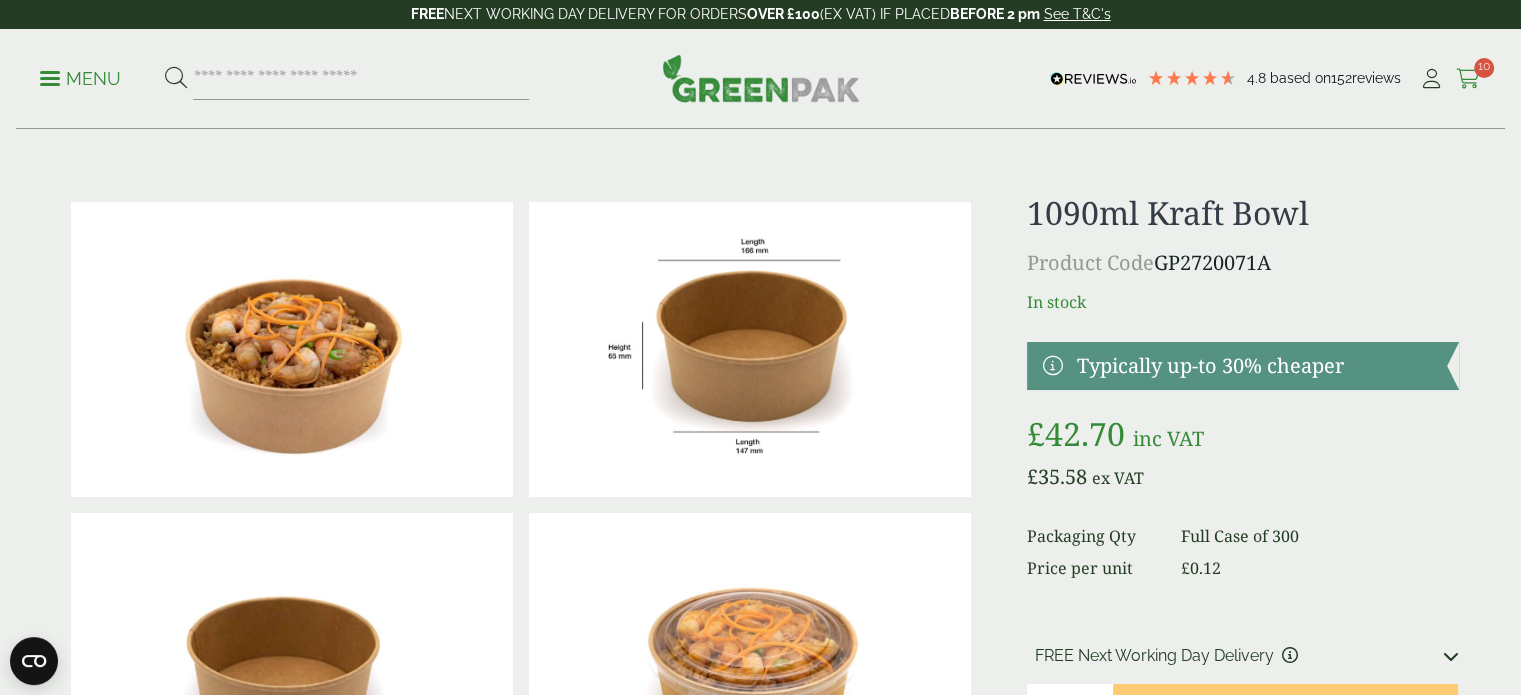 click at bounding box center [1468, 79] 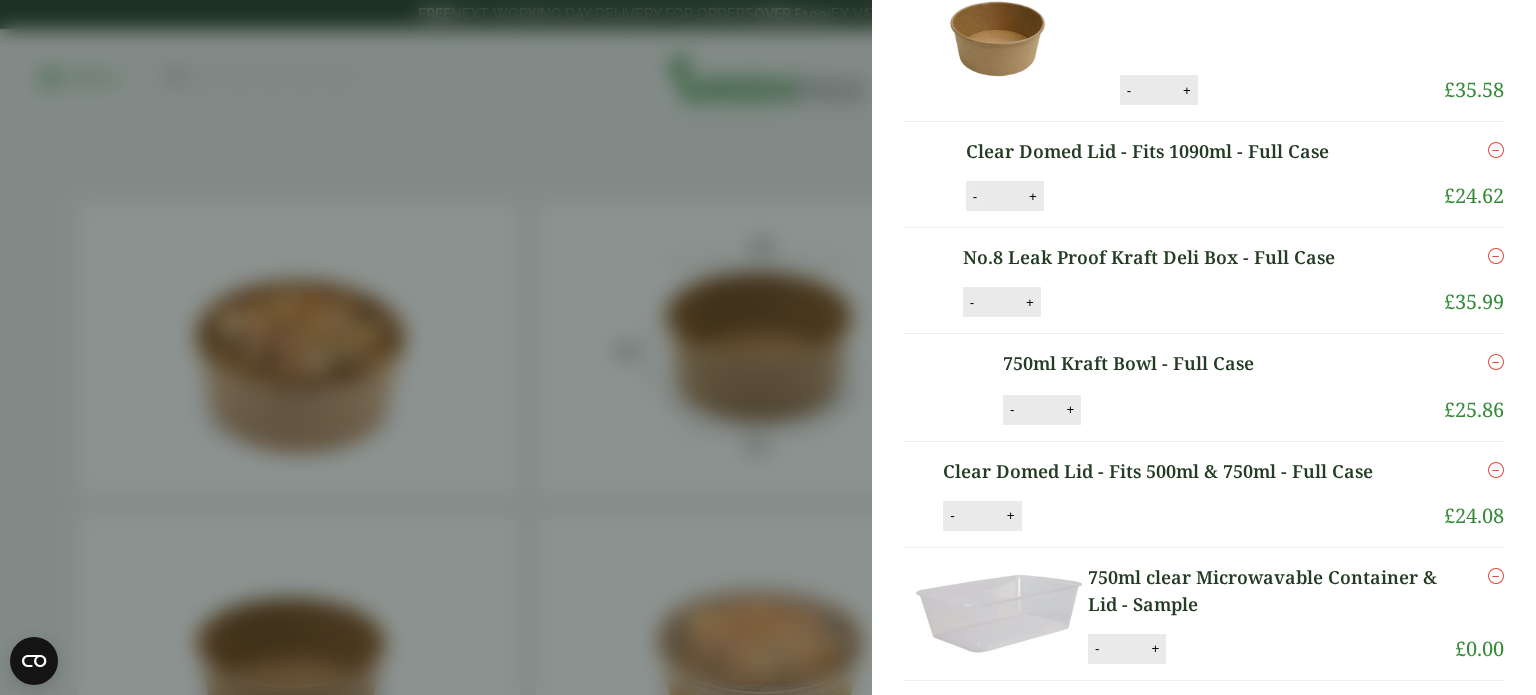 scroll, scrollTop: 0, scrollLeft: 0, axis: both 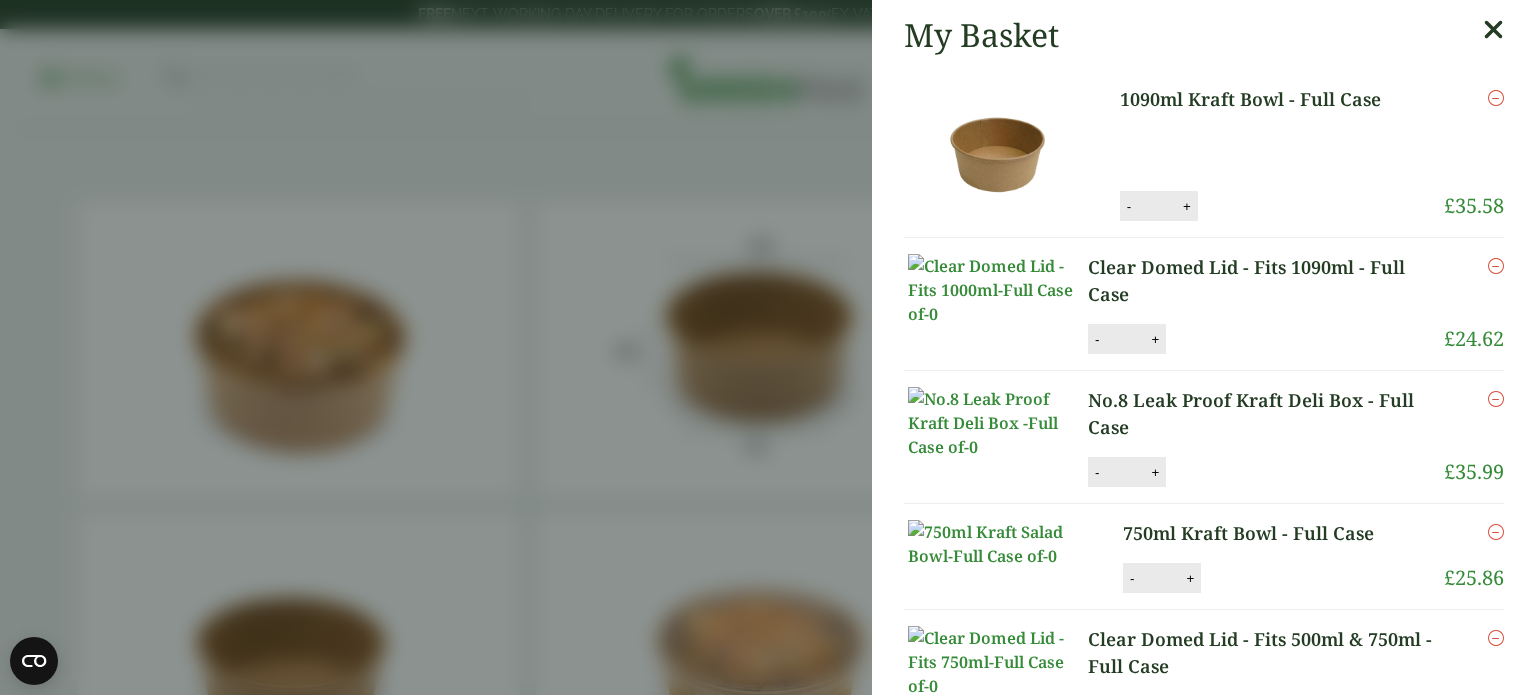 click on "1090ml Kraft Bowl - Full Case" at bounding box center [1266, 130] 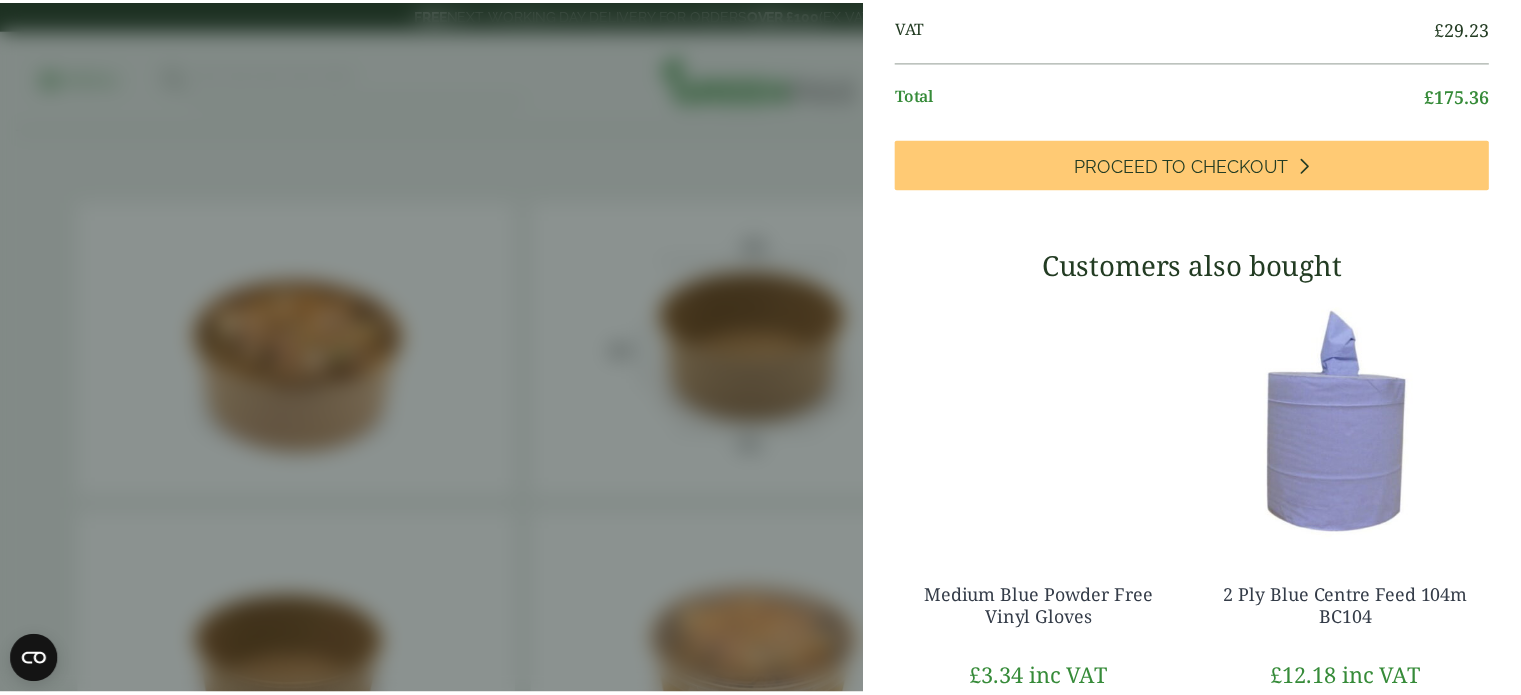 scroll, scrollTop: 1380, scrollLeft: 0, axis: vertical 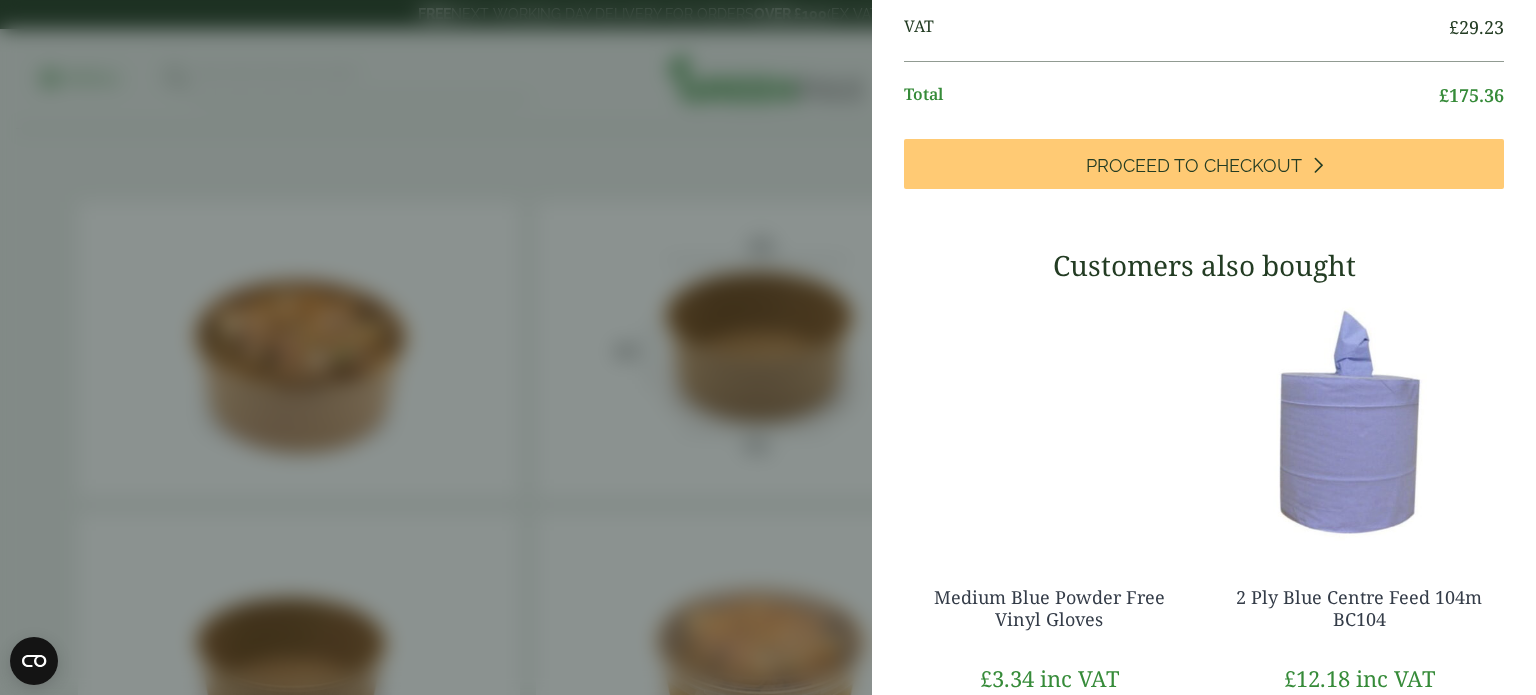 click on "My Basket
1090ml Kraft Bowl - Full Case
1090ml Kraft Bowl - Full Case quantity
- * +
Update
Remove
£ 35.58" at bounding box center (768, 347) 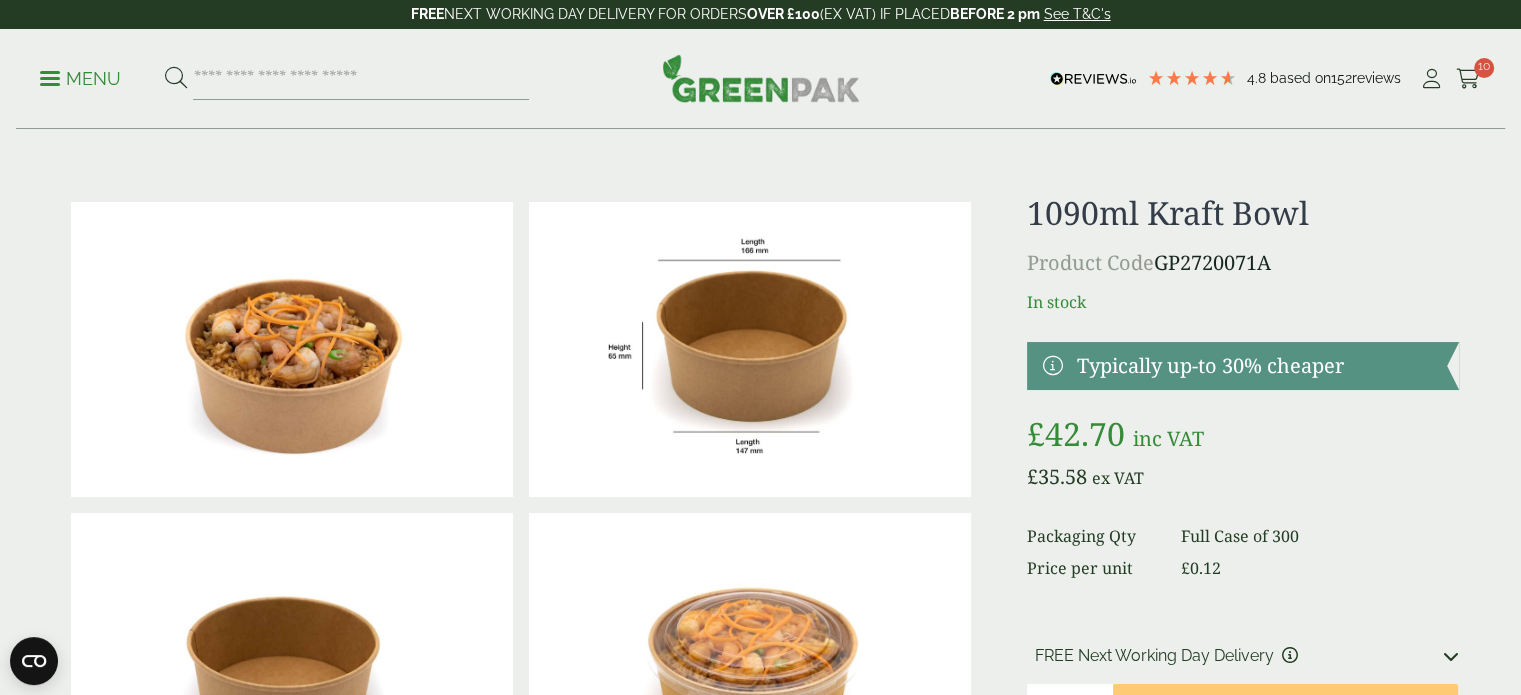 click at bounding box center (761, 78) 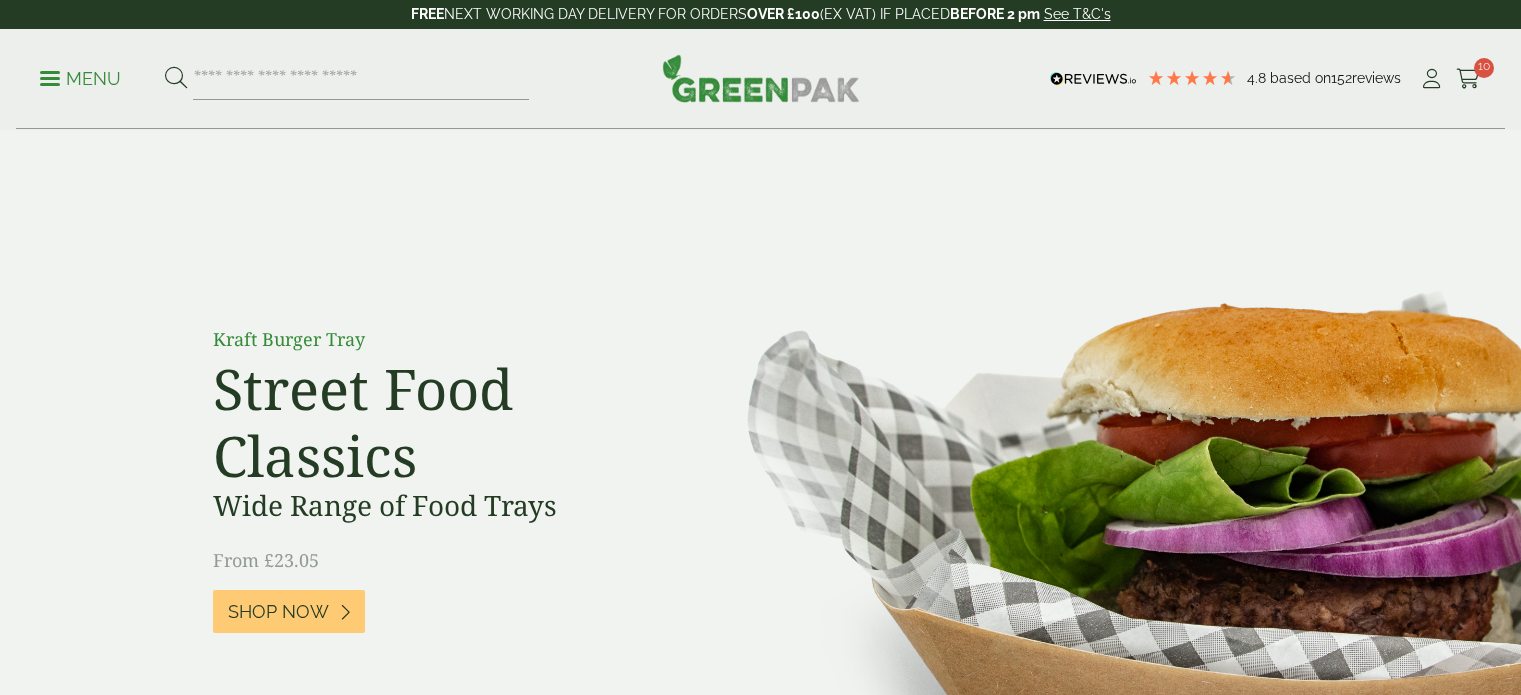 scroll, scrollTop: 0, scrollLeft: 0, axis: both 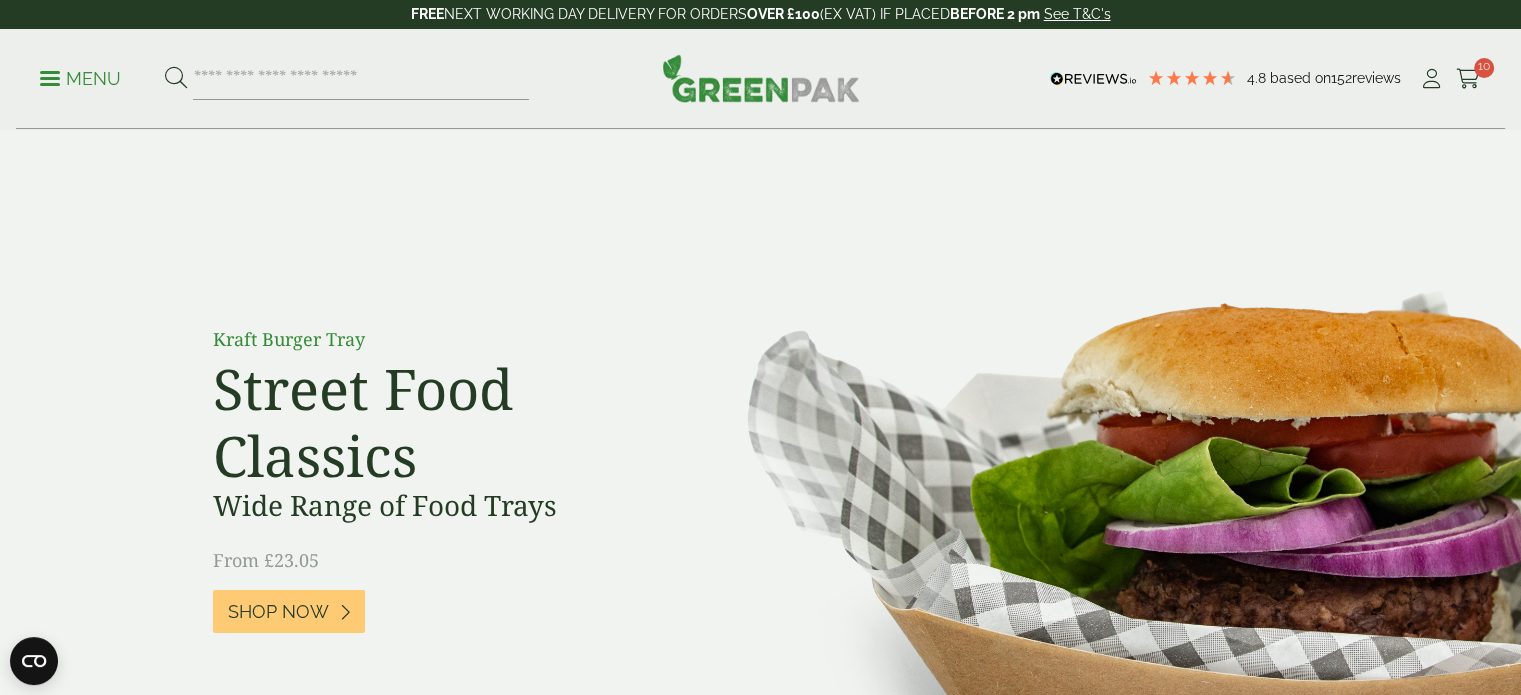 click on "Menu
4.8   Based on  152  reviews My Account" at bounding box center (760, 79) 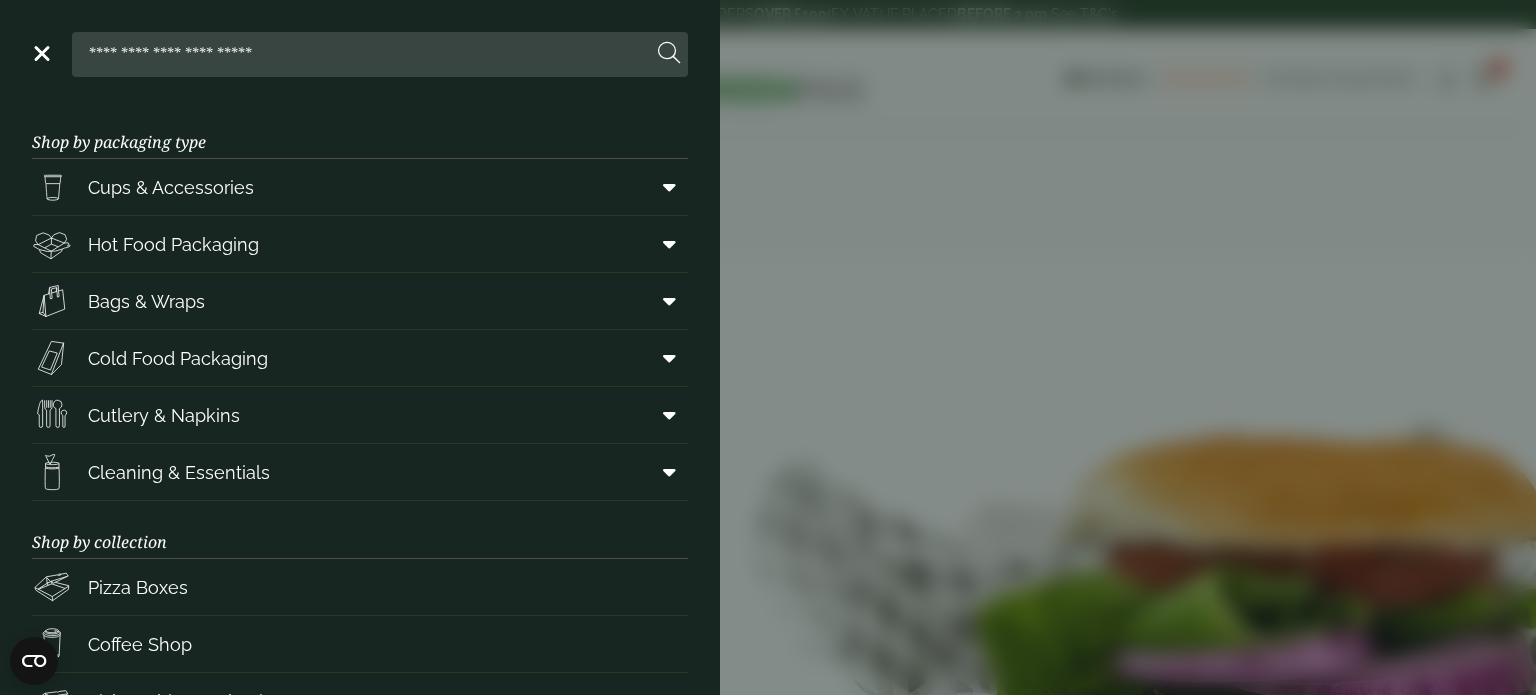 click at bounding box center [366, 54] 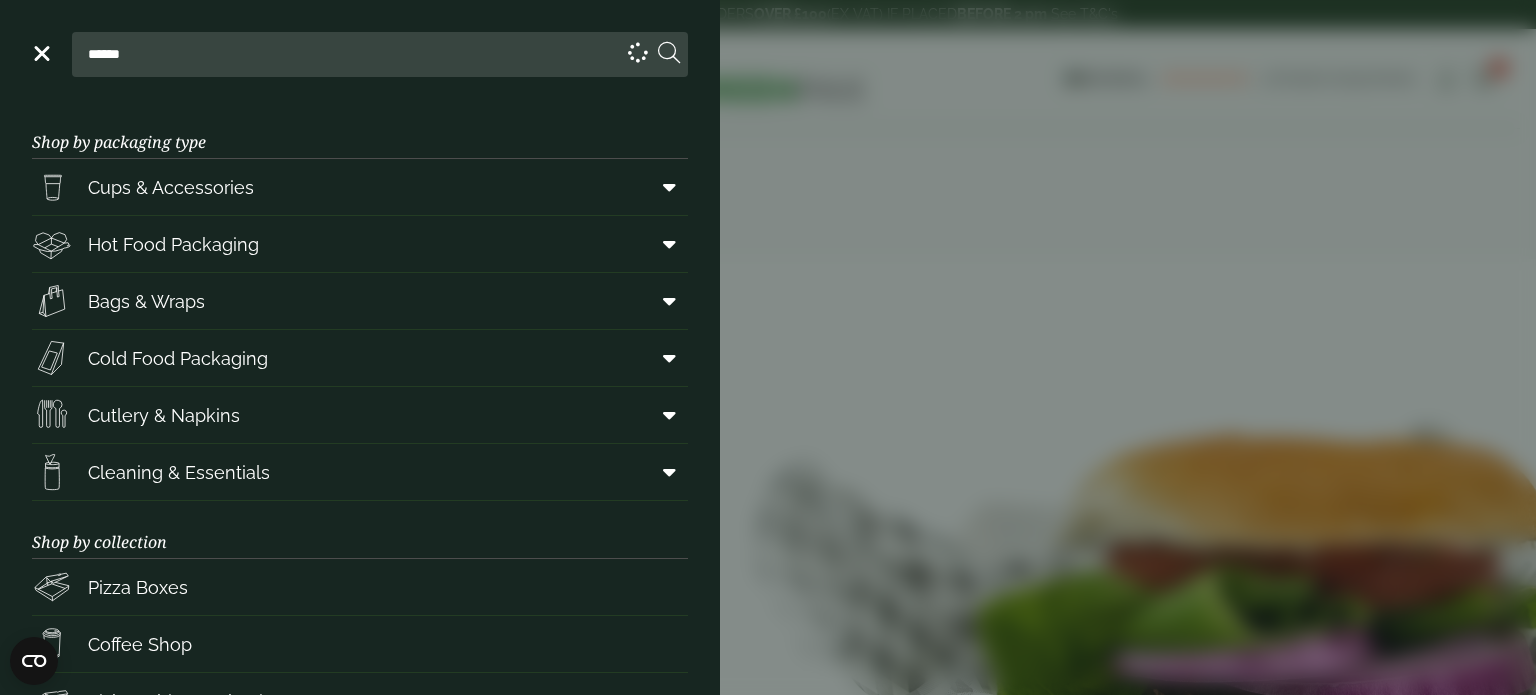 type on "******" 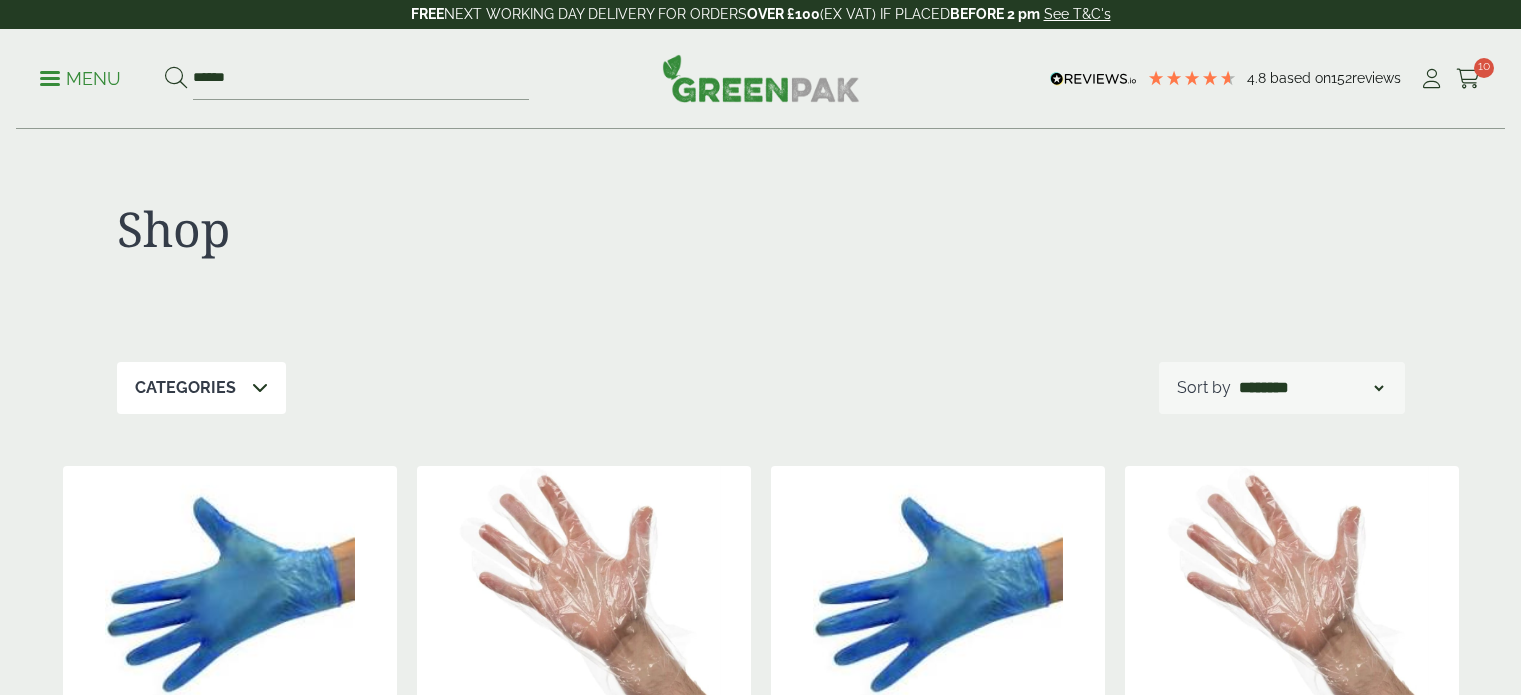 scroll, scrollTop: 0, scrollLeft: 0, axis: both 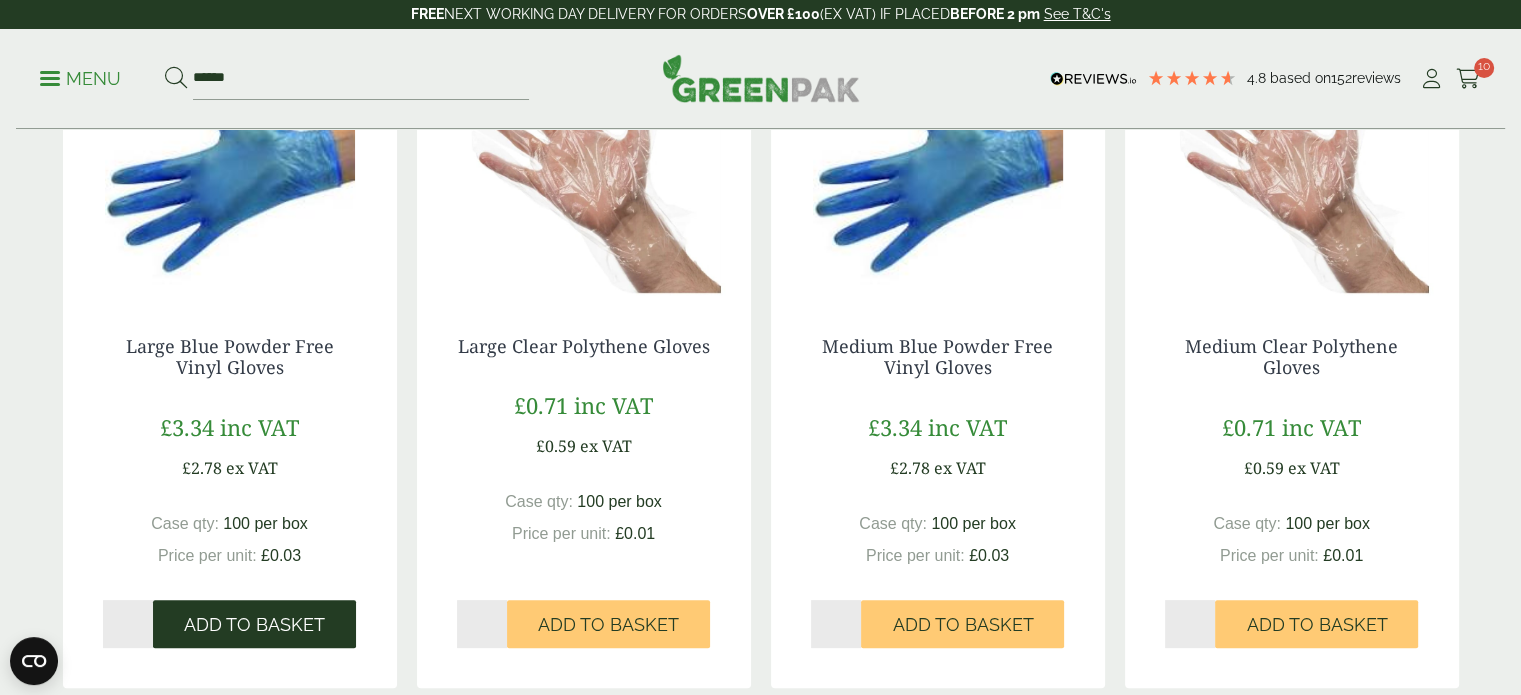 click on "Add to Basket" at bounding box center (254, 624) 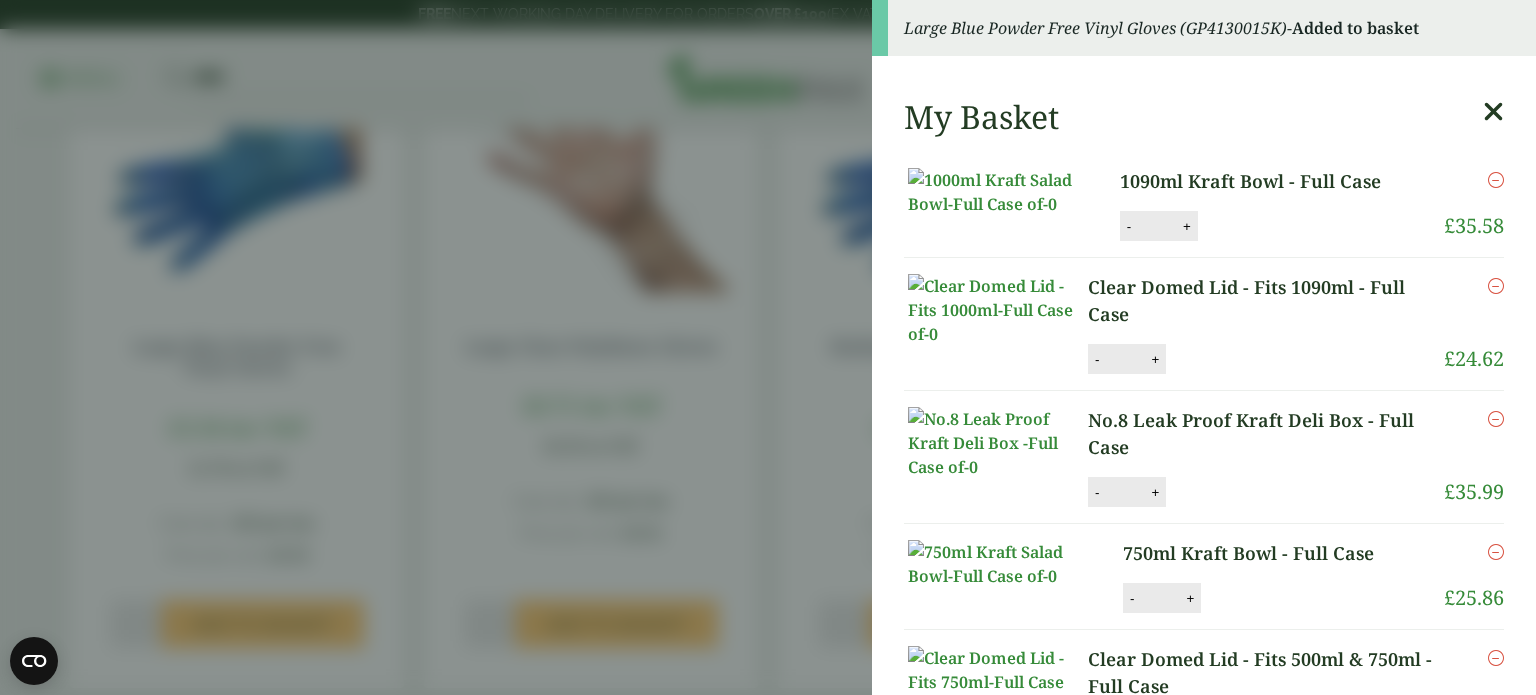 click on "Large Blue Powder Free Vinyl Gloves (GP4130015K)  -  Added to basket
My Basket
1090ml Kraft Bowl - Full Case
1090ml Kraft Bowl - Full Case quantity
- * +
Update
Remove
£ 35.58
-" at bounding box center [768, 347] 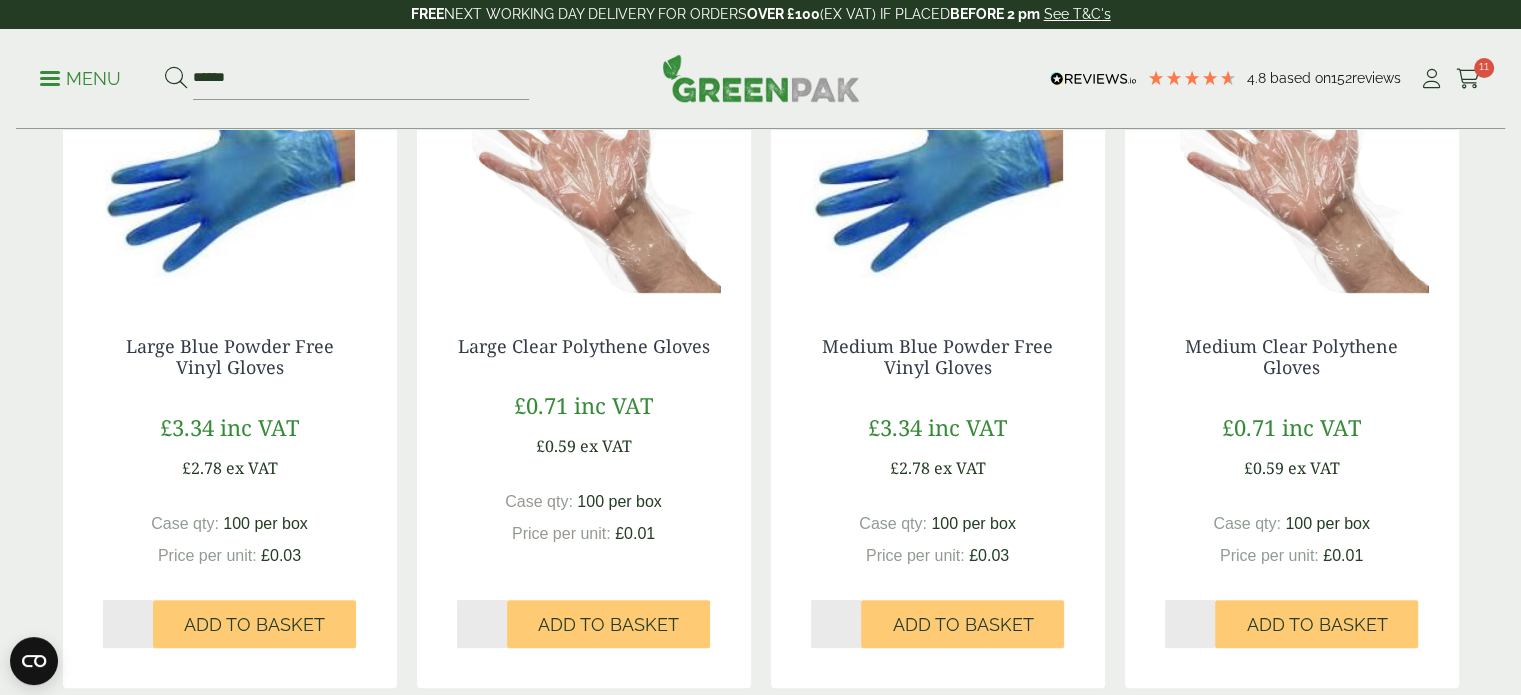 click on "Add to Basket" at bounding box center [608, 625] 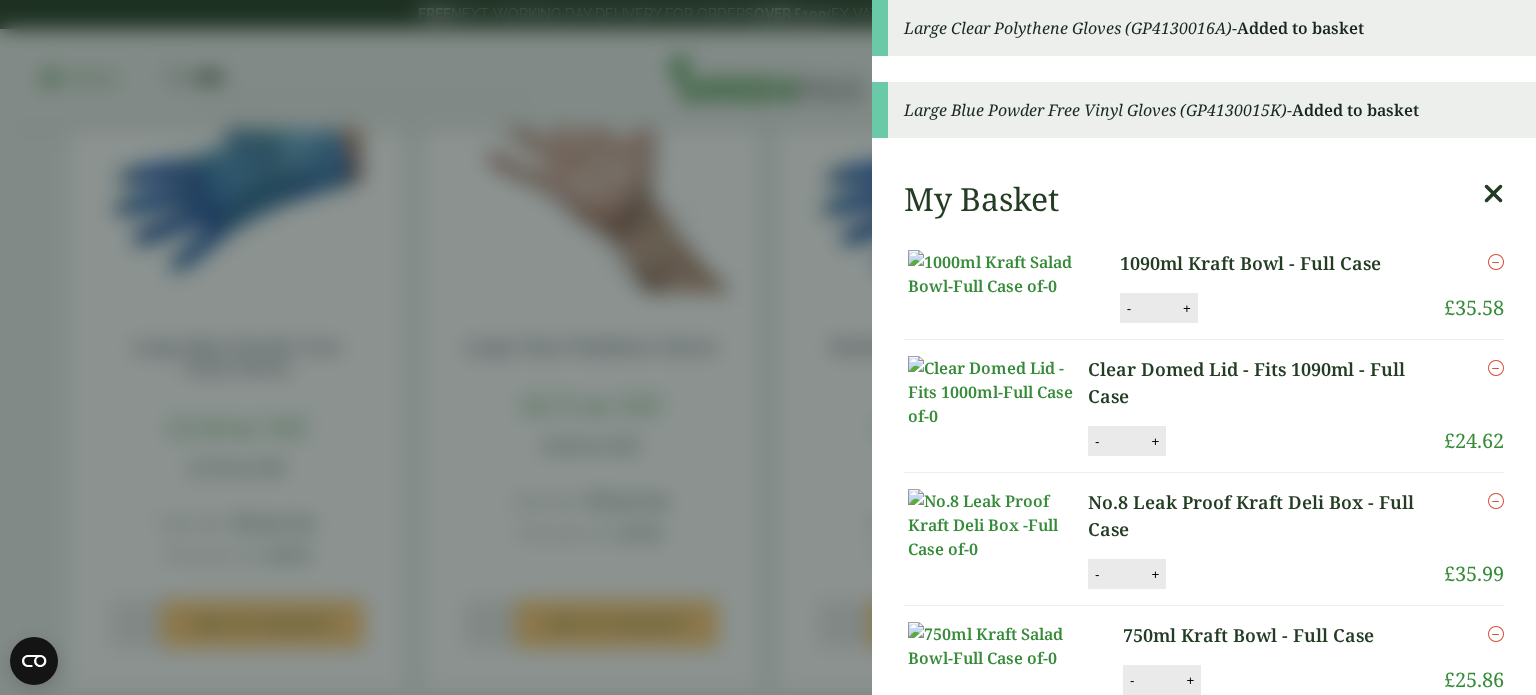 click on "Large Clear Polythene Gloves (GP4130016A)  -  Added to basket Large Blue Powder Free Vinyl Gloves (GP4130015K)  -  Added to basket
My Basket
1090ml Kraft Bowl - Full Case
1090ml Kraft Bowl - Full Case quantity
- * +
Update
Remove £" at bounding box center [768, 347] 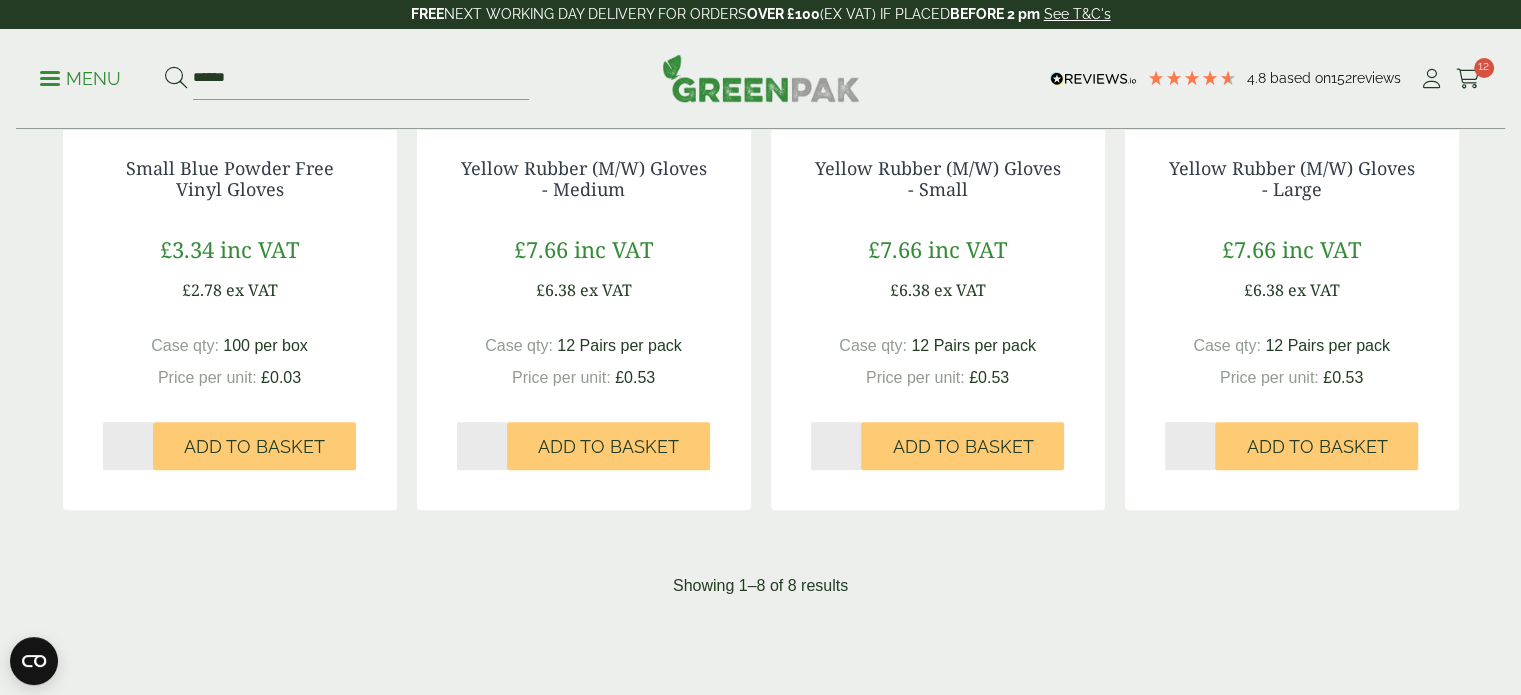 scroll, scrollTop: 0, scrollLeft: 0, axis: both 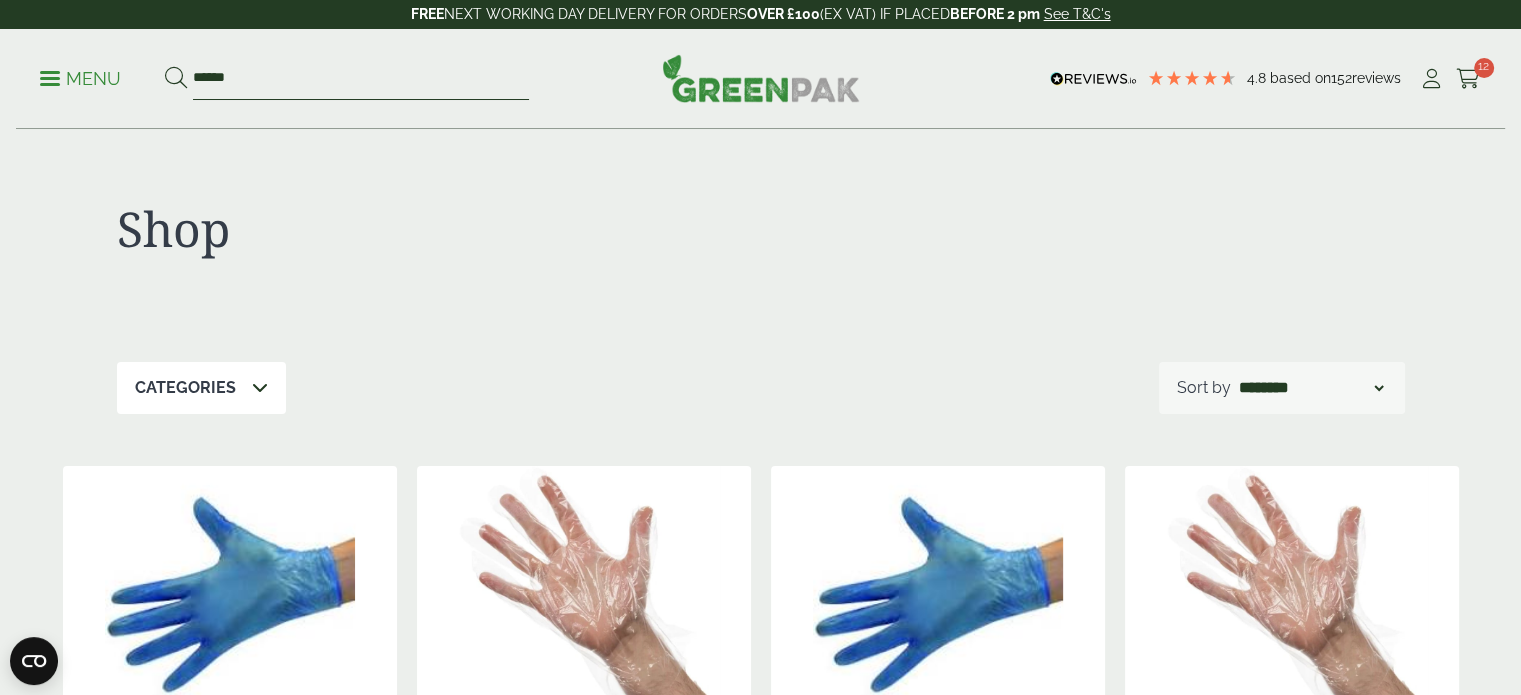 click on "******" at bounding box center (361, 79) 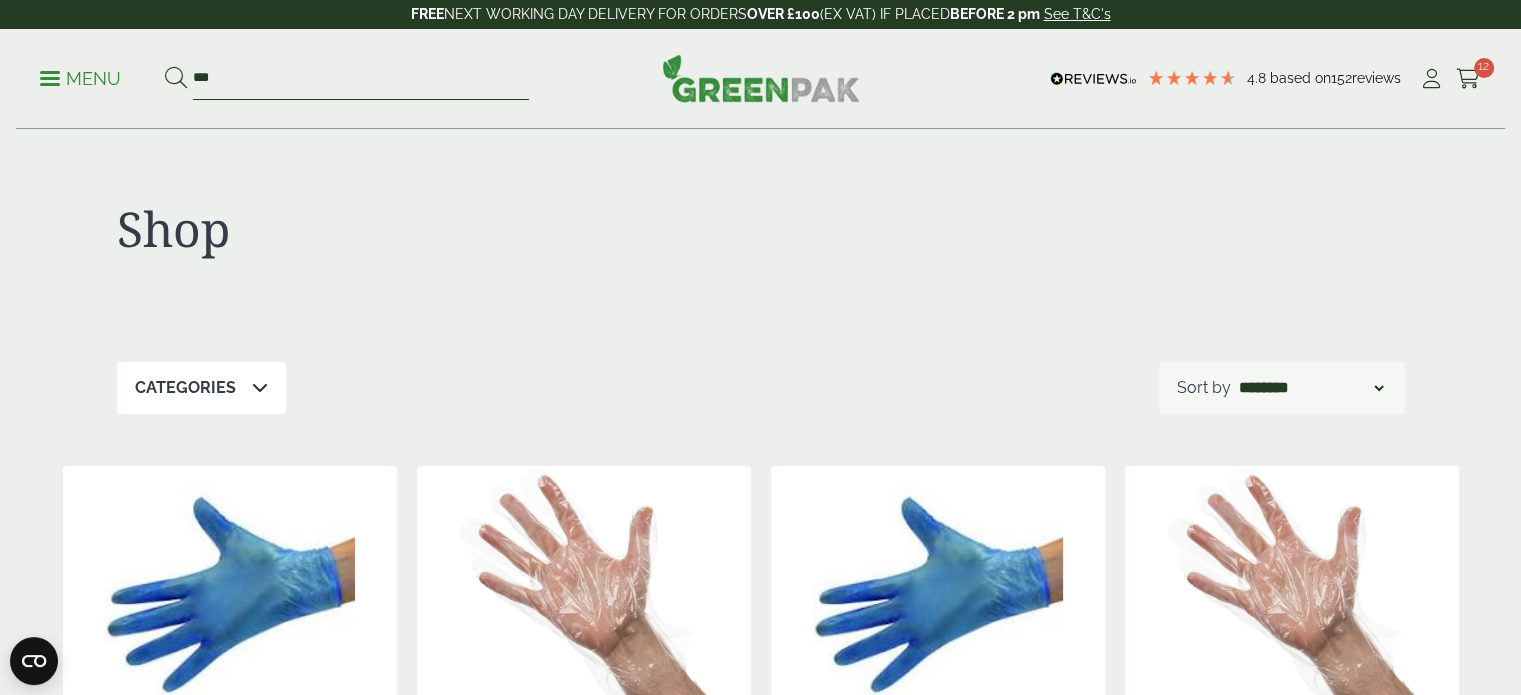 type on "***" 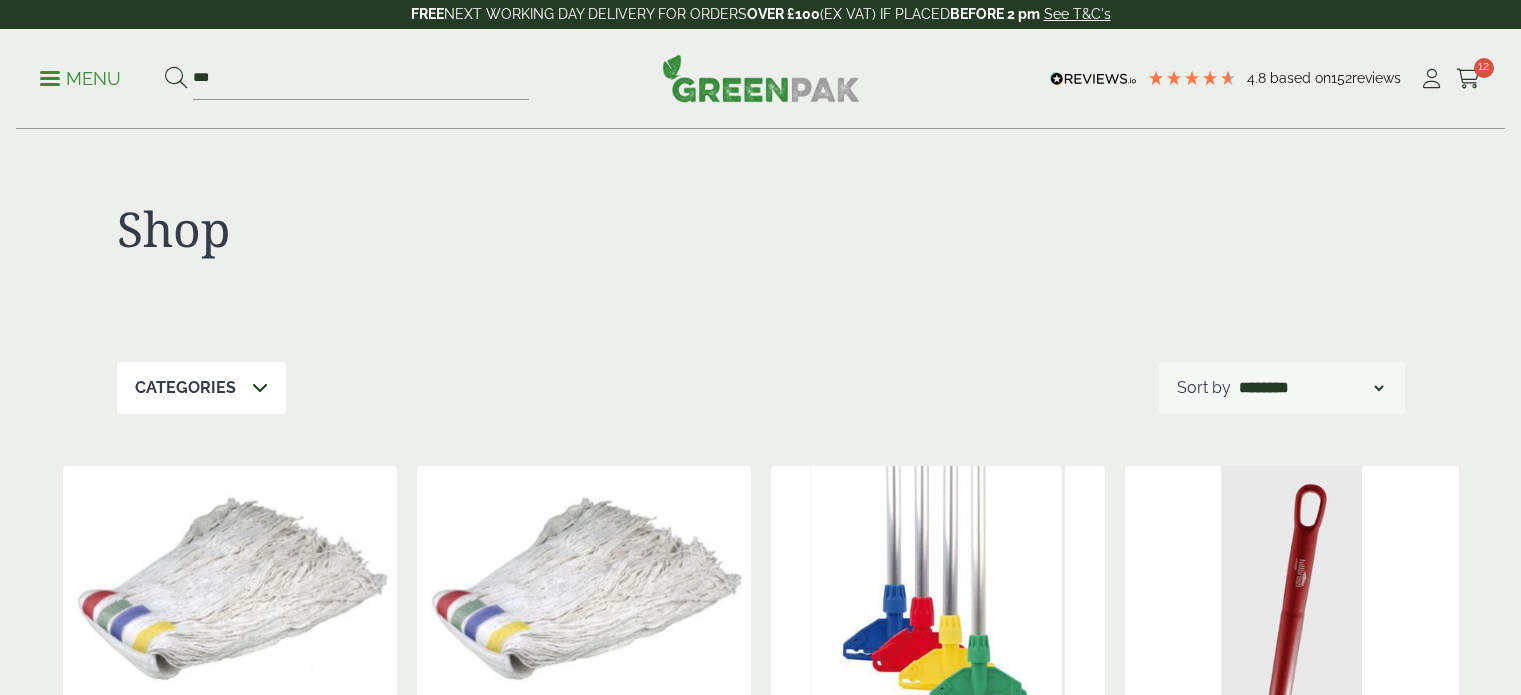 scroll, scrollTop: 0, scrollLeft: 0, axis: both 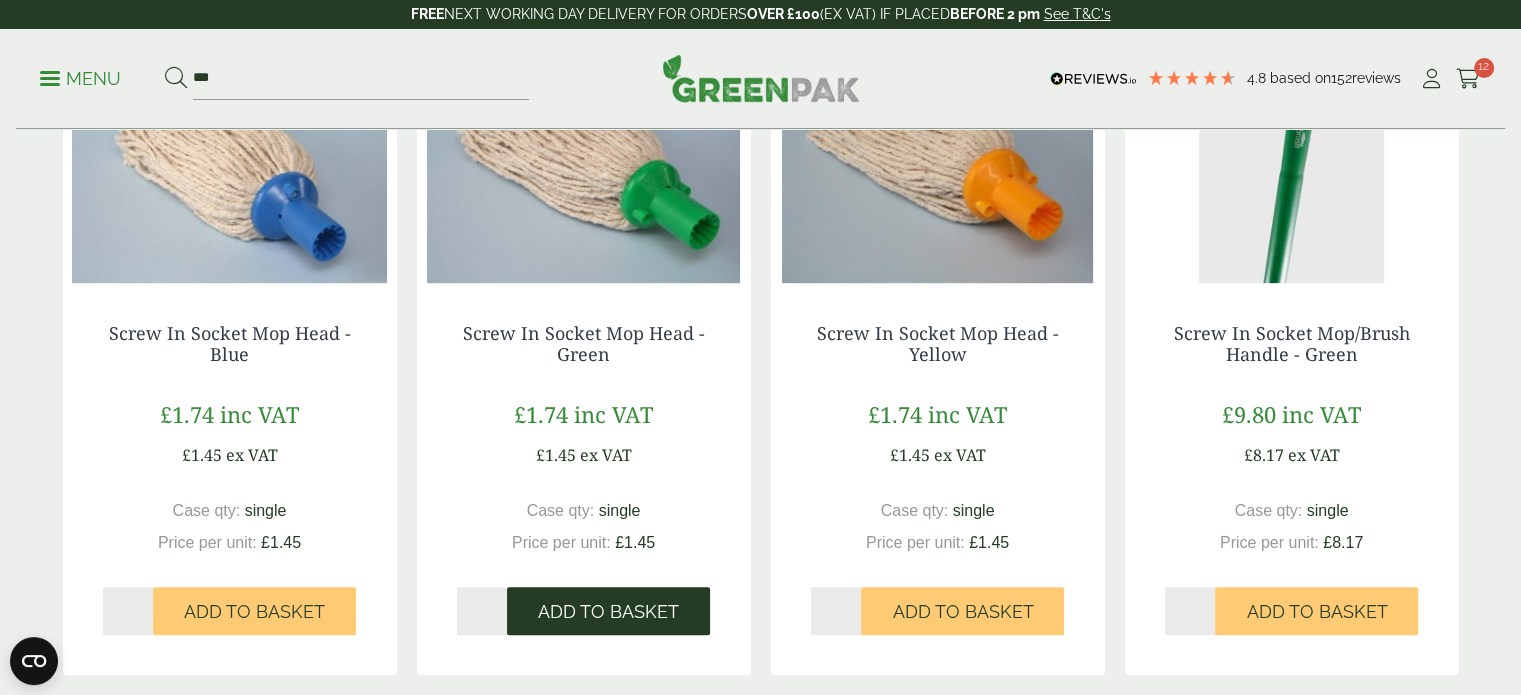 click on "Add to Basket" at bounding box center (608, 612) 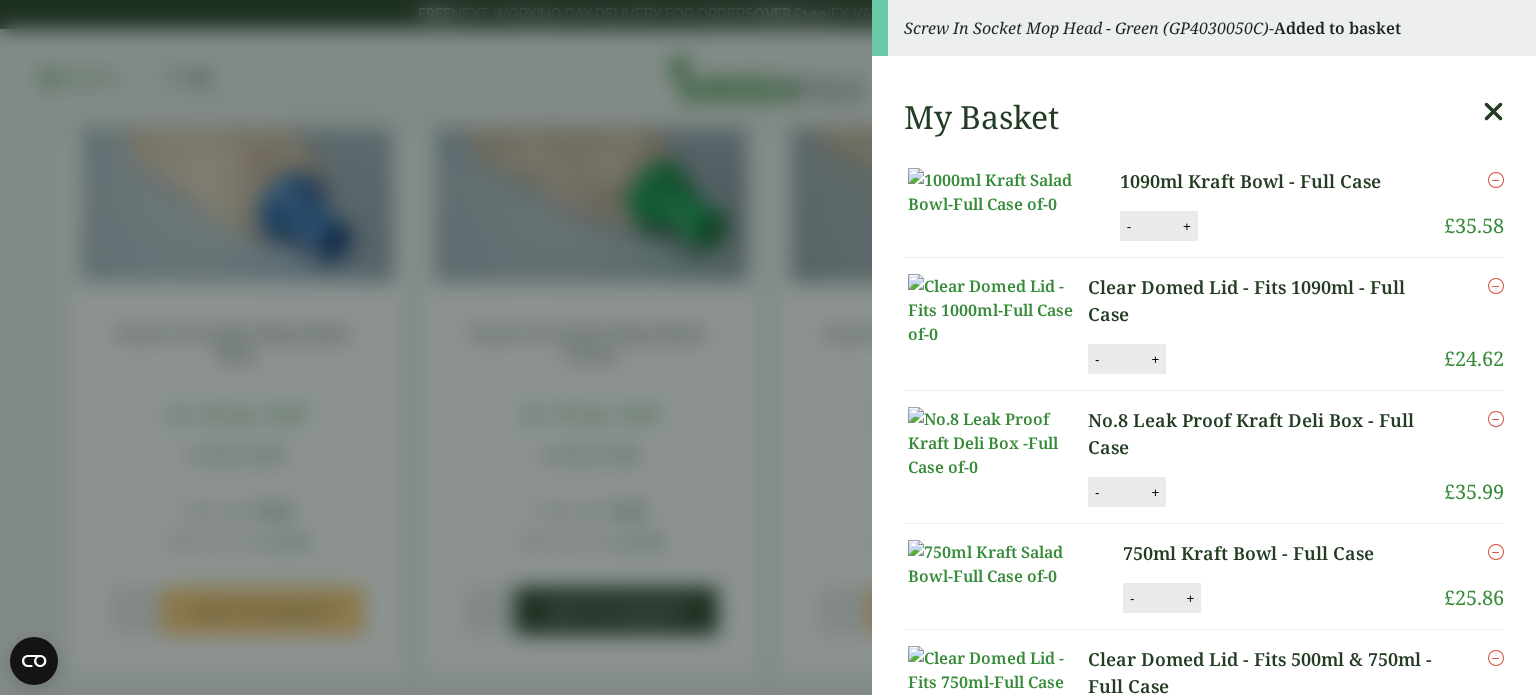 click on "Screw In Socket Mop Head - Green (GP4030050C)  -  Added to basket
My Basket
1090ml Kraft Bowl - Full Case
1090ml Kraft Bowl - Full Case quantity
- * +
Update
Remove
£ 35.58" at bounding box center [768, 347] 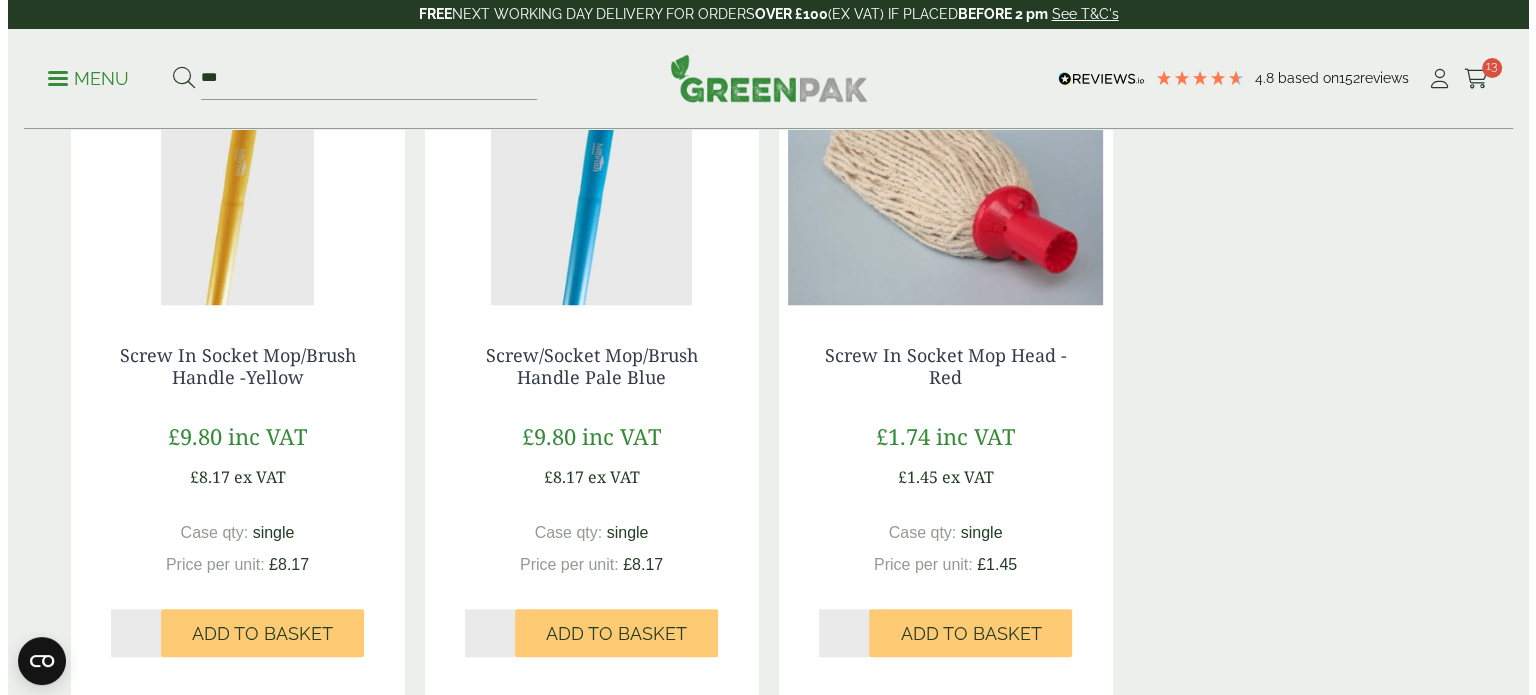 scroll, scrollTop: 1796, scrollLeft: 0, axis: vertical 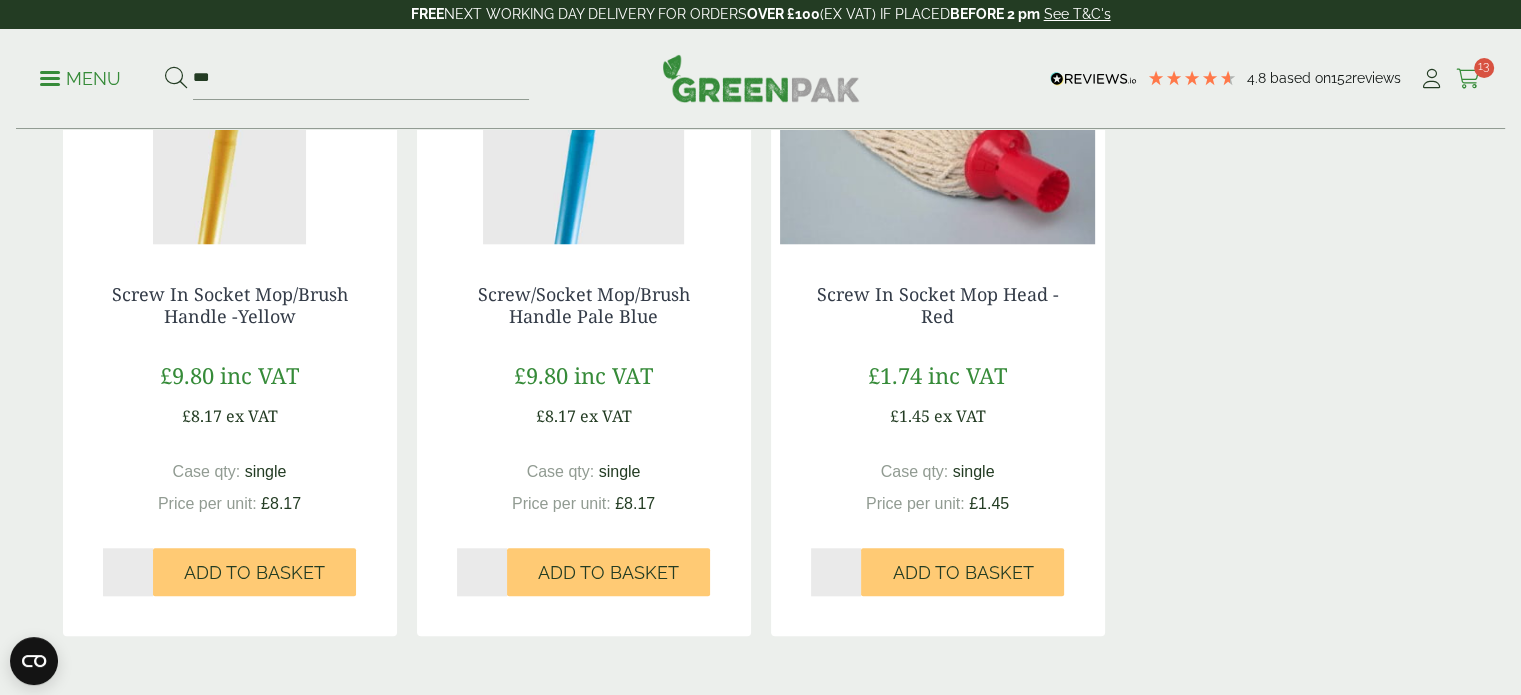 click at bounding box center [1468, 79] 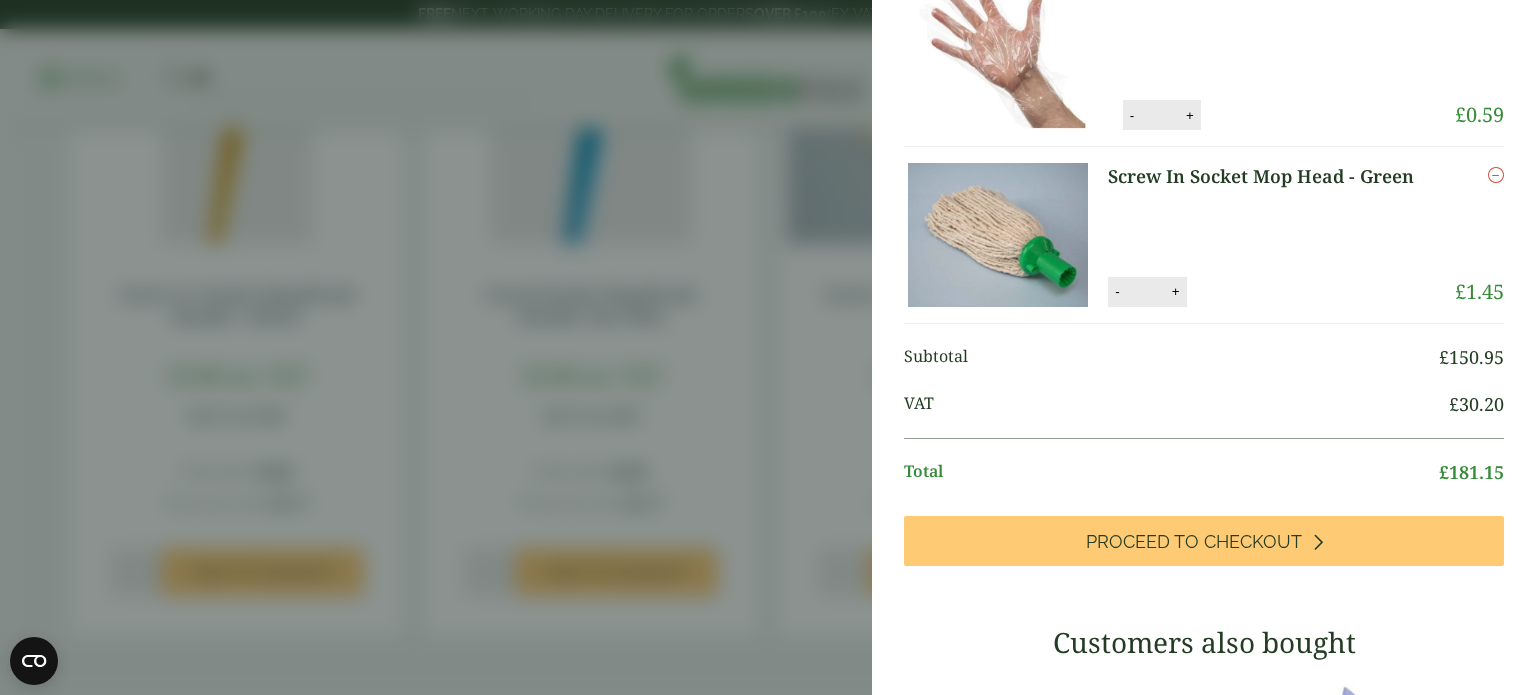 scroll, scrollTop: 1569, scrollLeft: 0, axis: vertical 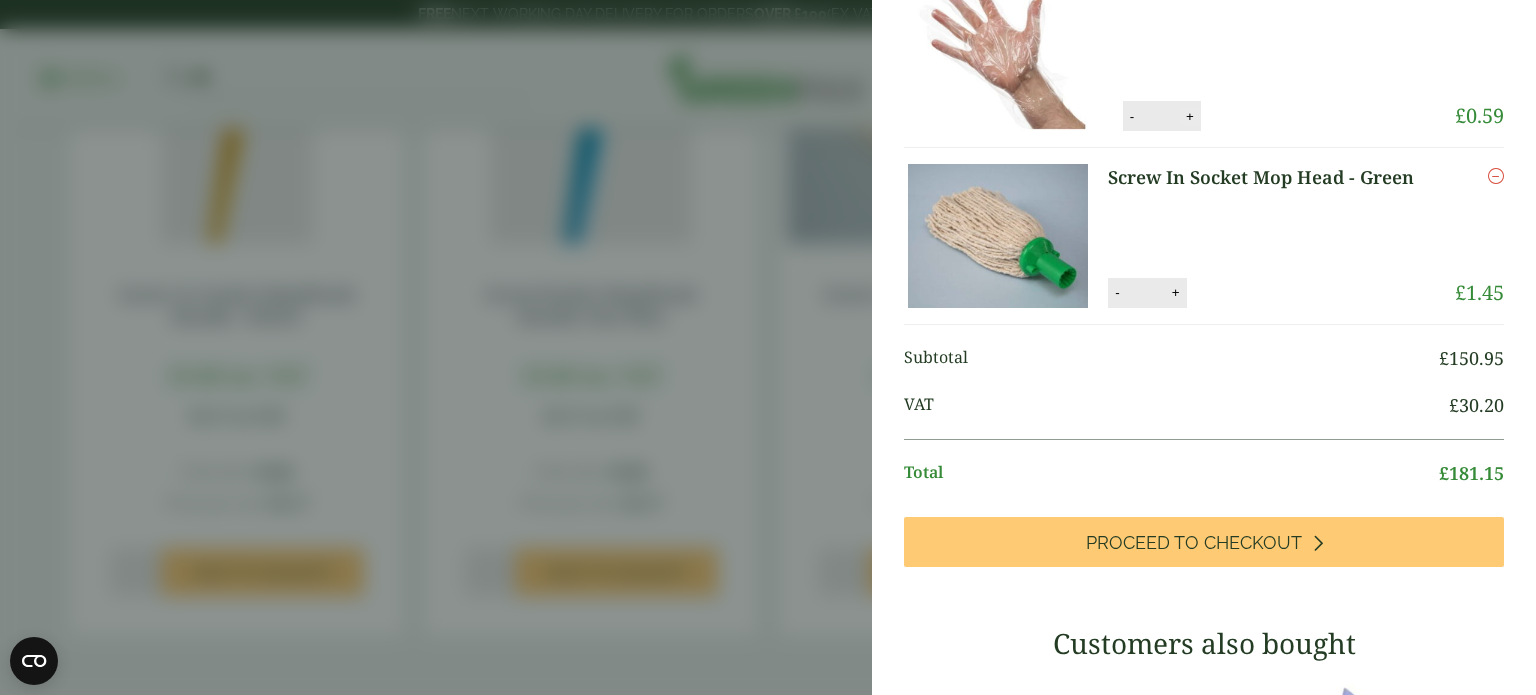 click on "+" at bounding box center (1190, 116) 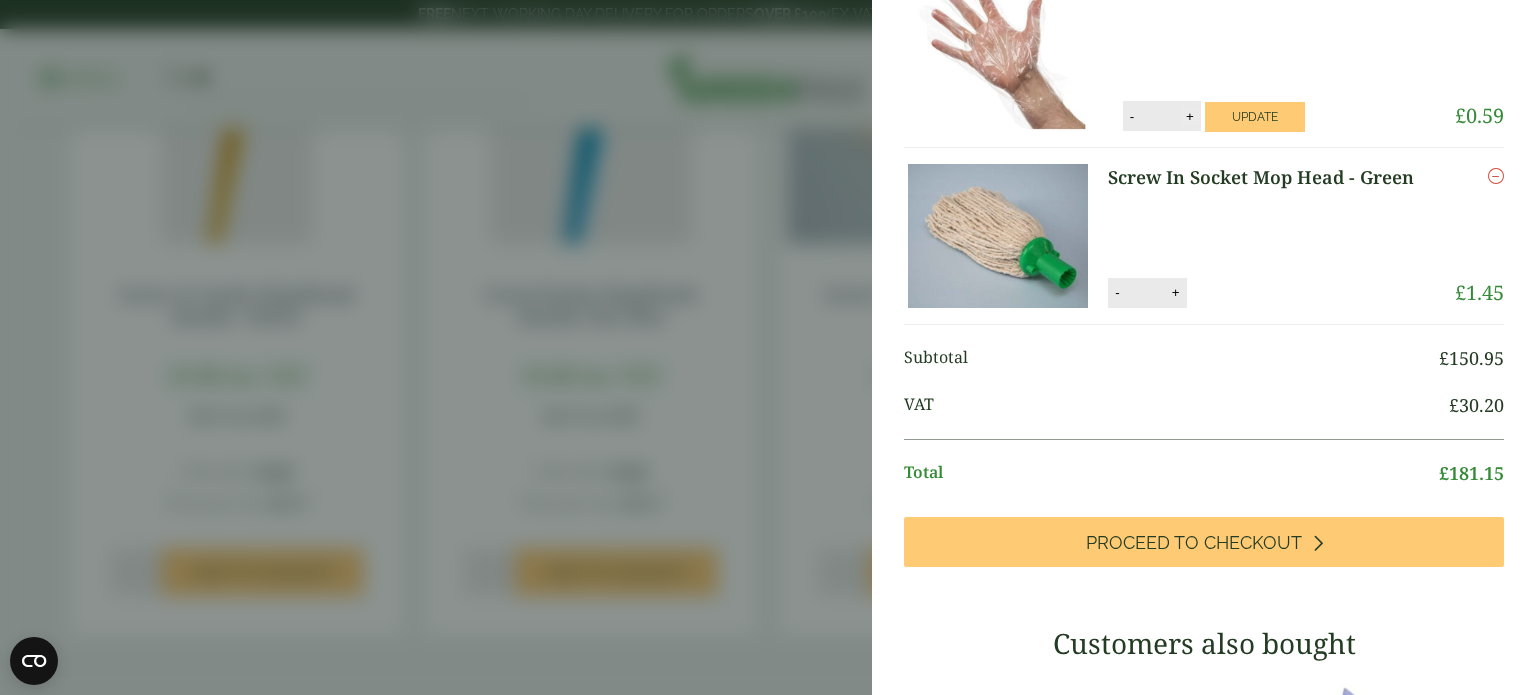 click on "+" at bounding box center (1190, 116) 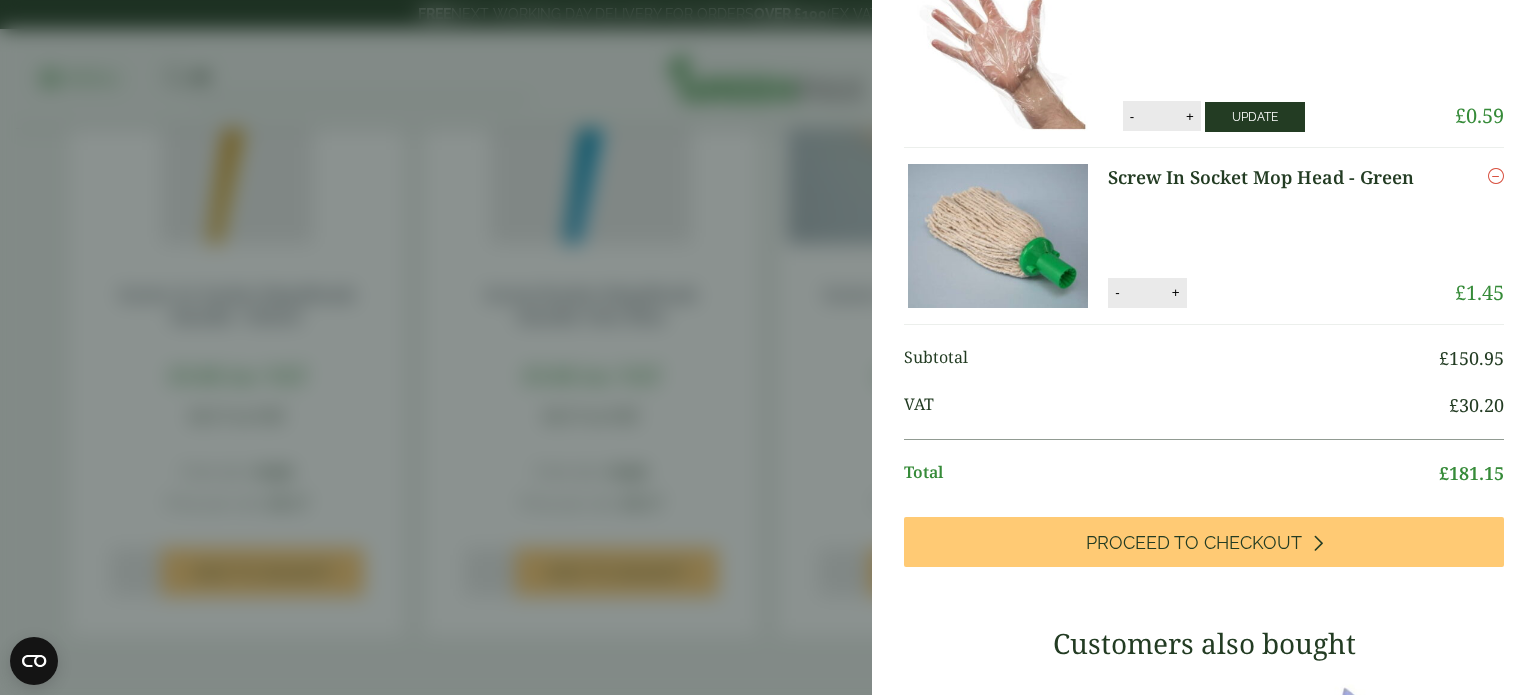 click on "Update" at bounding box center (1255, 117) 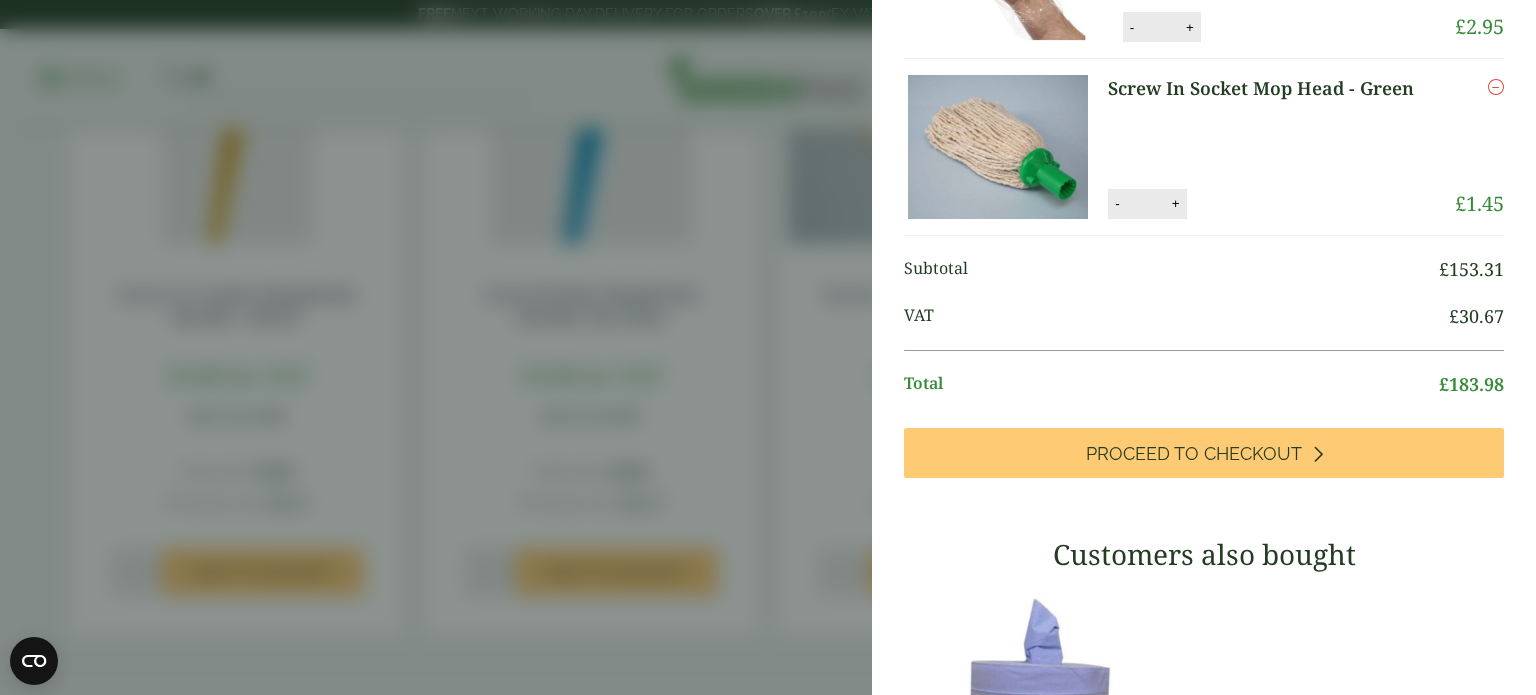 scroll, scrollTop: 0, scrollLeft: 0, axis: both 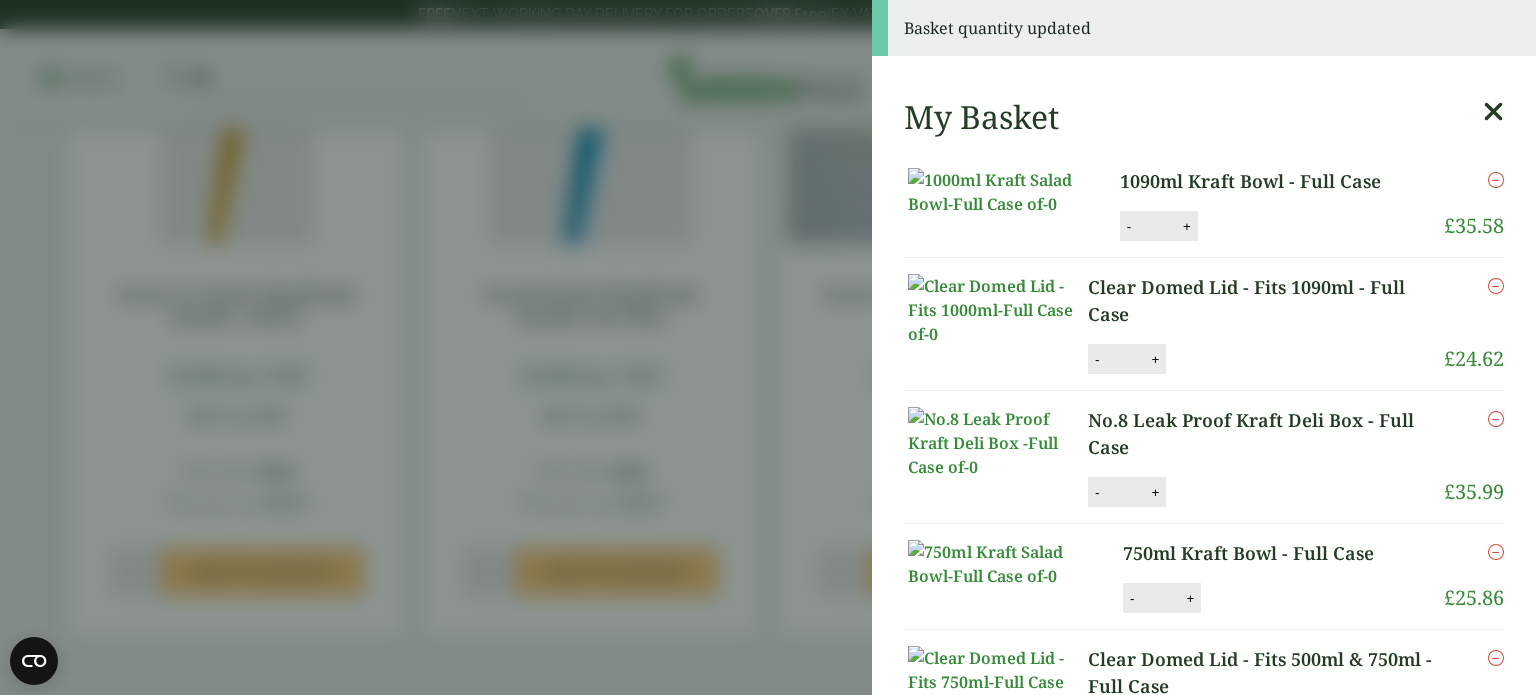 click on "Basket quantity updated
My Basket
1090ml Kraft Bowl - Full Case
1090ml Kraft Bowl - Full Case quantity
- * +
Update
Remove
£ 35.58" at bounding box center (768, 347) 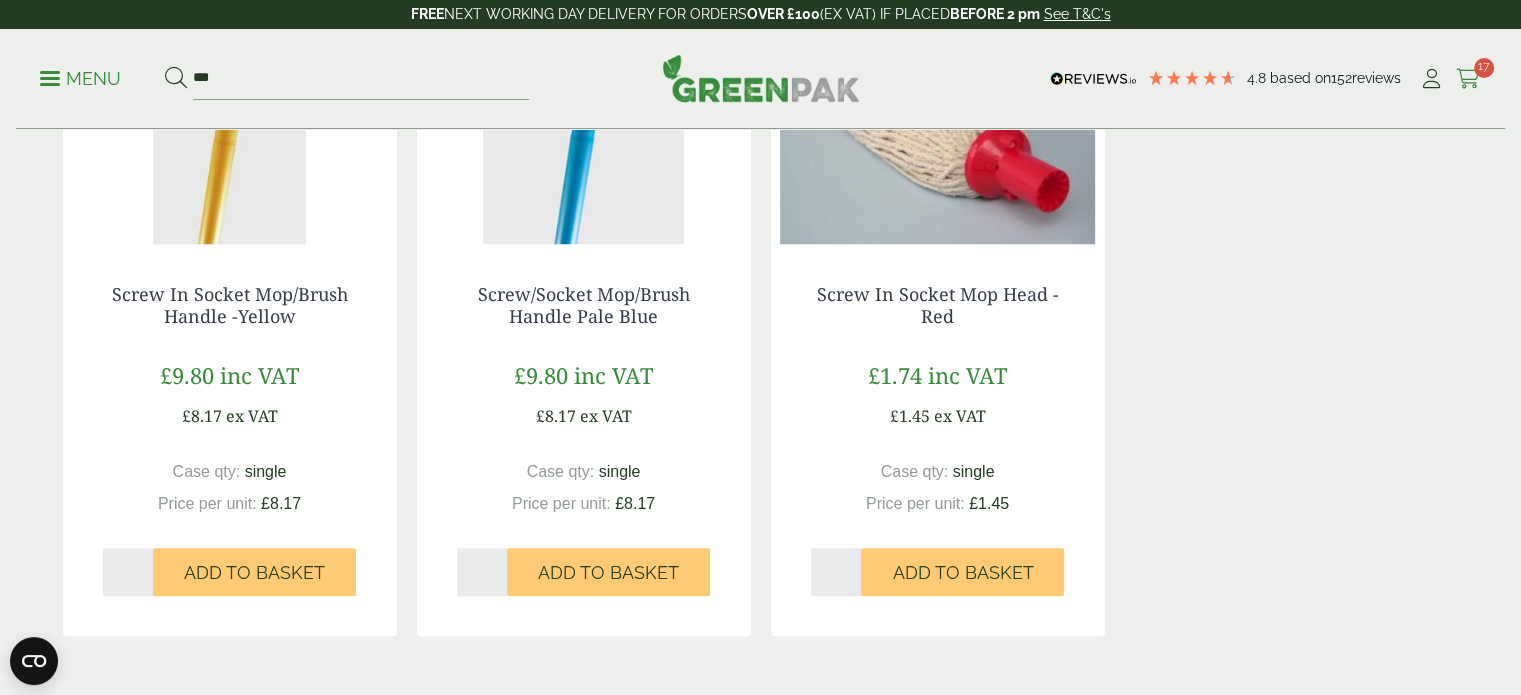 click at bounding box center (1468, 79) 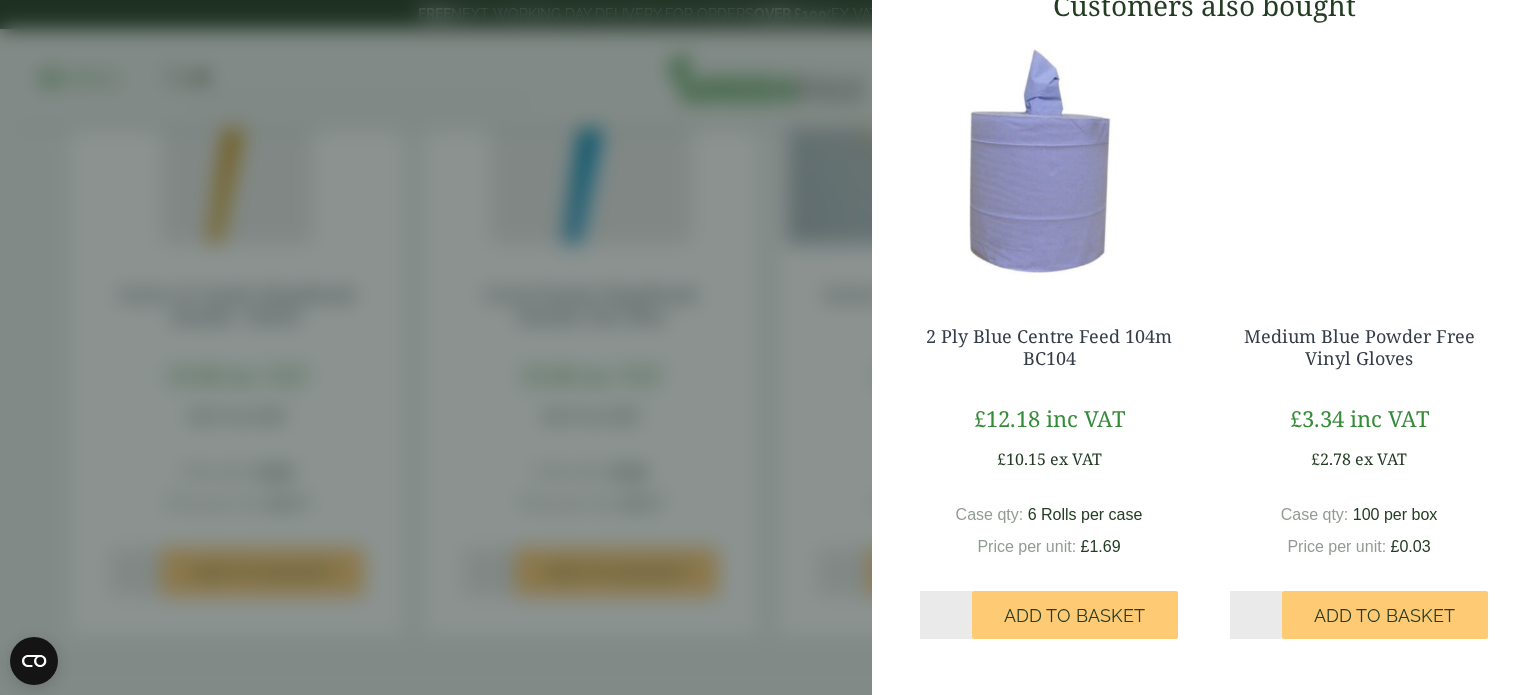 scroll, scrollTop: 2404, scrollLeft: 0, axis: vertical 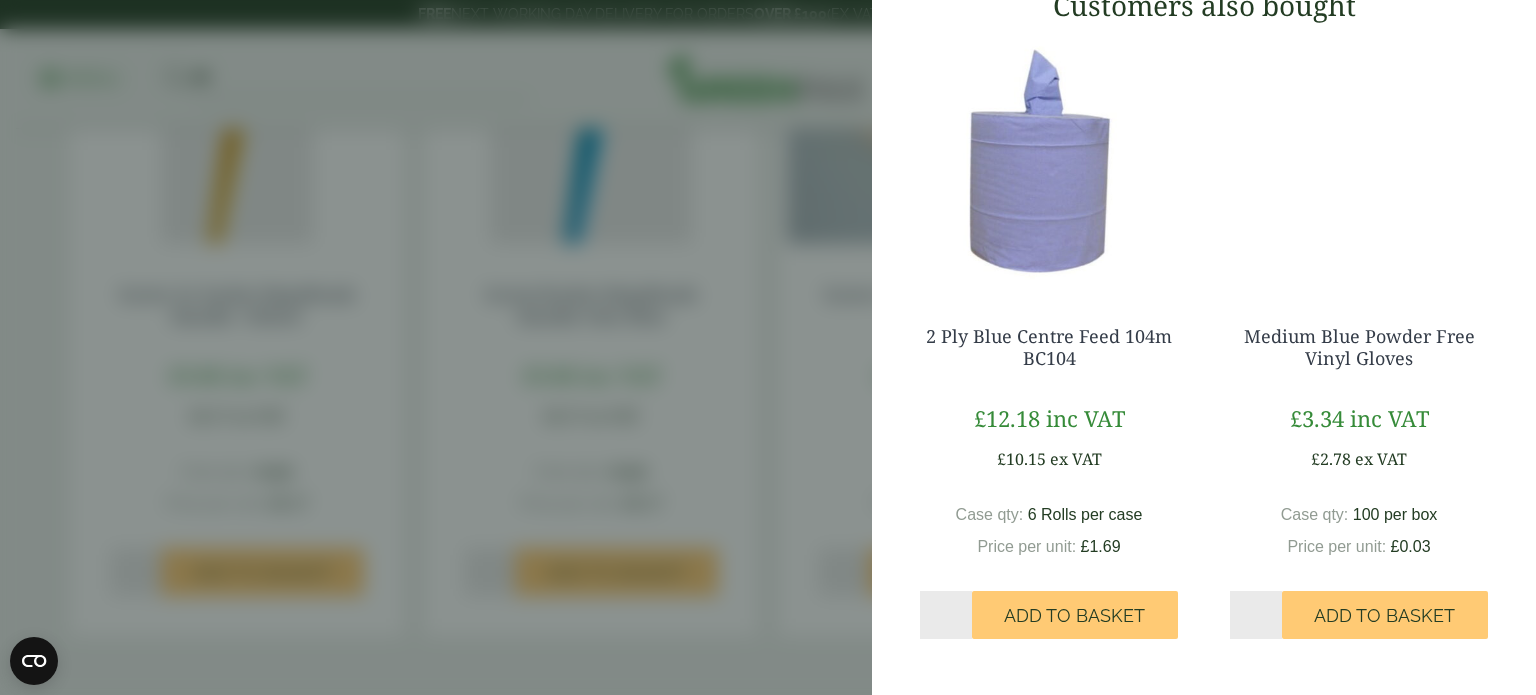 click on "Proceed to Checkout" at bounding box center [1194, -95] 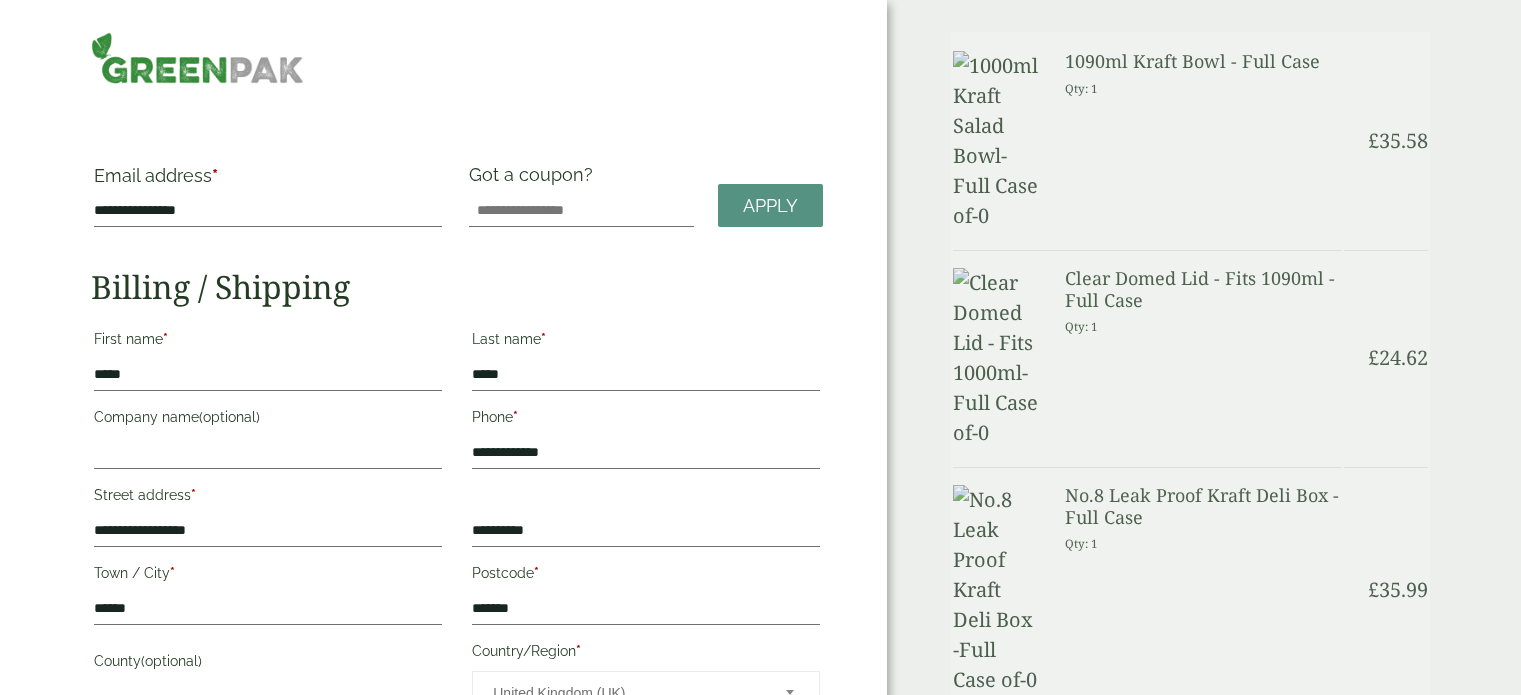 scroll, scrollTop: 0, scrollLeft: 0, axis: both 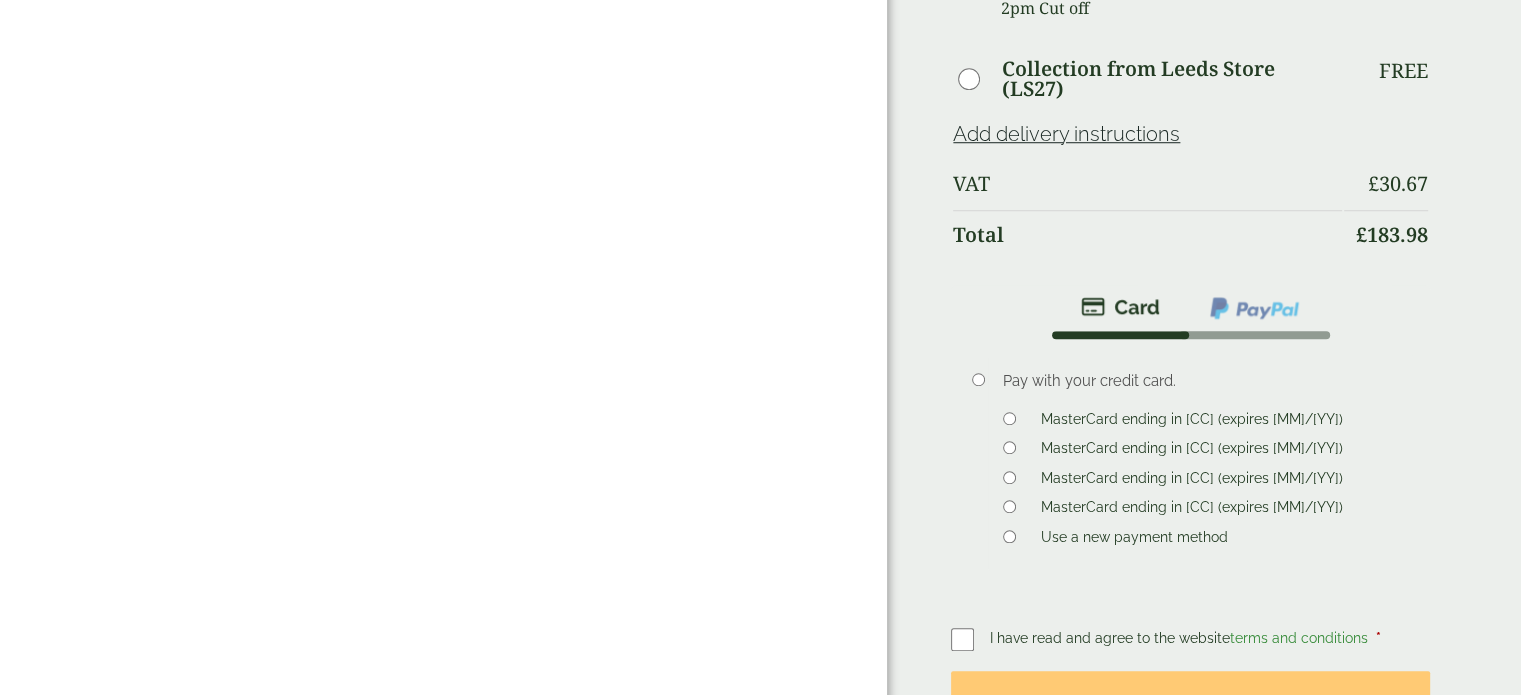 click on "MasterCard ending in 9655 (expires 12/27)" at bounding box center (1192, 510) 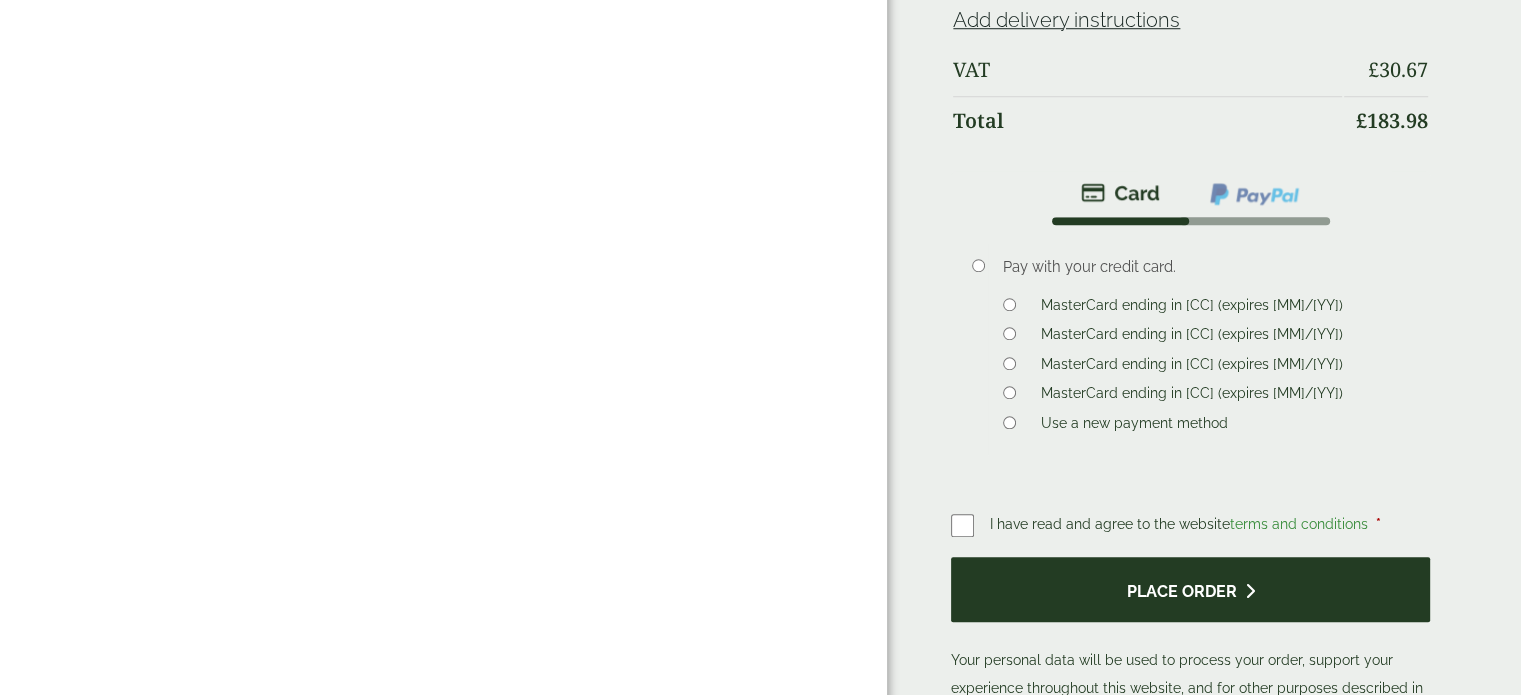 scroll, scrollTop: 1708, scrollLeft: 0, axis: vertical 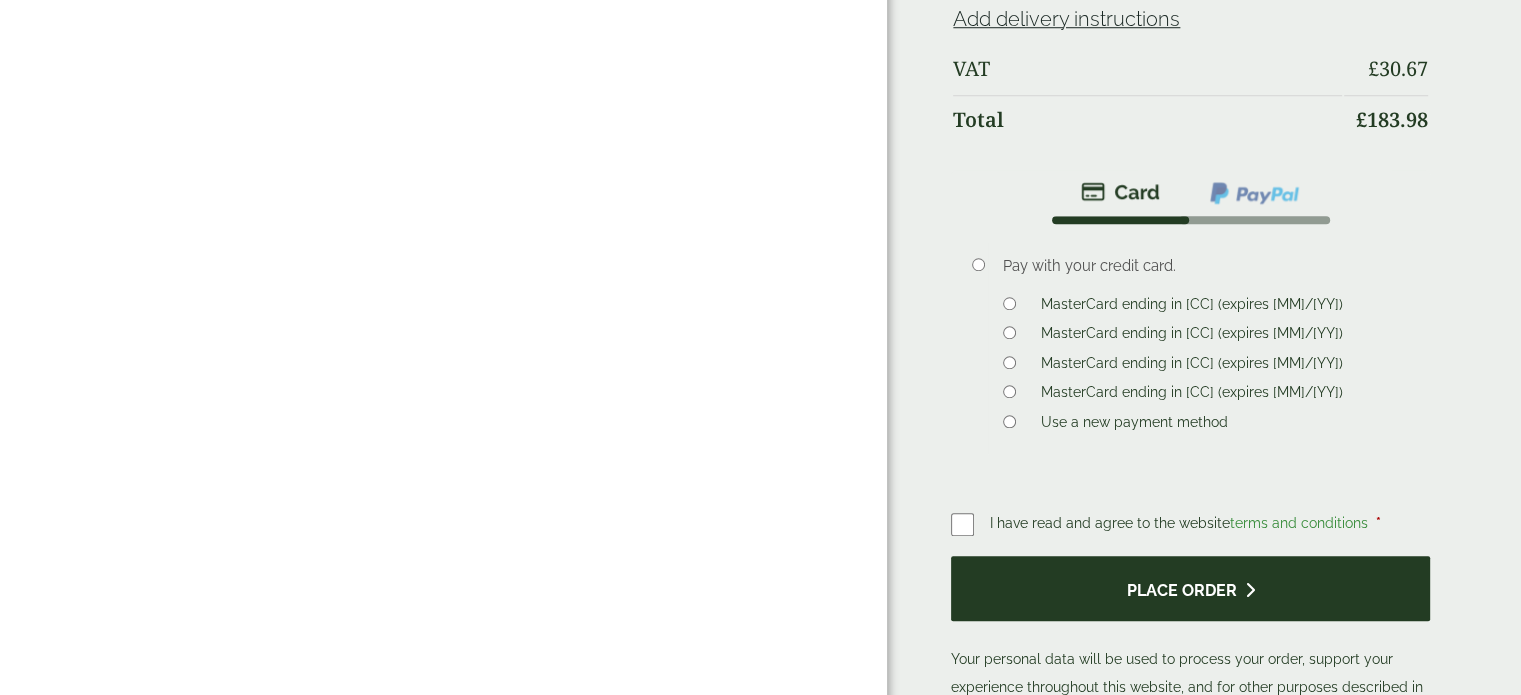 click on "Place order" at bounding box center [1190, 588] 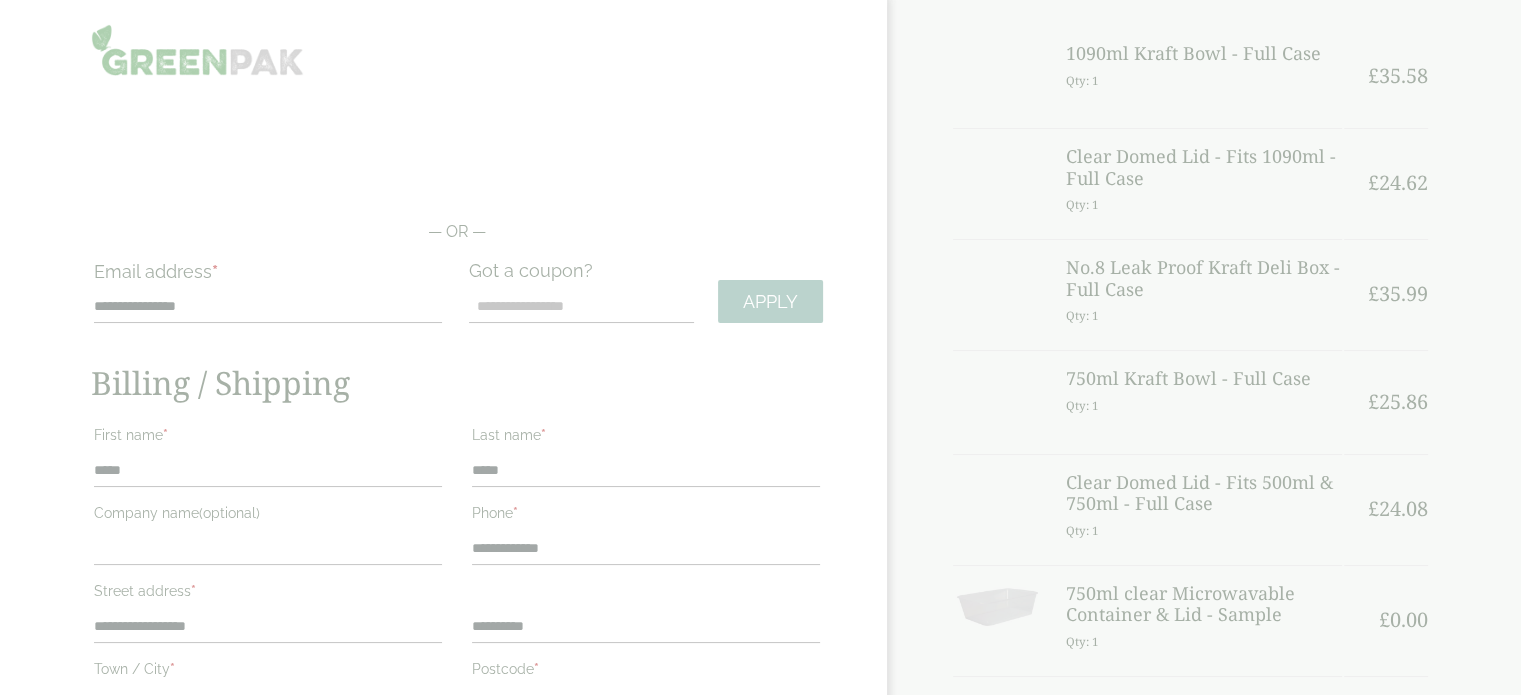 scroll, scrollTop: 0, scrollLeft: 0, axis: both 